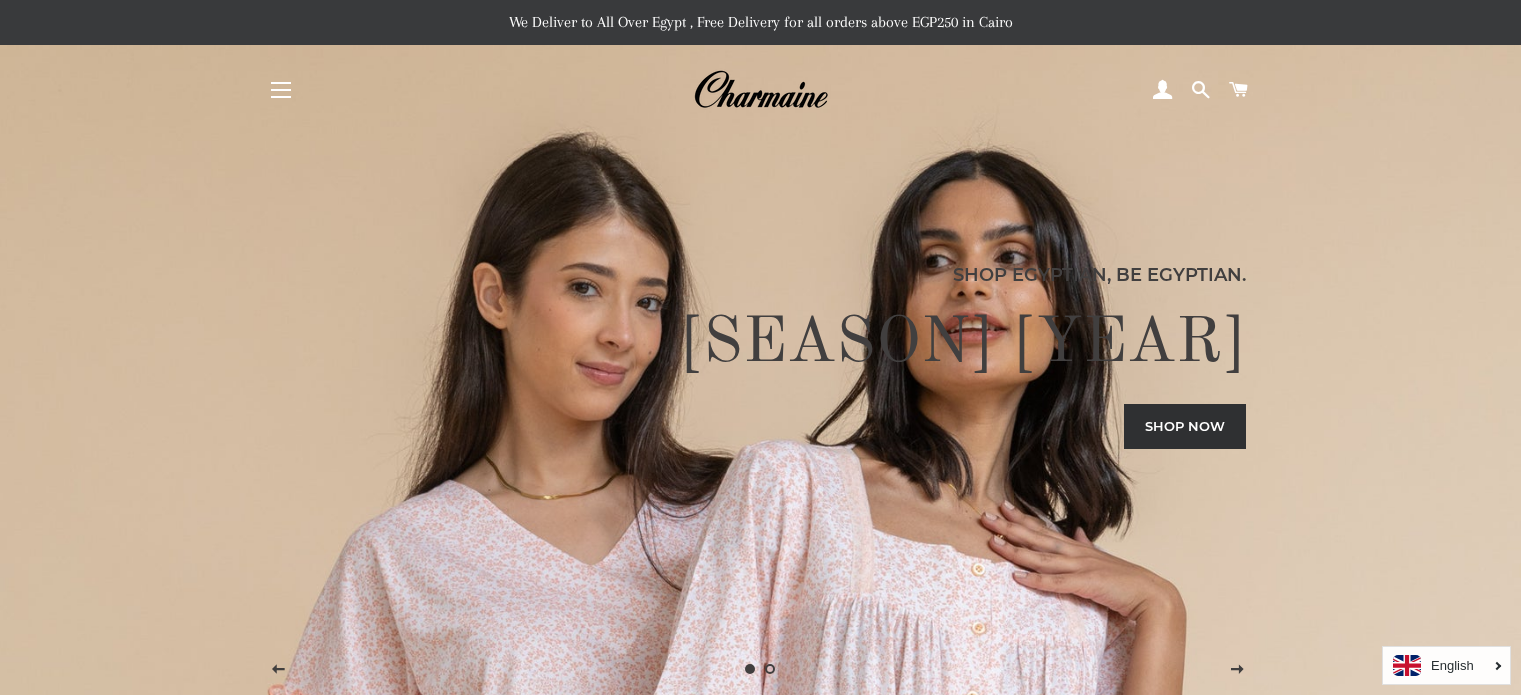 scroll, scrollTop: 0, scrollLeft: 0, axis: both 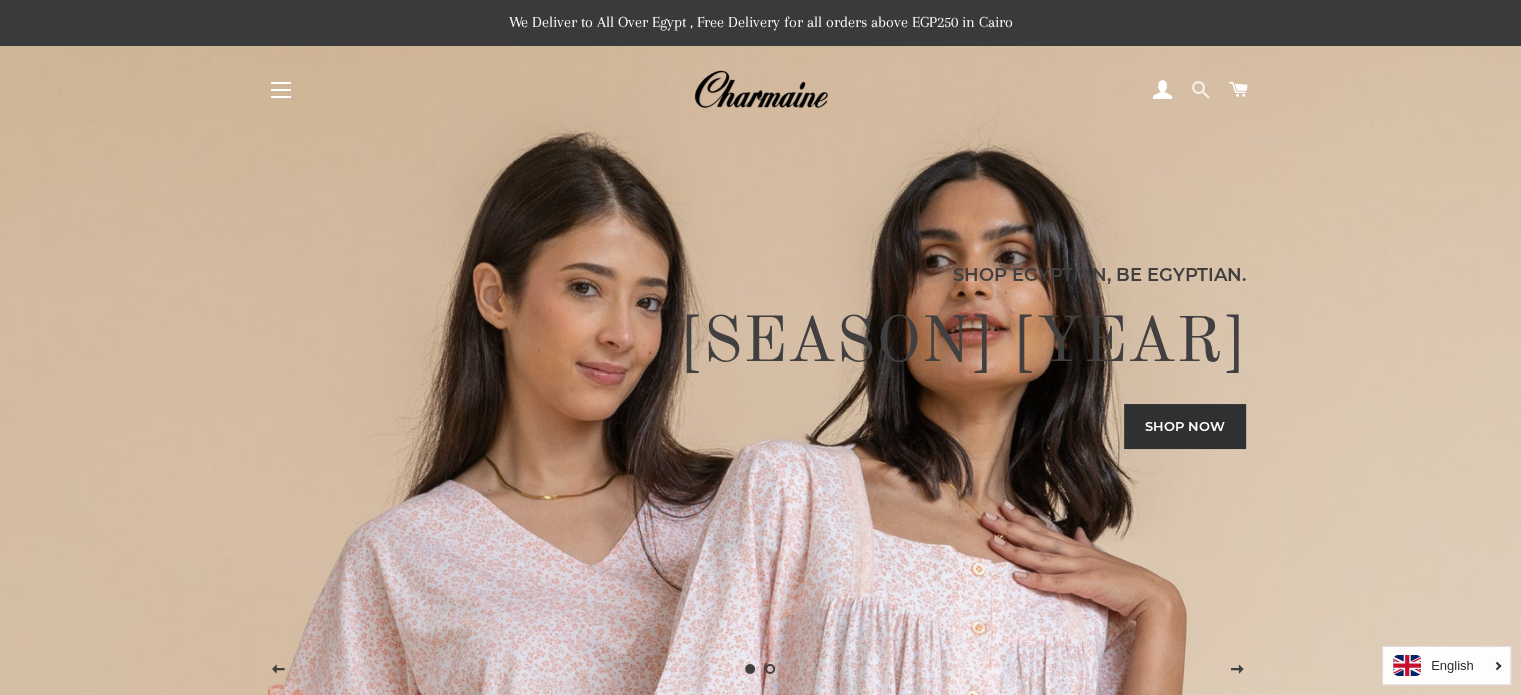click at bounding box center (1200, 90) 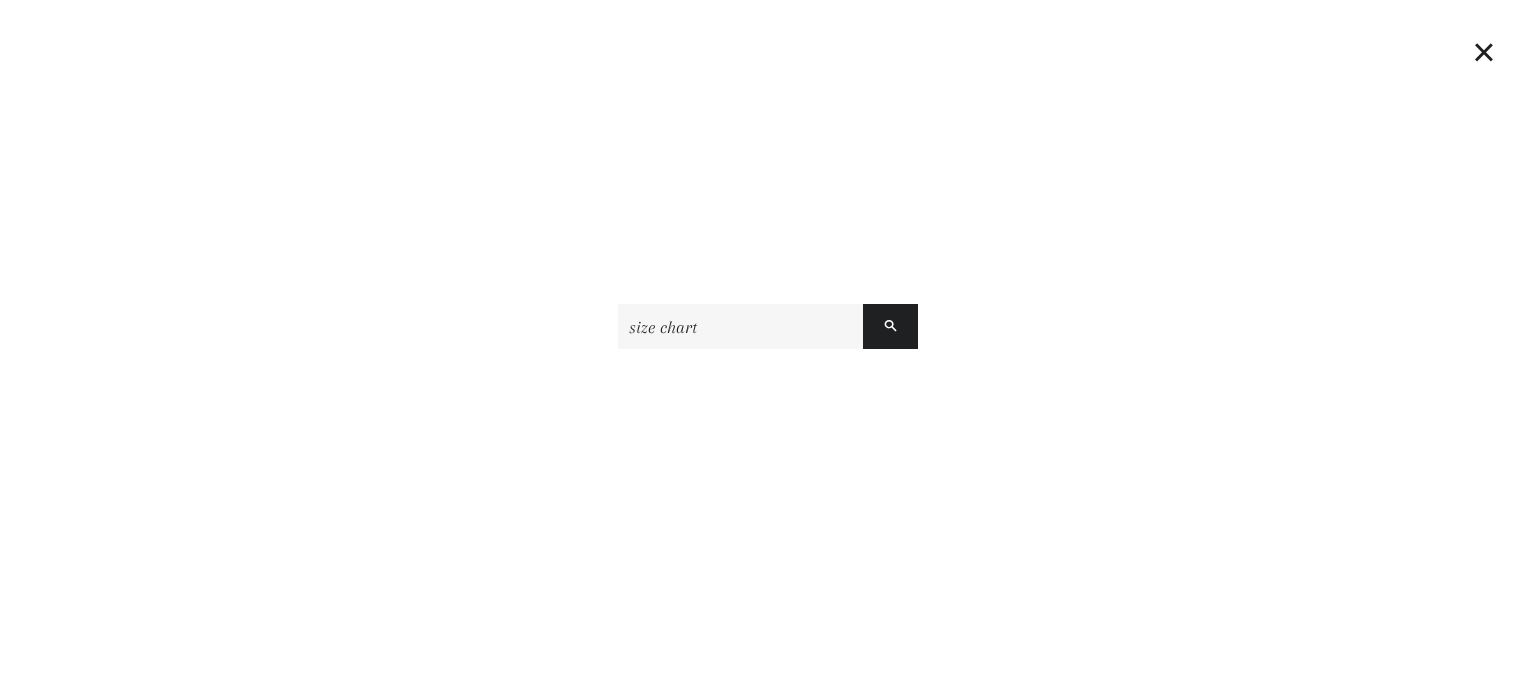 type on "size chart" 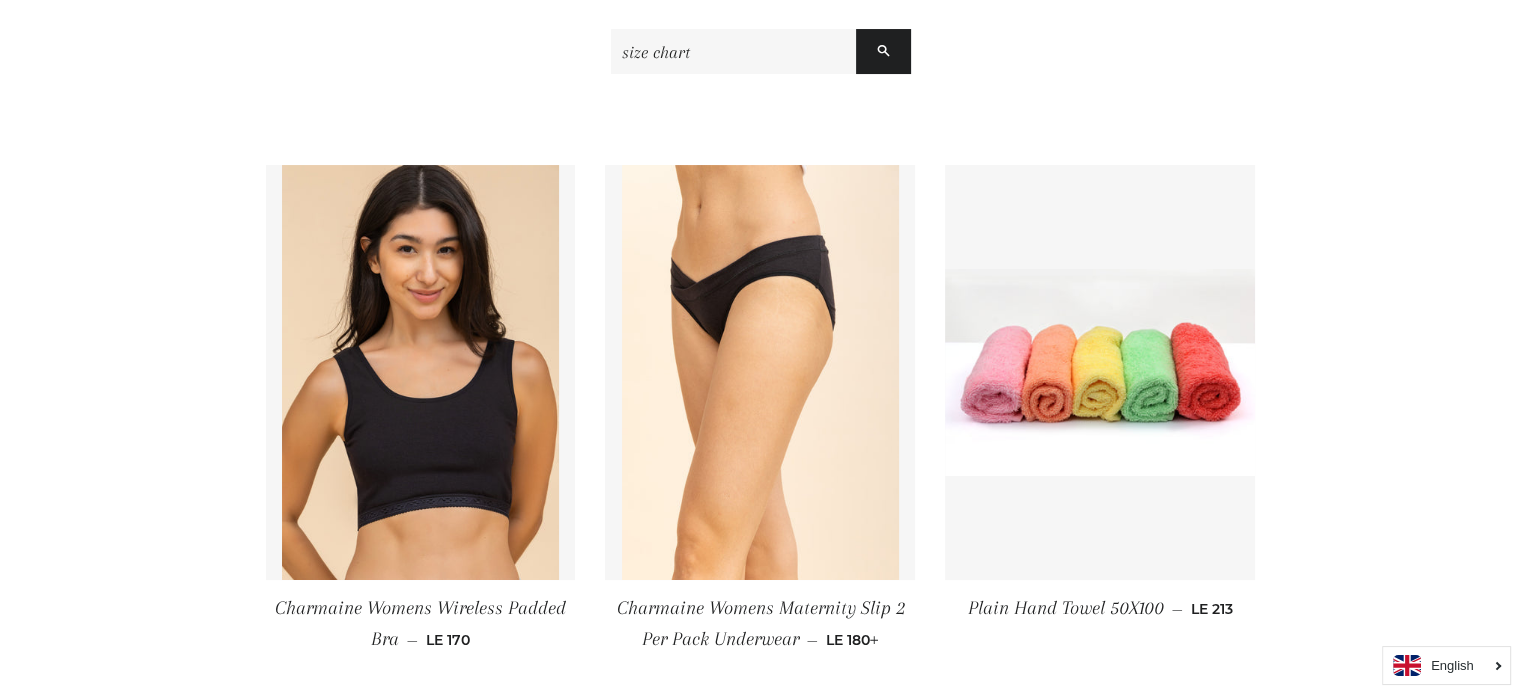 scroll, scrollTop: 319, scrollLeft: 0, axis: vertical 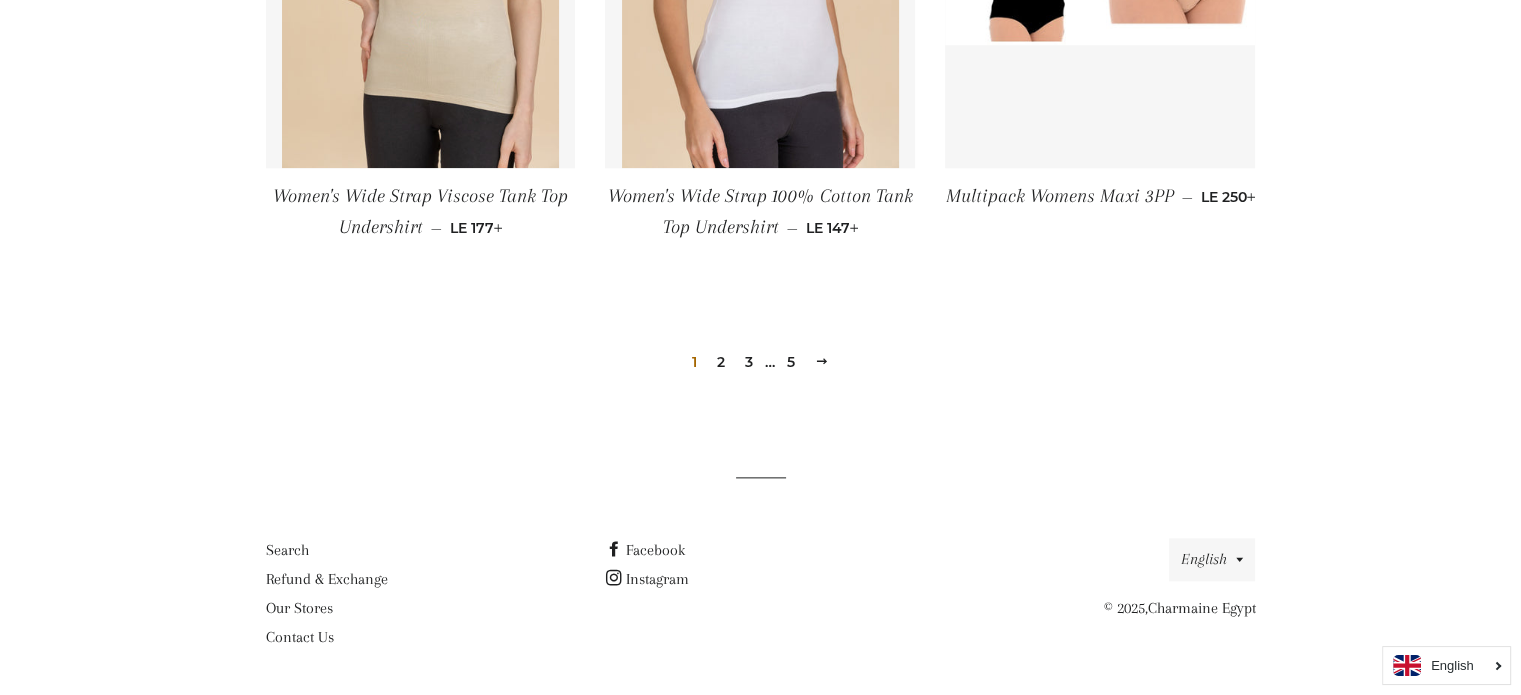 click at bounding box center [822, 361] 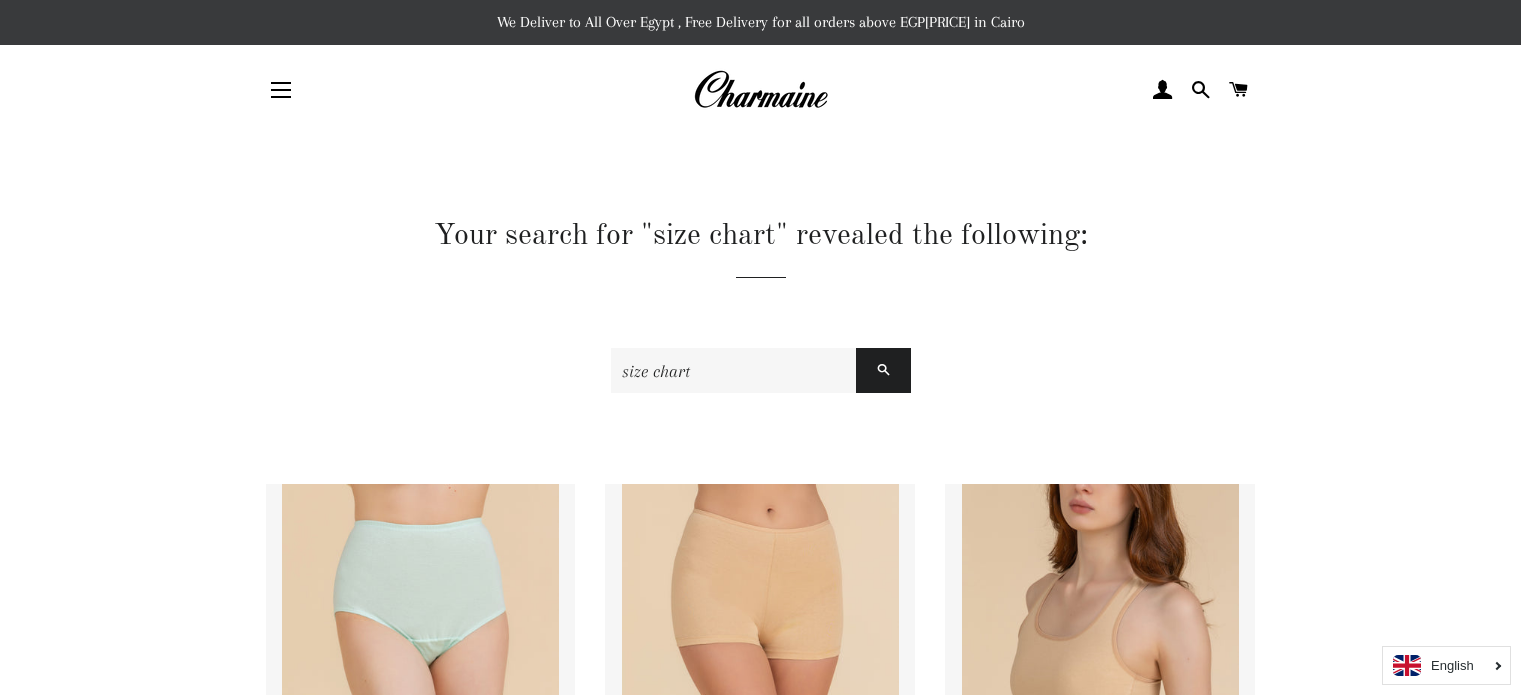 scroll, scrollTop: 0, scrollLeft: 0, axis: both 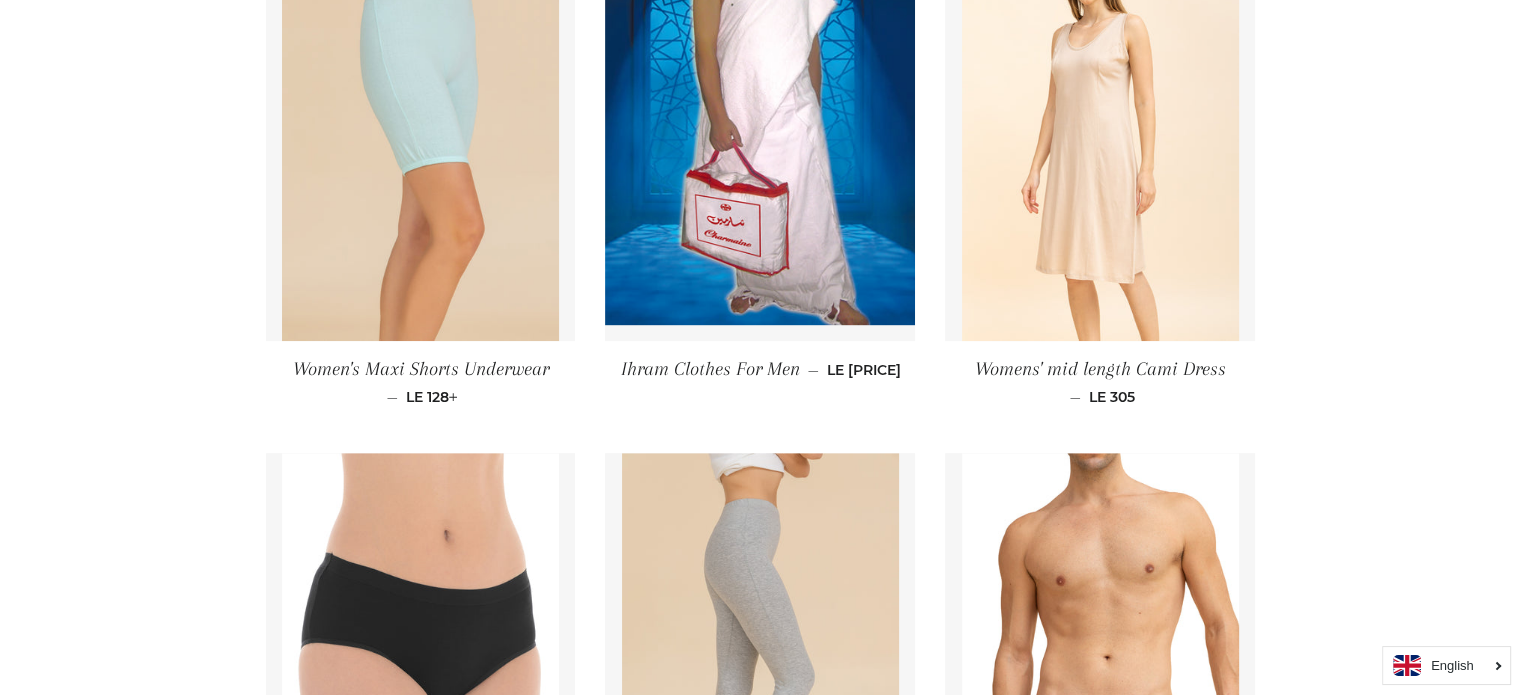 click on "Your search for "size chart" revealed the following:
size chart
Search
Women's Maxi Briefs Underwear
—
Regular price
LE 83
+
+" at bounding box center [761, 348] 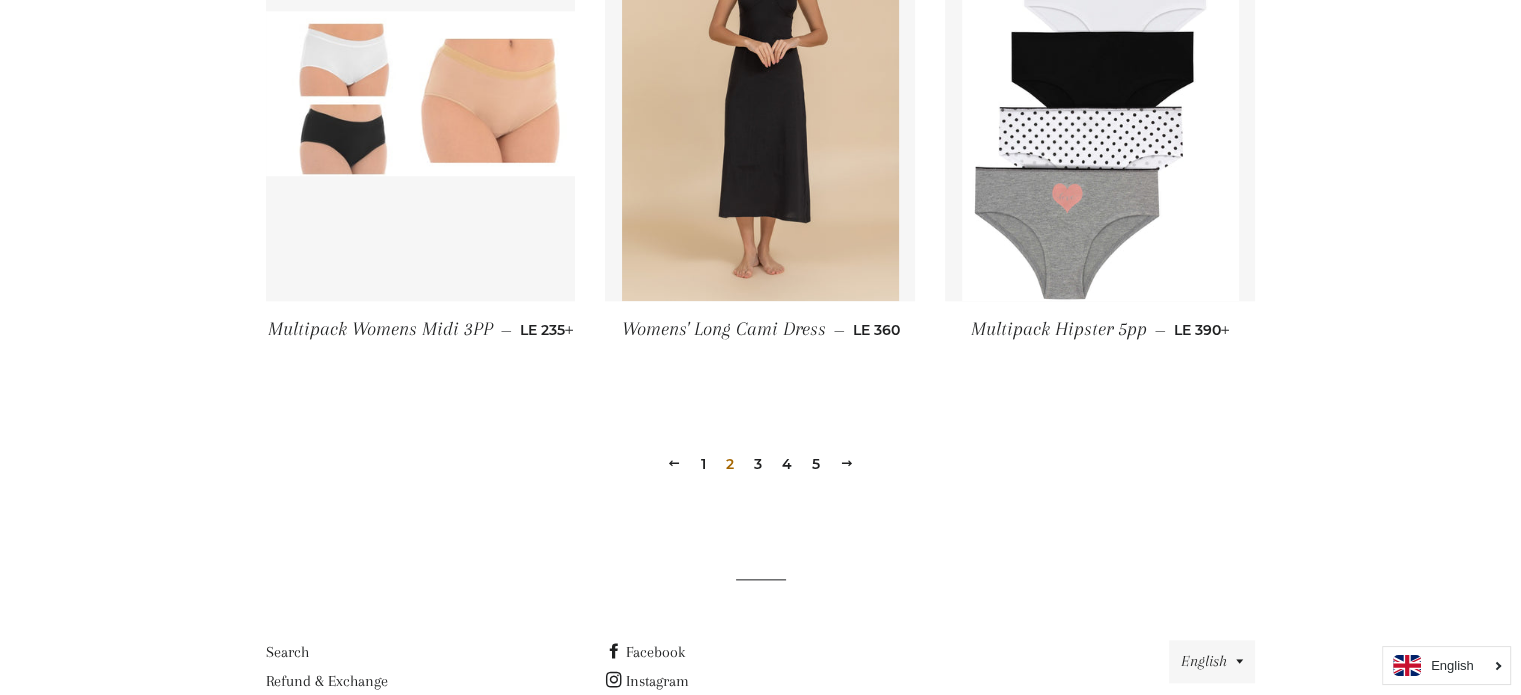 scroll, scrollTop: 2212, scrollLeft: 0, axis: vertical 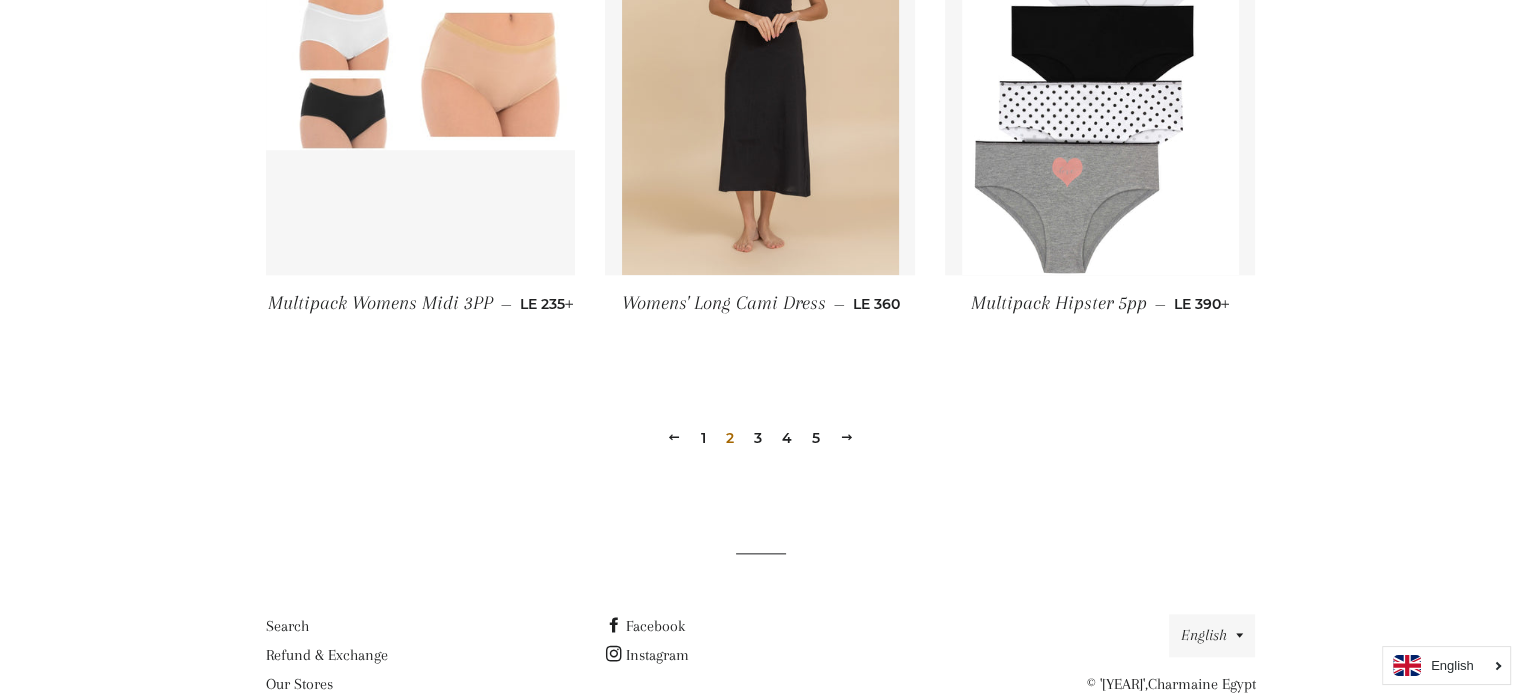 click at bounding box center (847, 437) 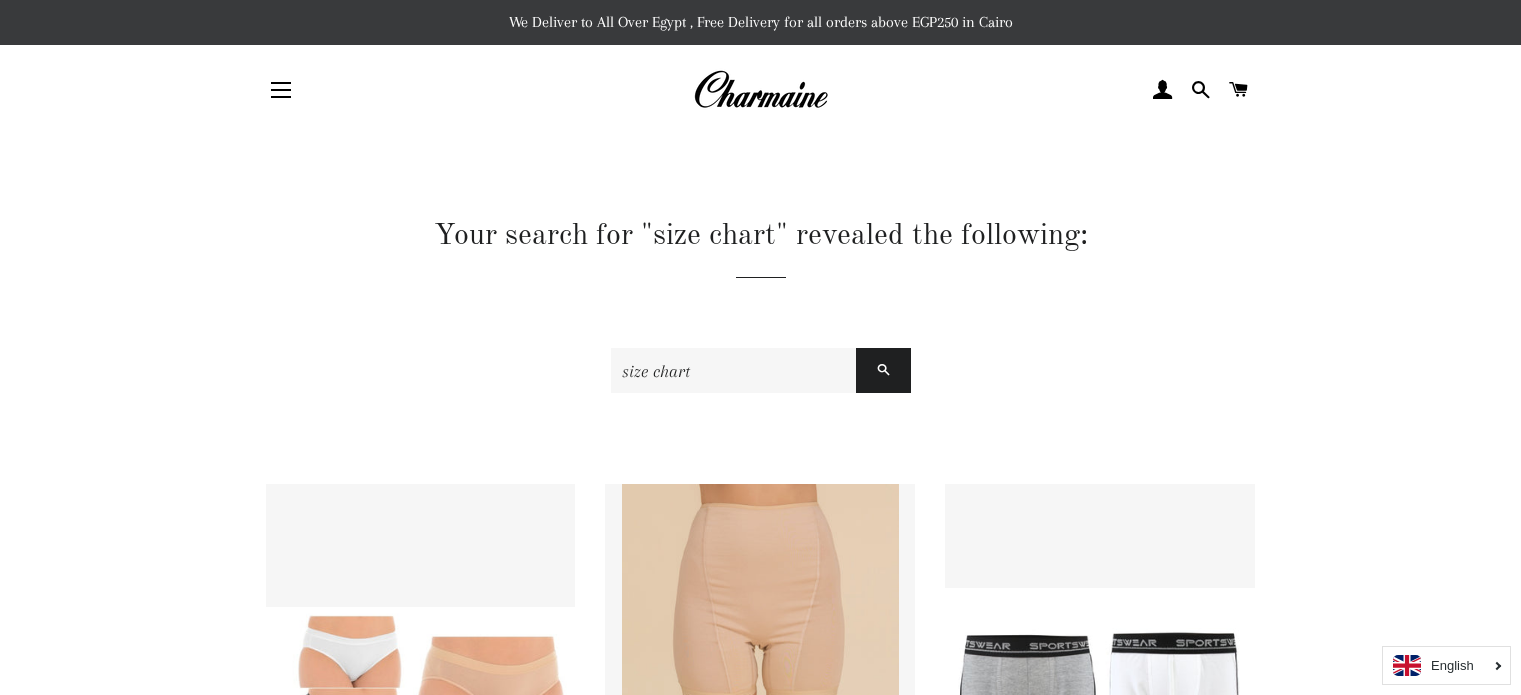 scroll, scrollTop: 0, scrollLeft: 0, axis: both 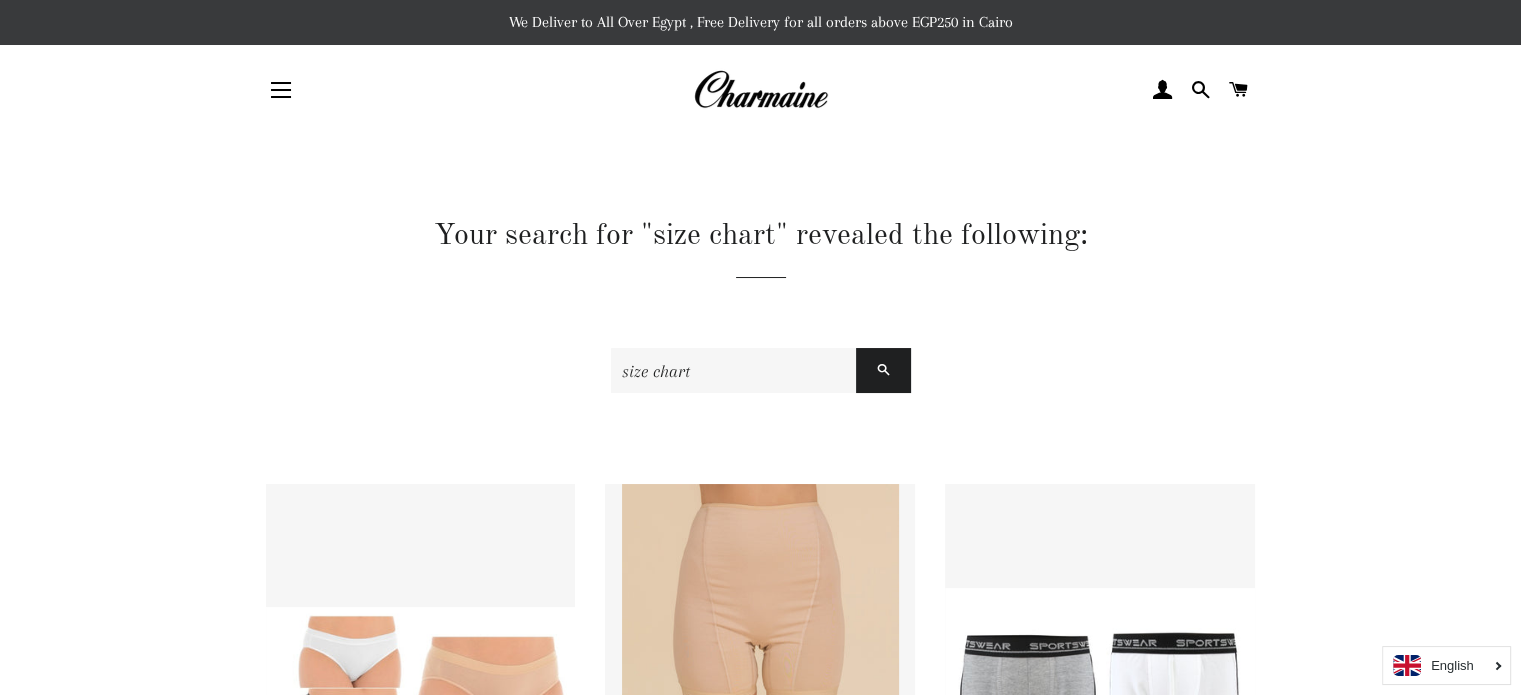 click on "Your search for "size chart" revealed the following:
size chart
Search
Multipack Womens Bikini 3PP
—
Regular price
LE 215
+
+" at bounding box center (760, 1439) 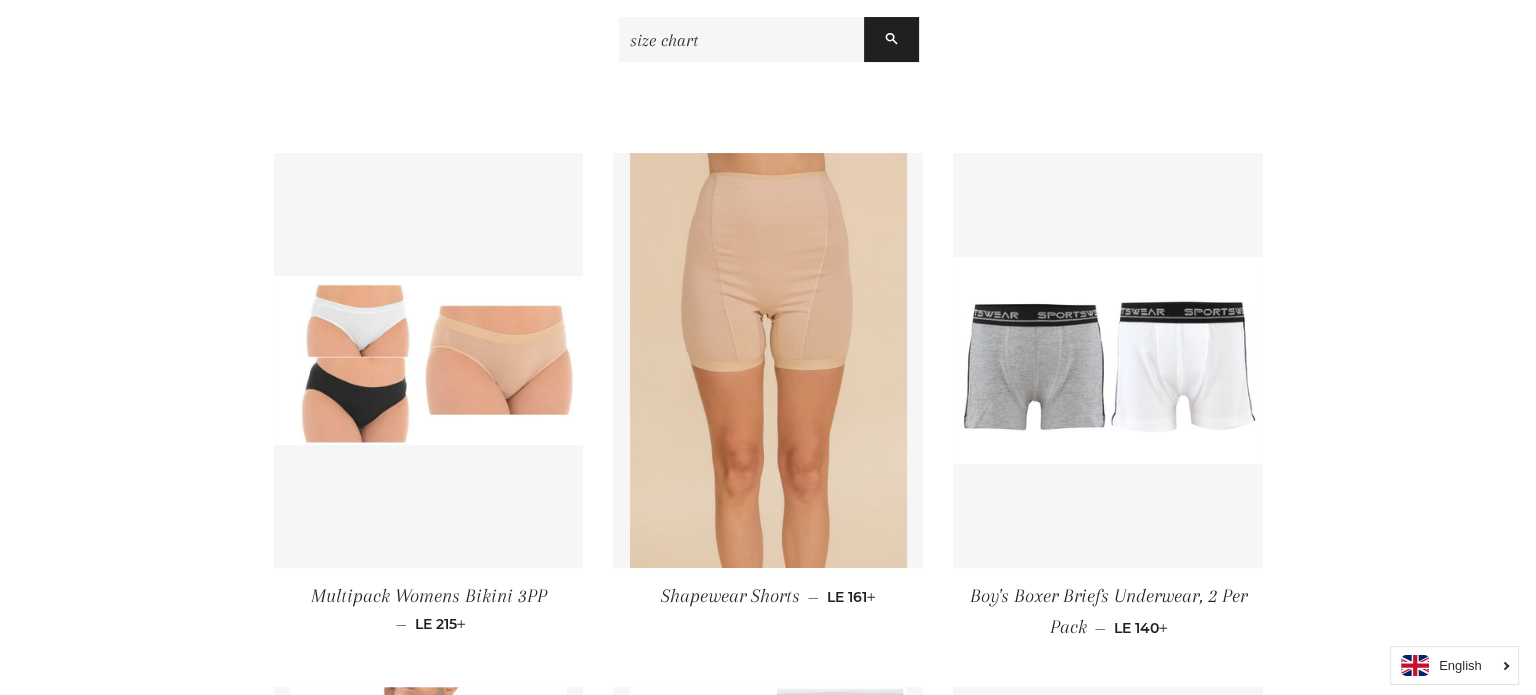 scroll, scrollTop: 0, scrollLeft: 0, axis: both 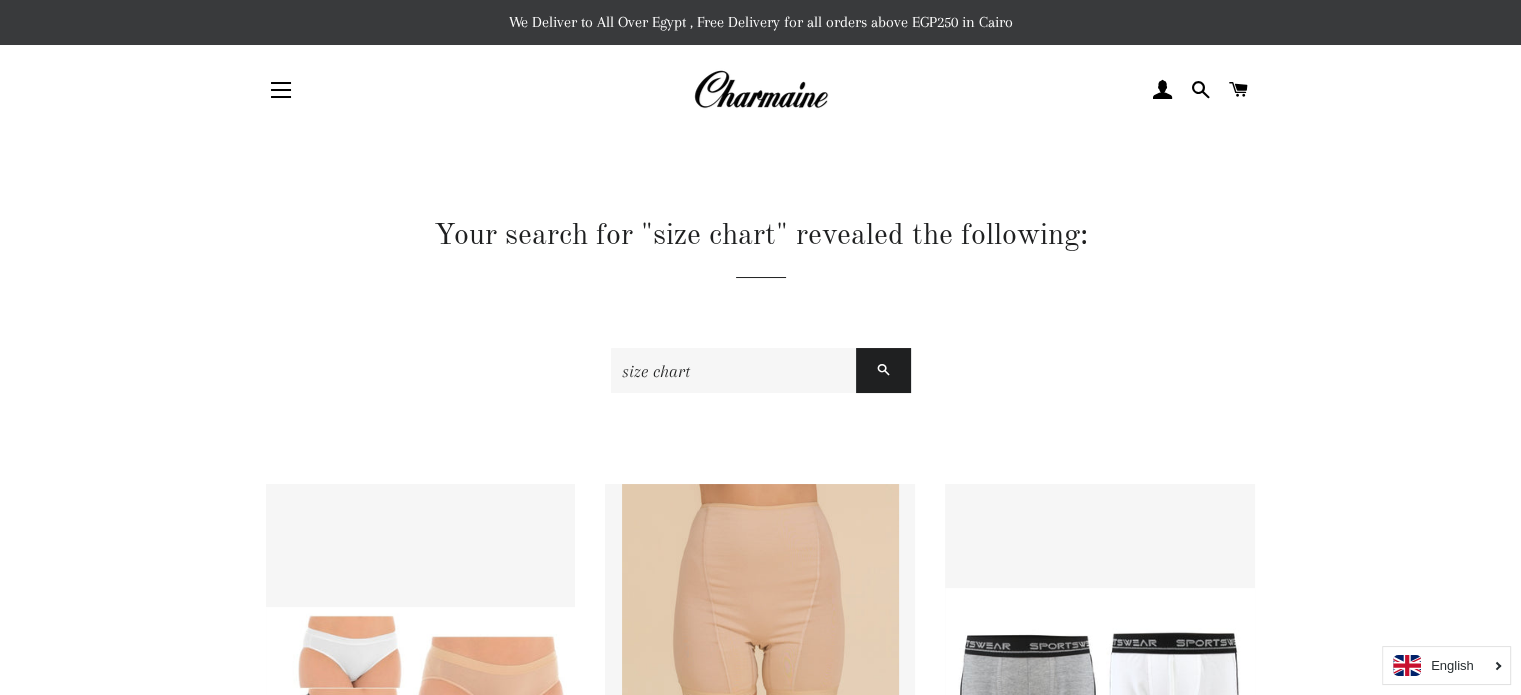click at bounding box center [281, 90] 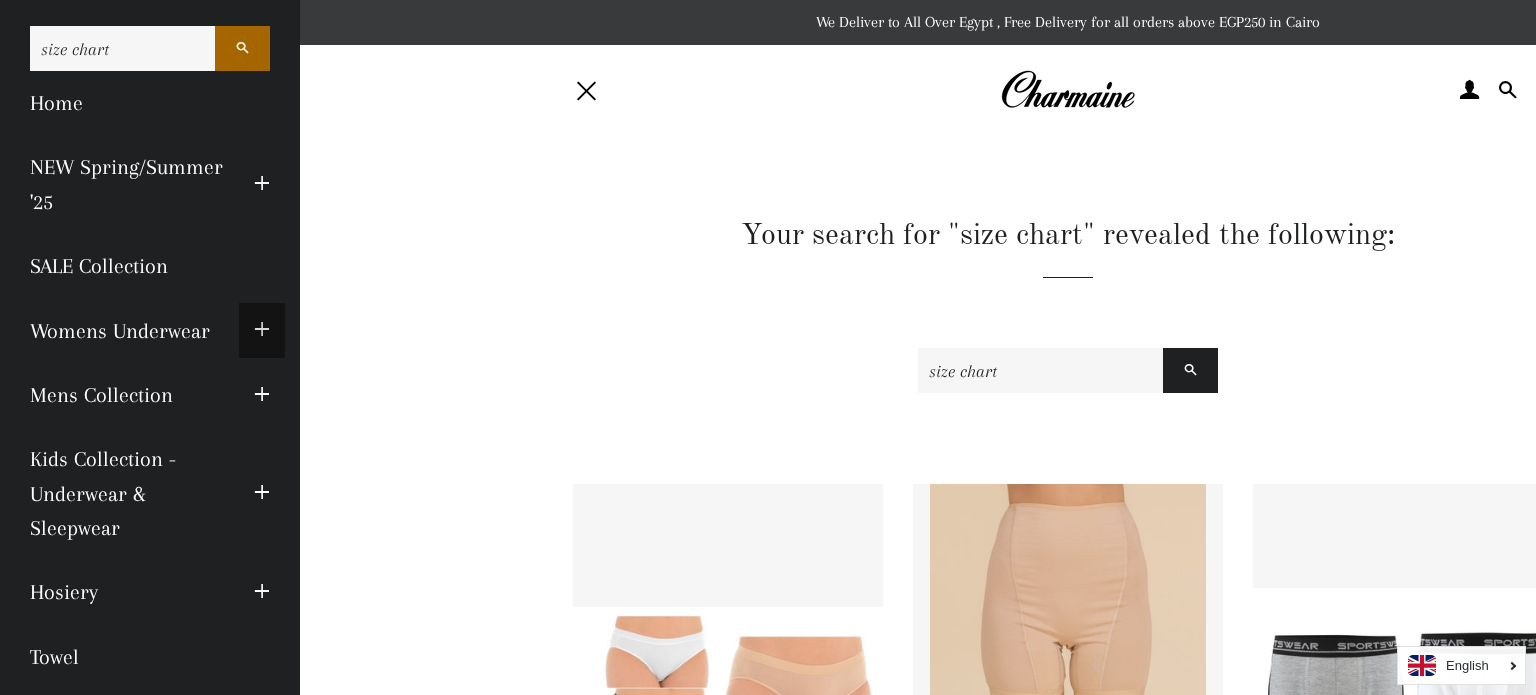 click at bounding box center (262, 330) 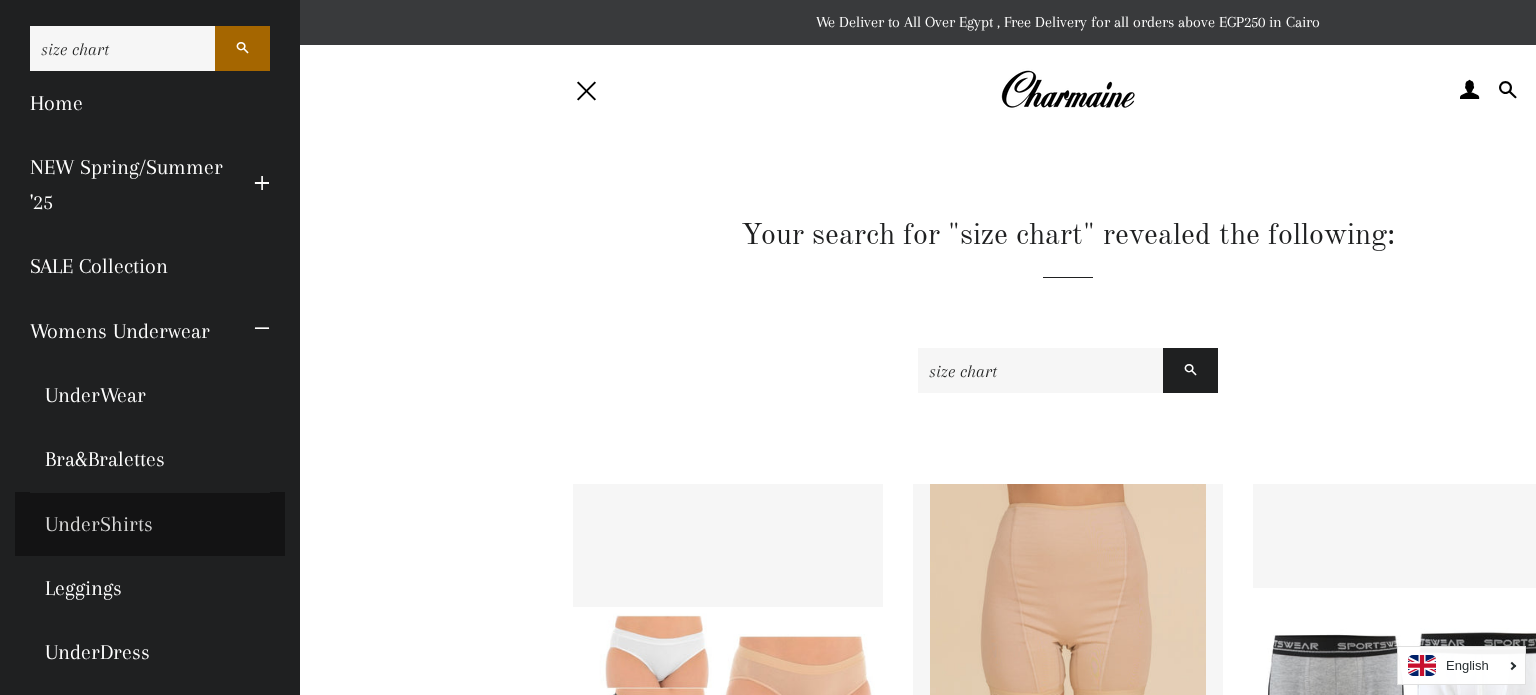 click on "UnderShirts" at bounding box center [150, 524] 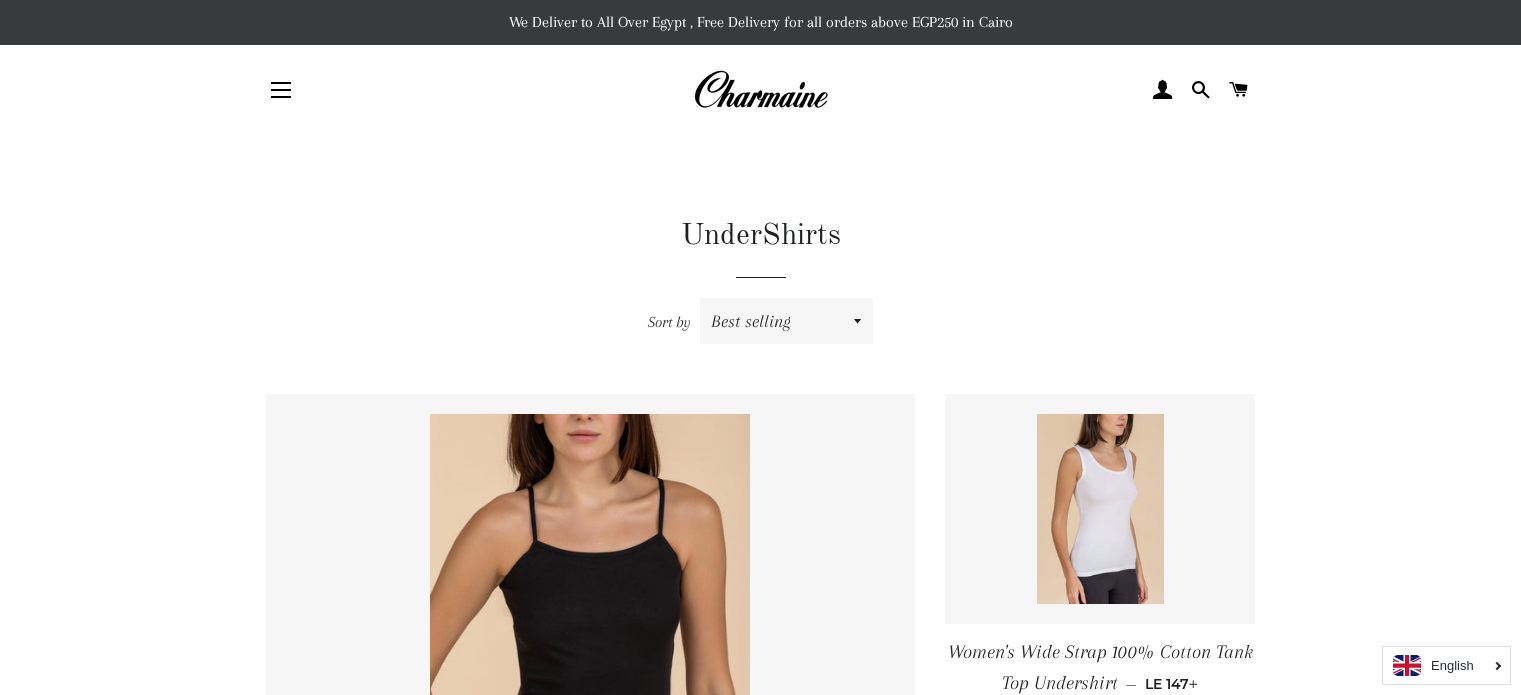scroll, scrollTop: 0, scrollLeft: 0, axis: both 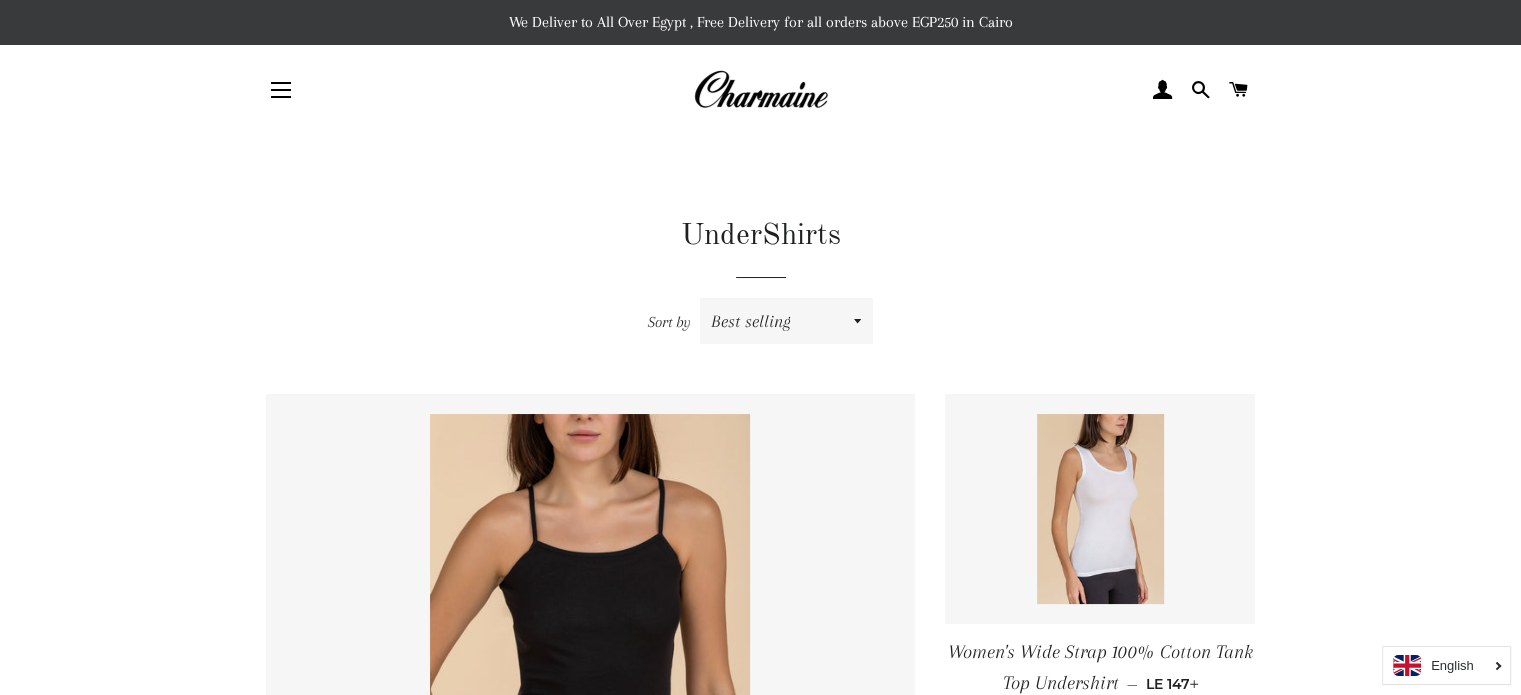 click on "Site navigation" at bounding box center [281, 90] 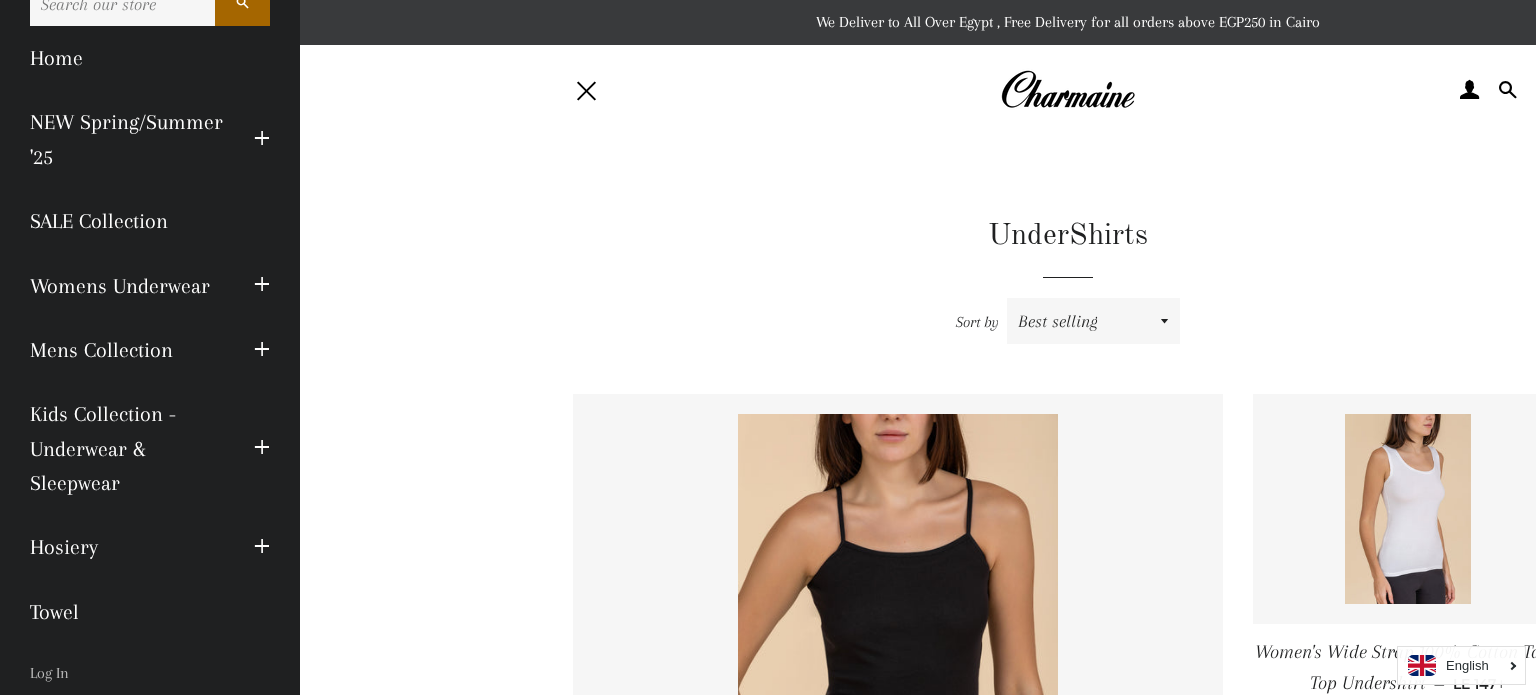 scroll, scrollTop: 44, scrollLeft: 0, axis: vertical 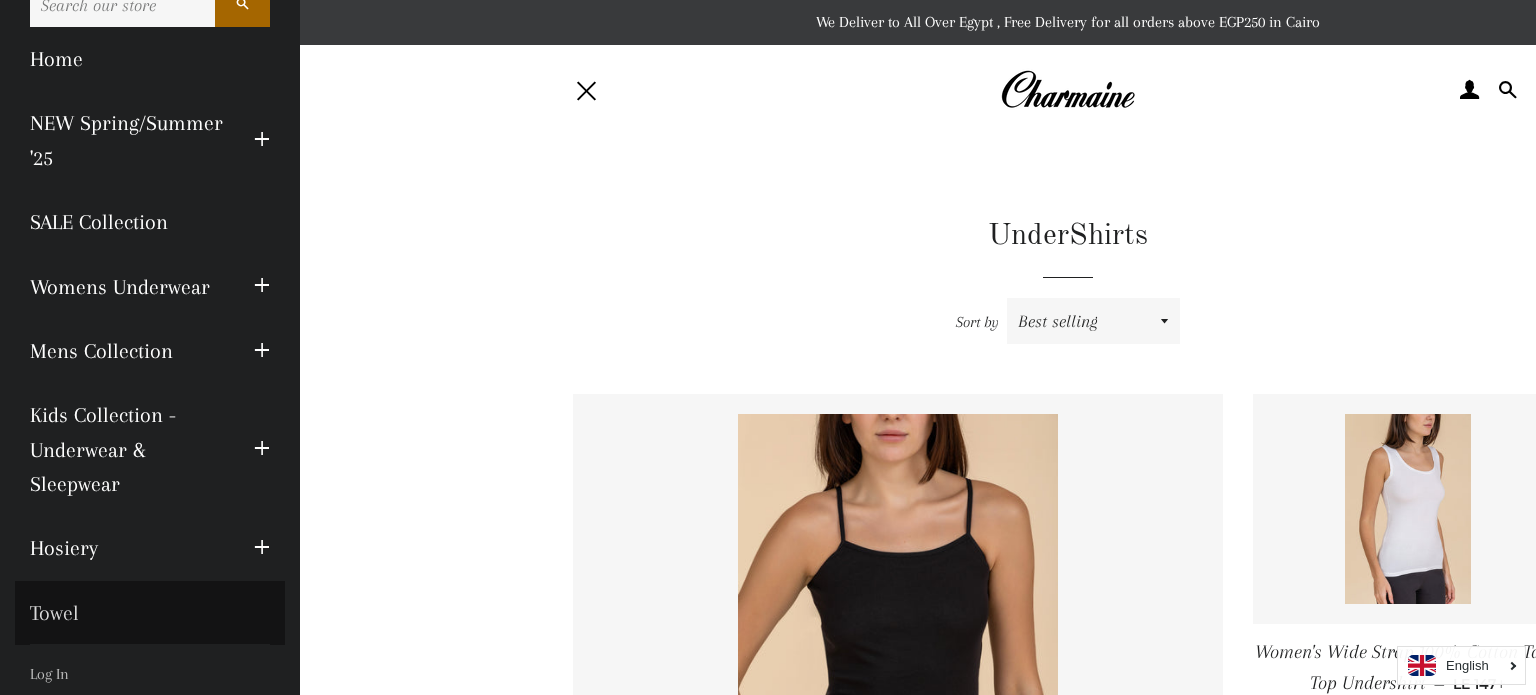 click on "Towel" at bounding box center [150, 613] 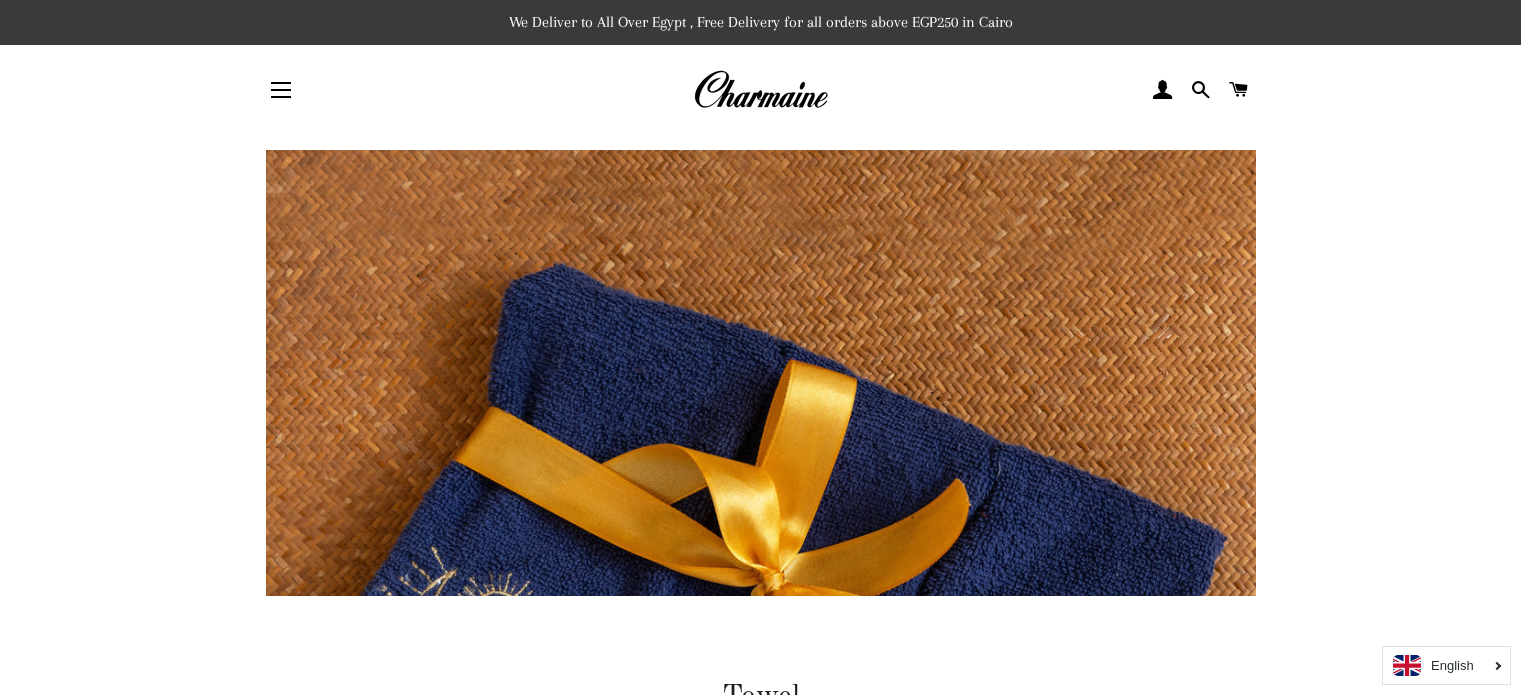 scroll, scrollTop: 0, scrollLeft: 0, axis: both 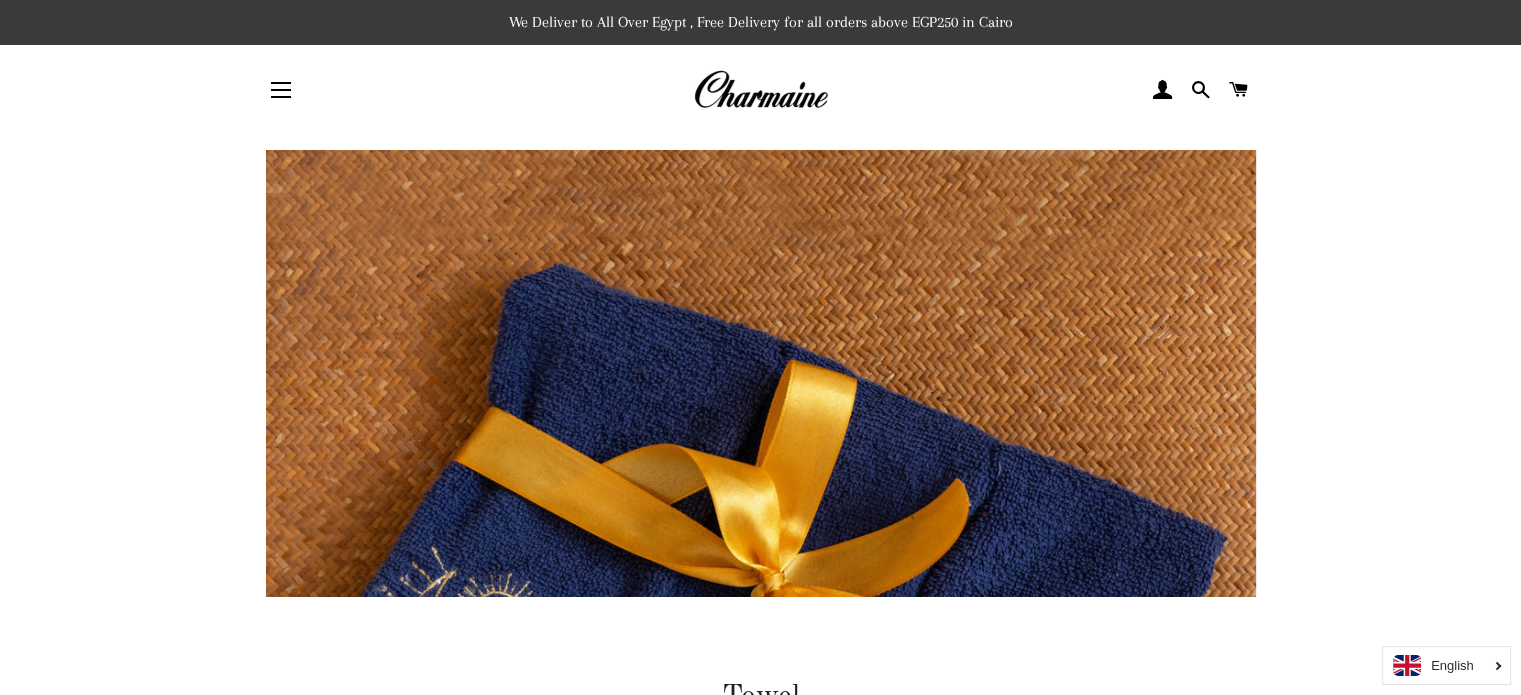 click on "Site navigation" at bounding box center [281, 90] 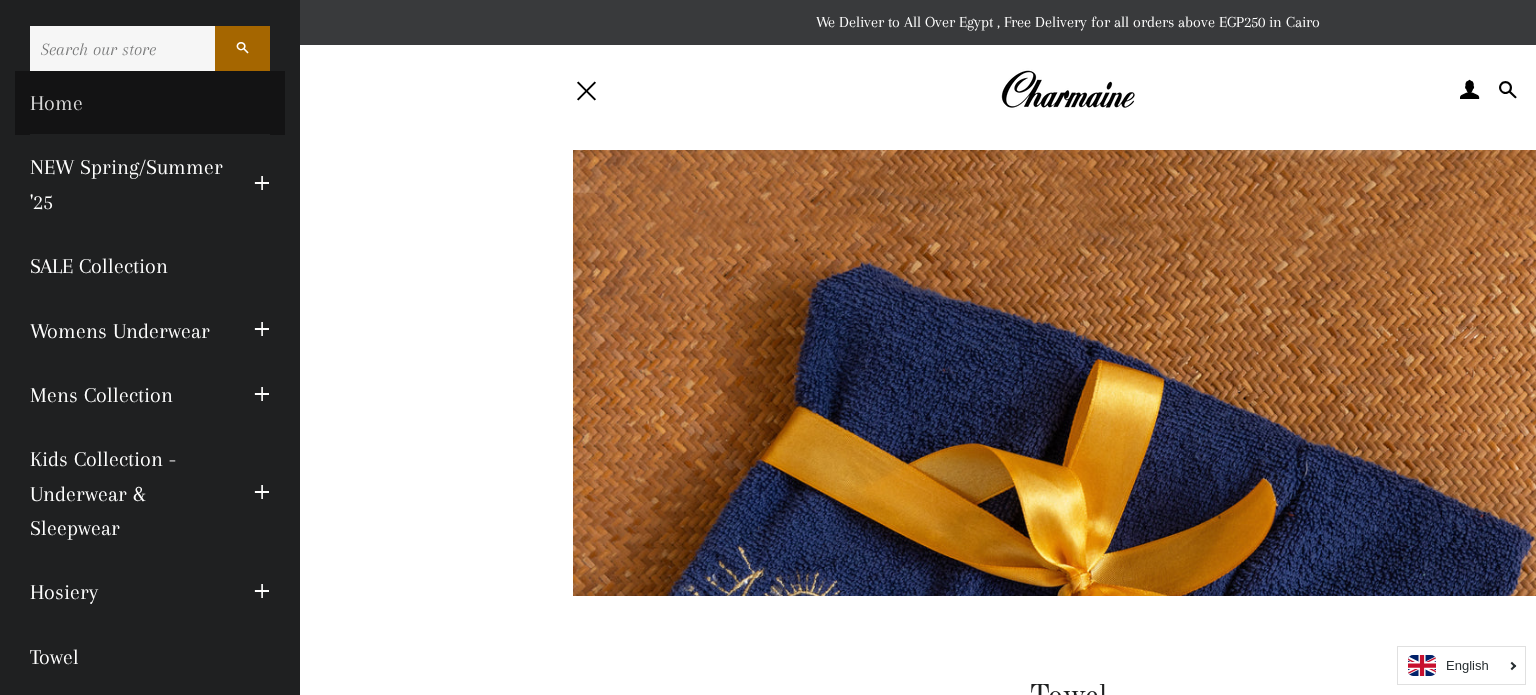 click on "Home" at bounding box center [150, 103] 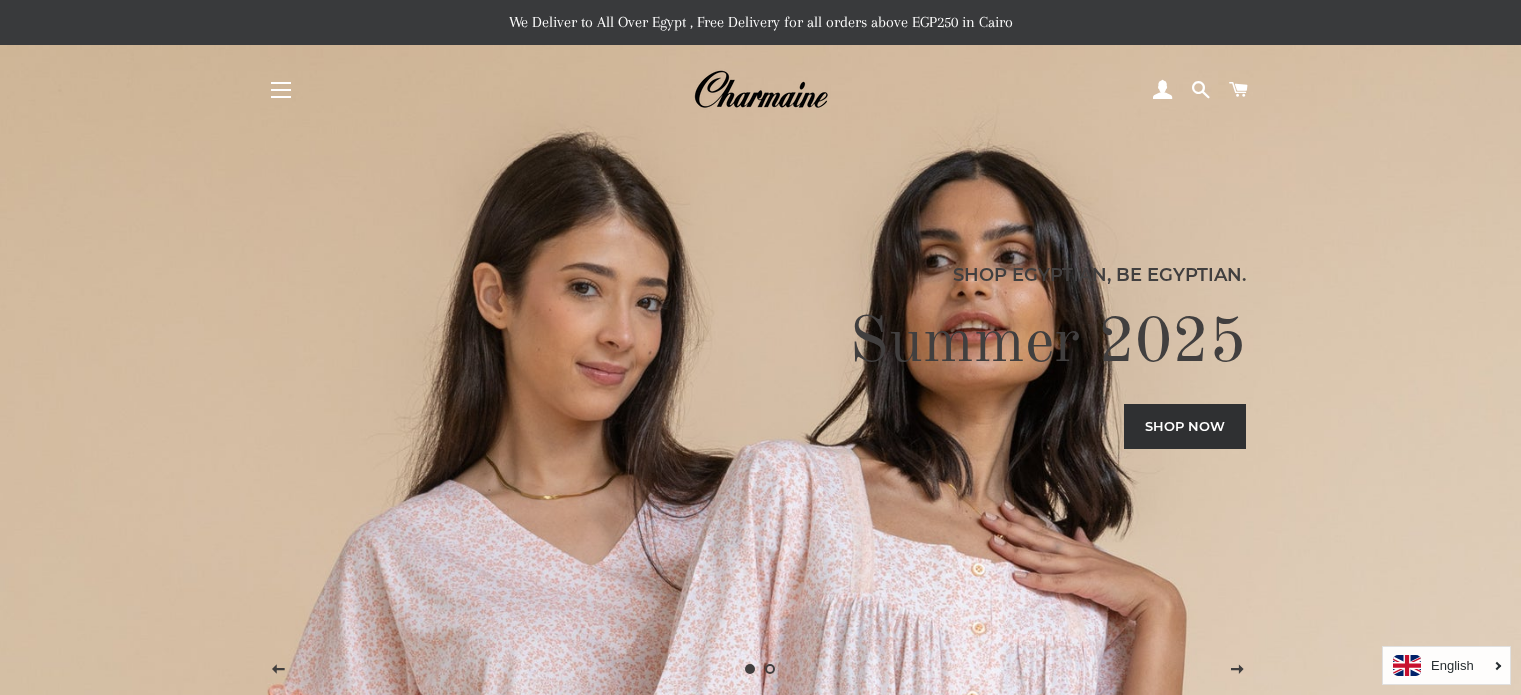 scroll, scrollTop: 0, scrollLeft: 0, axis: both 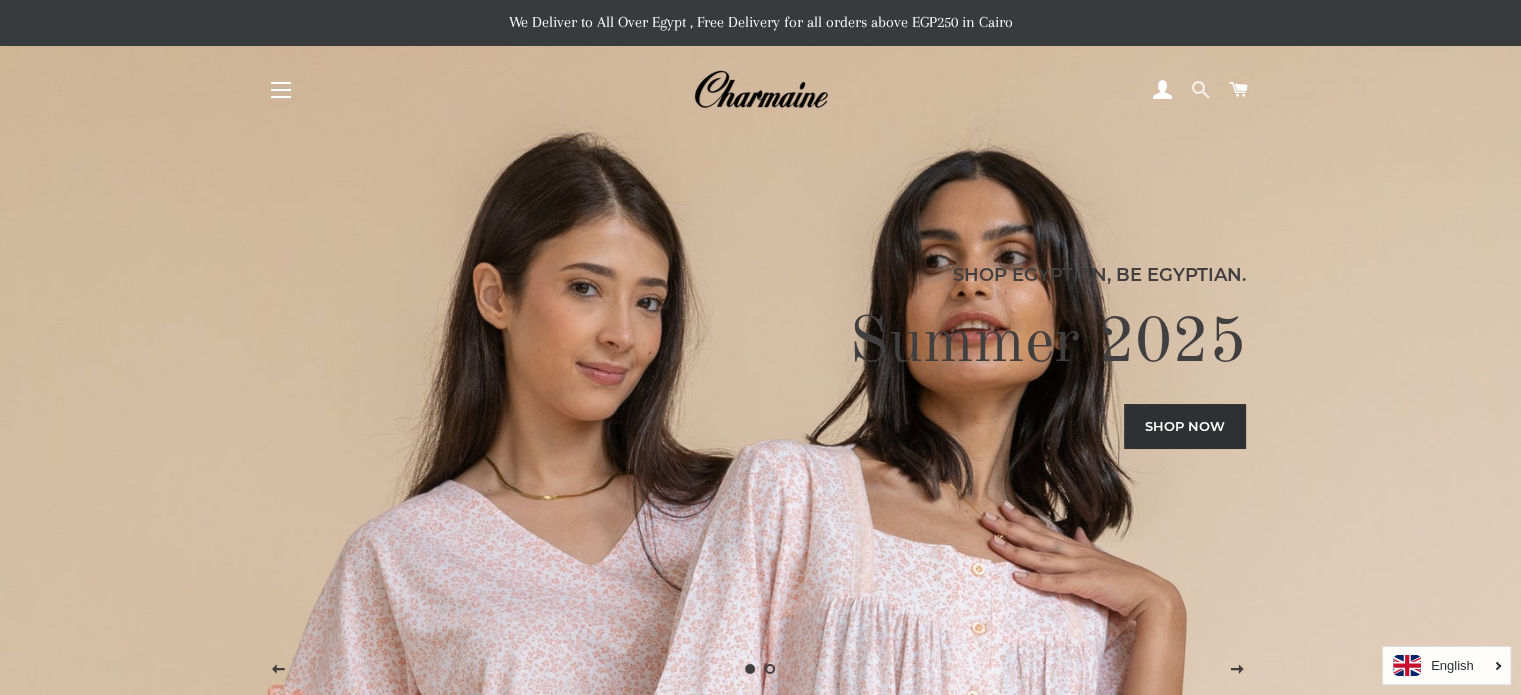 click at bounding box center [1200, 90] 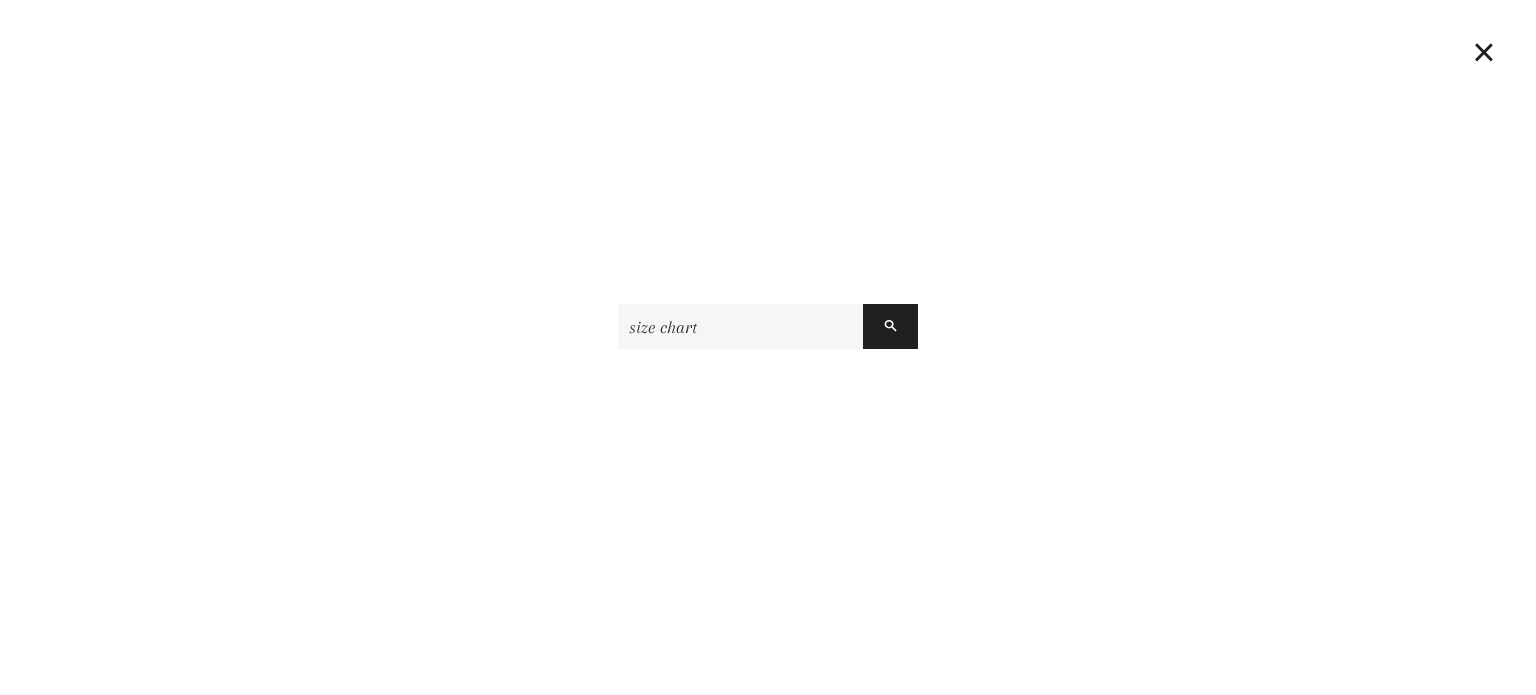 type on "size chart" 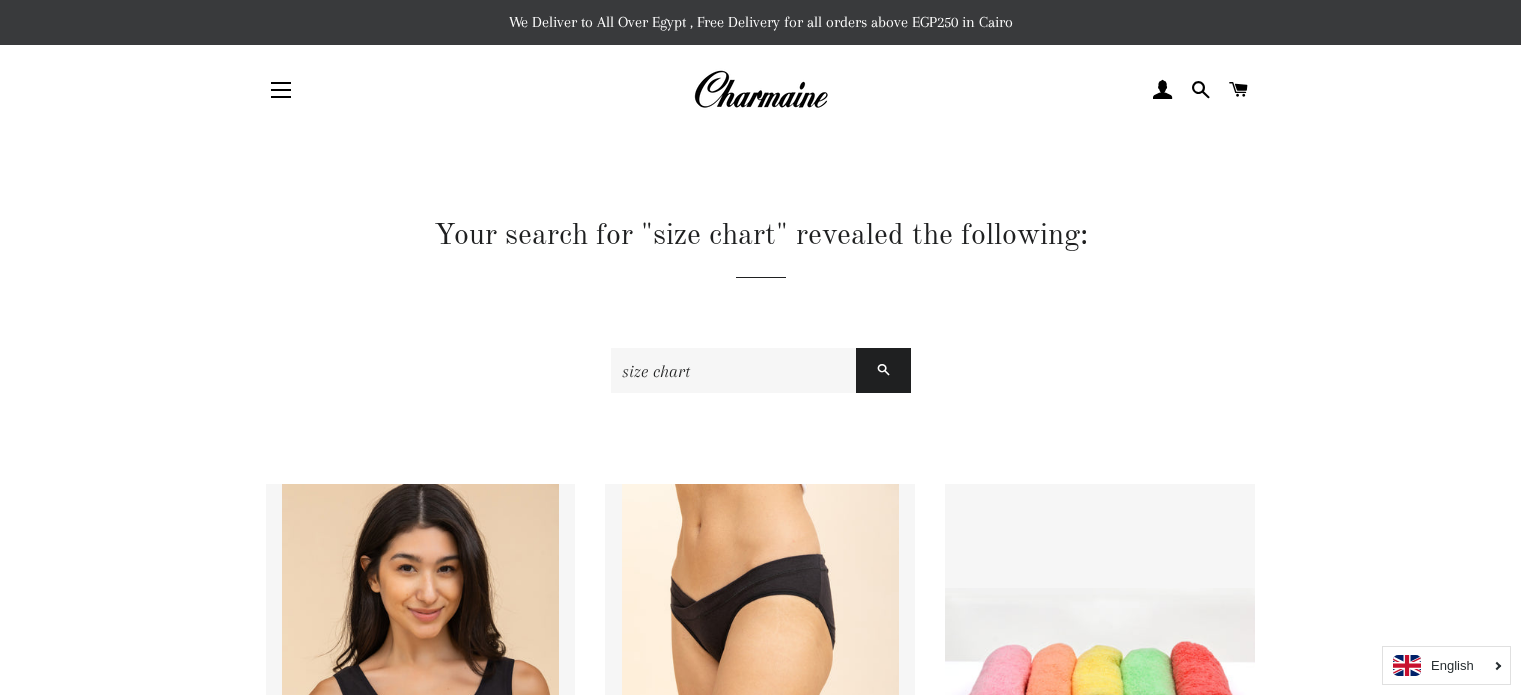 scroll, scrollTop: 0, scrollLeft: 0, axis: both 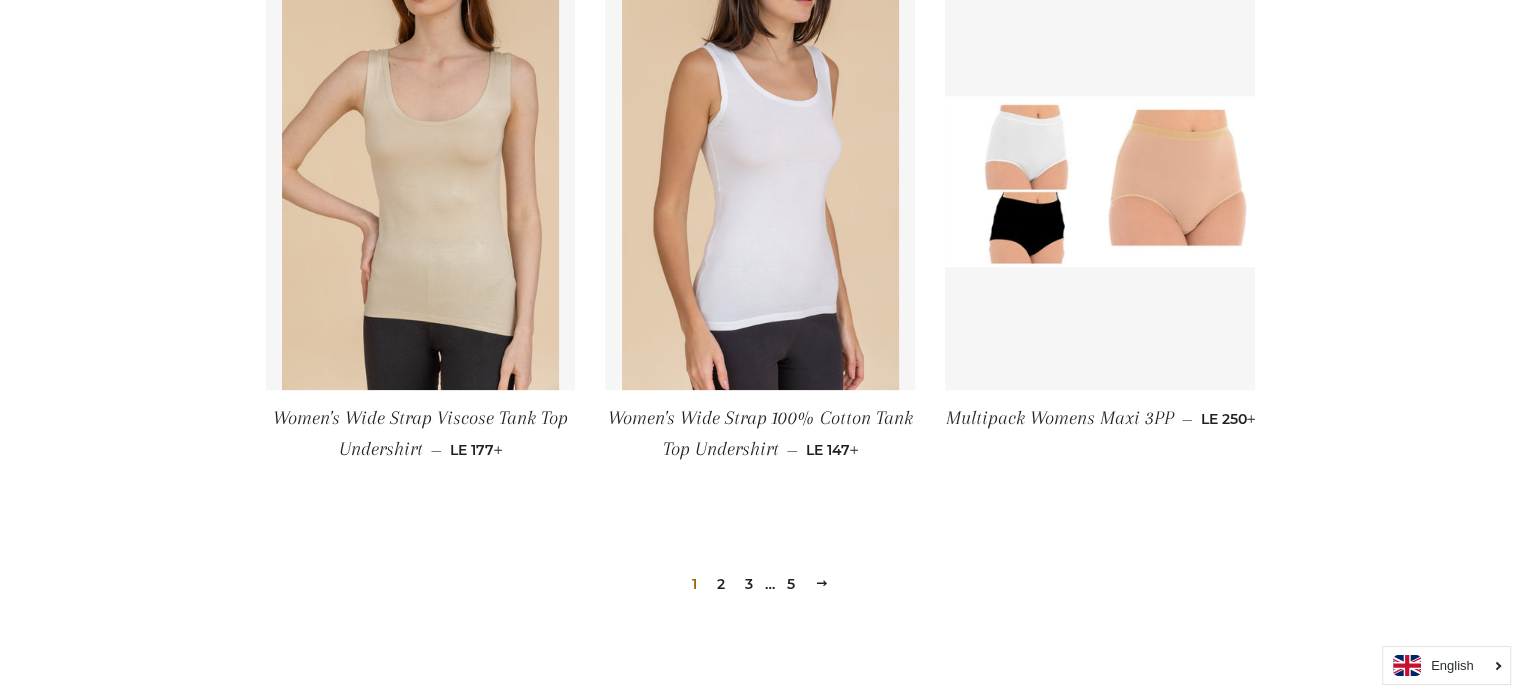 click on "Women's Wide Strap 100% Cotton Tank Top Undershirt" at bounding box center (760, 433) 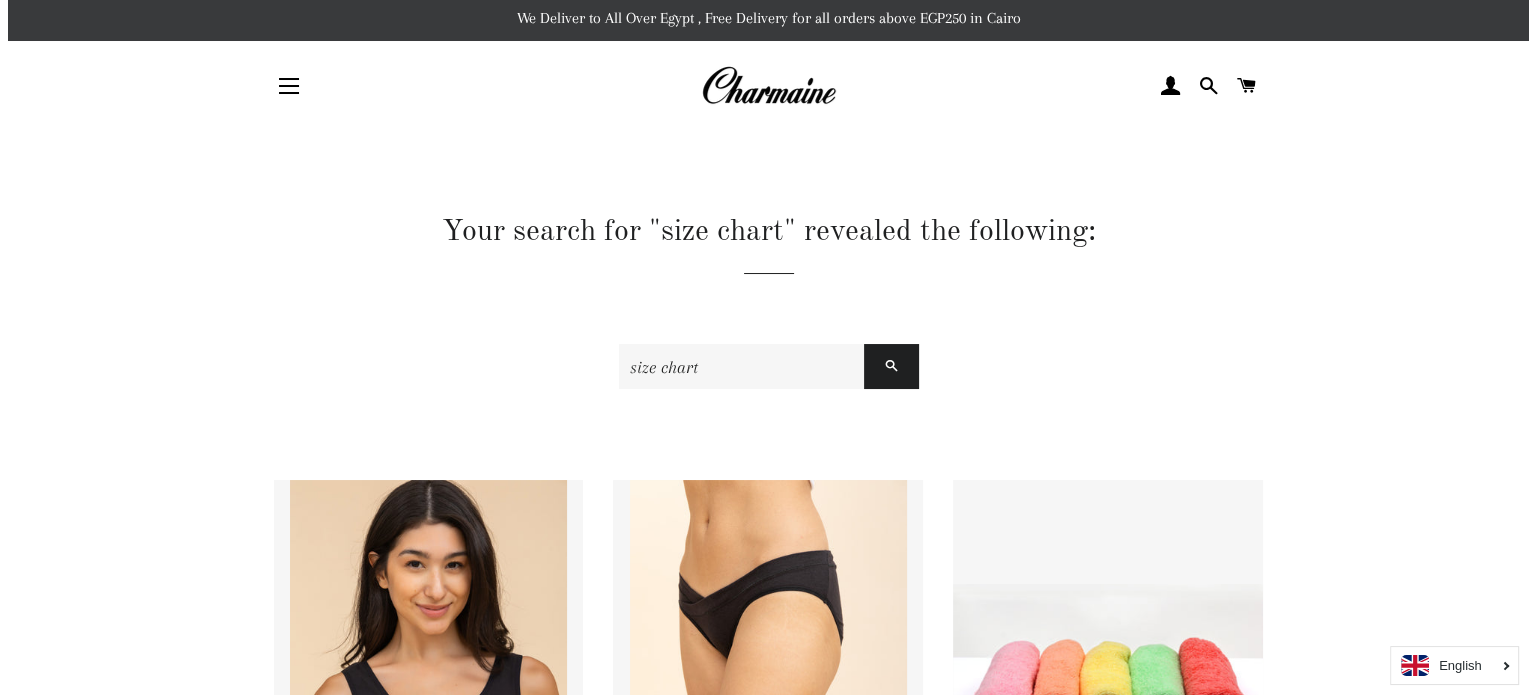 scroll, scrollTop: 0, scrollLeft: 0, axis: both 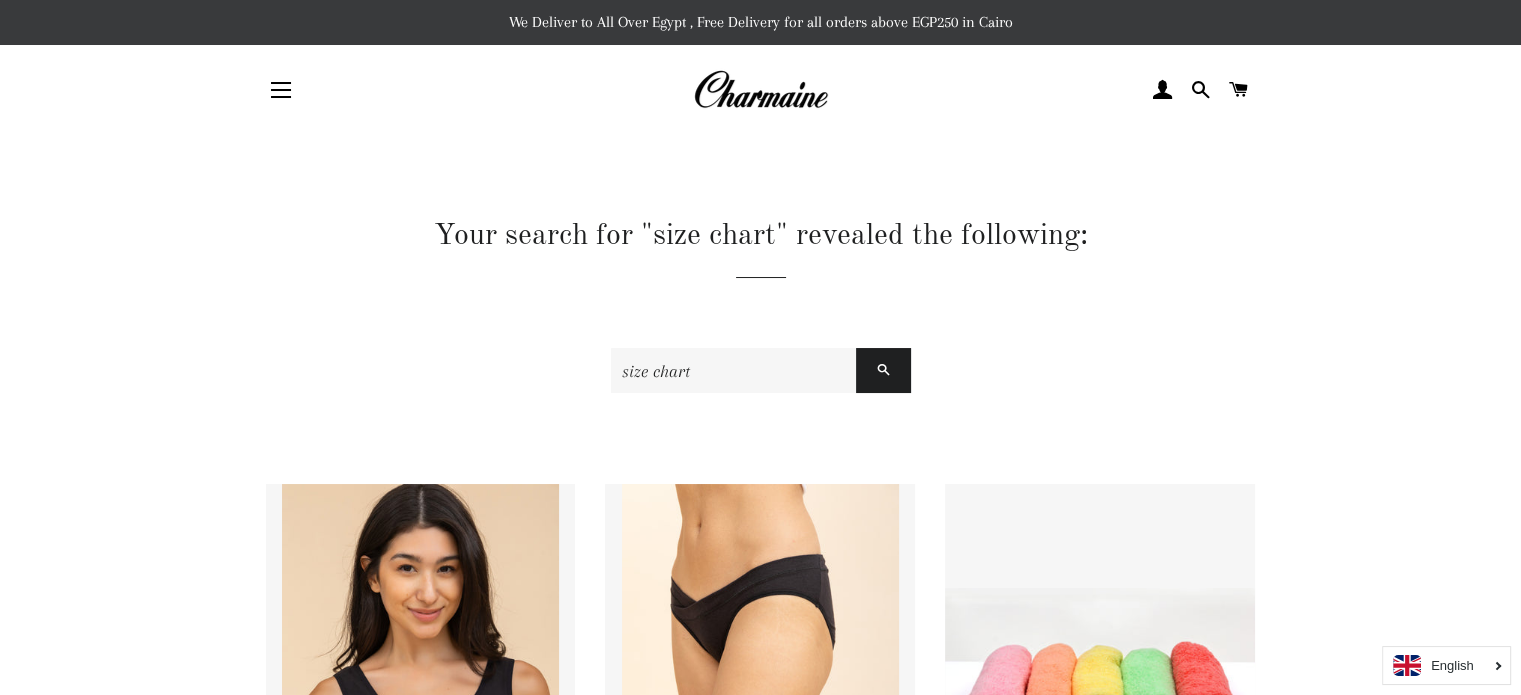 click on "Site navigation" at bounding box center (281, 90) 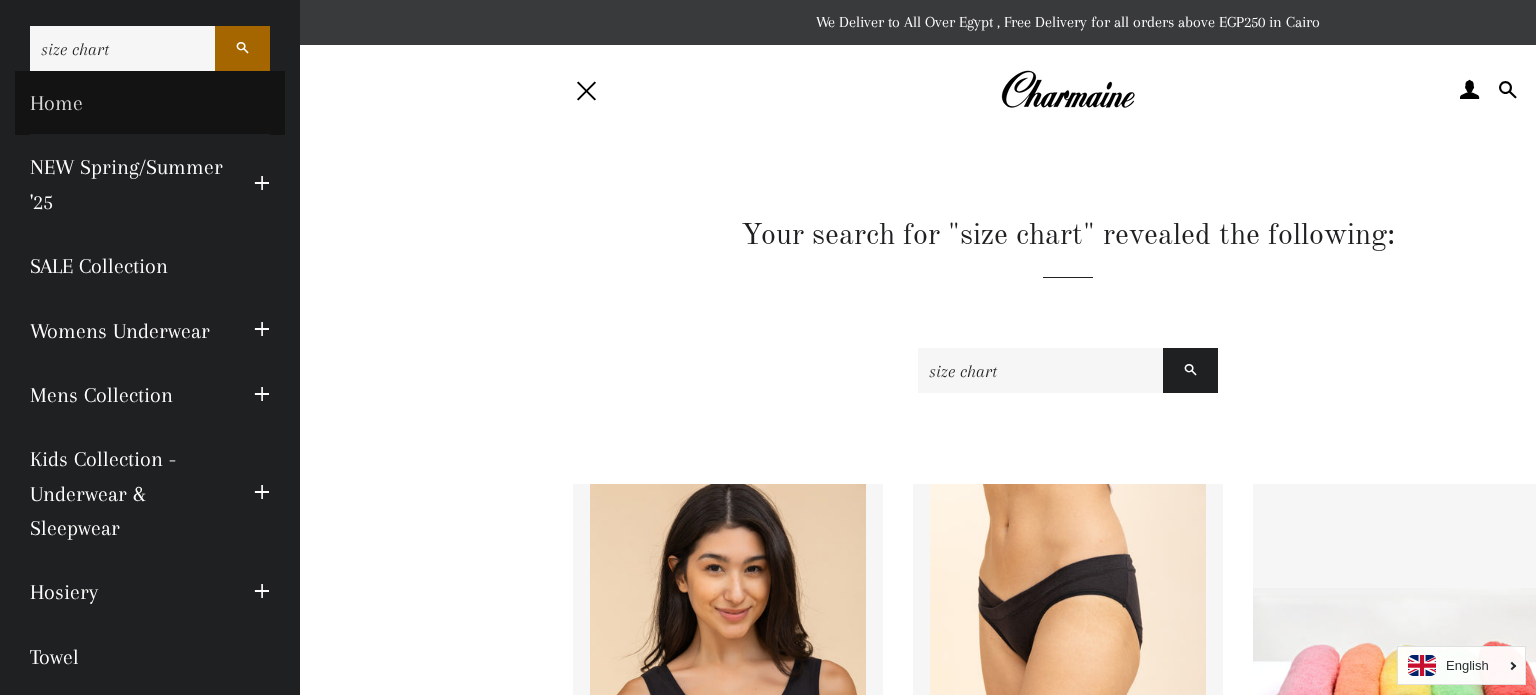 click on "Home" at bounding box center [150, 103] 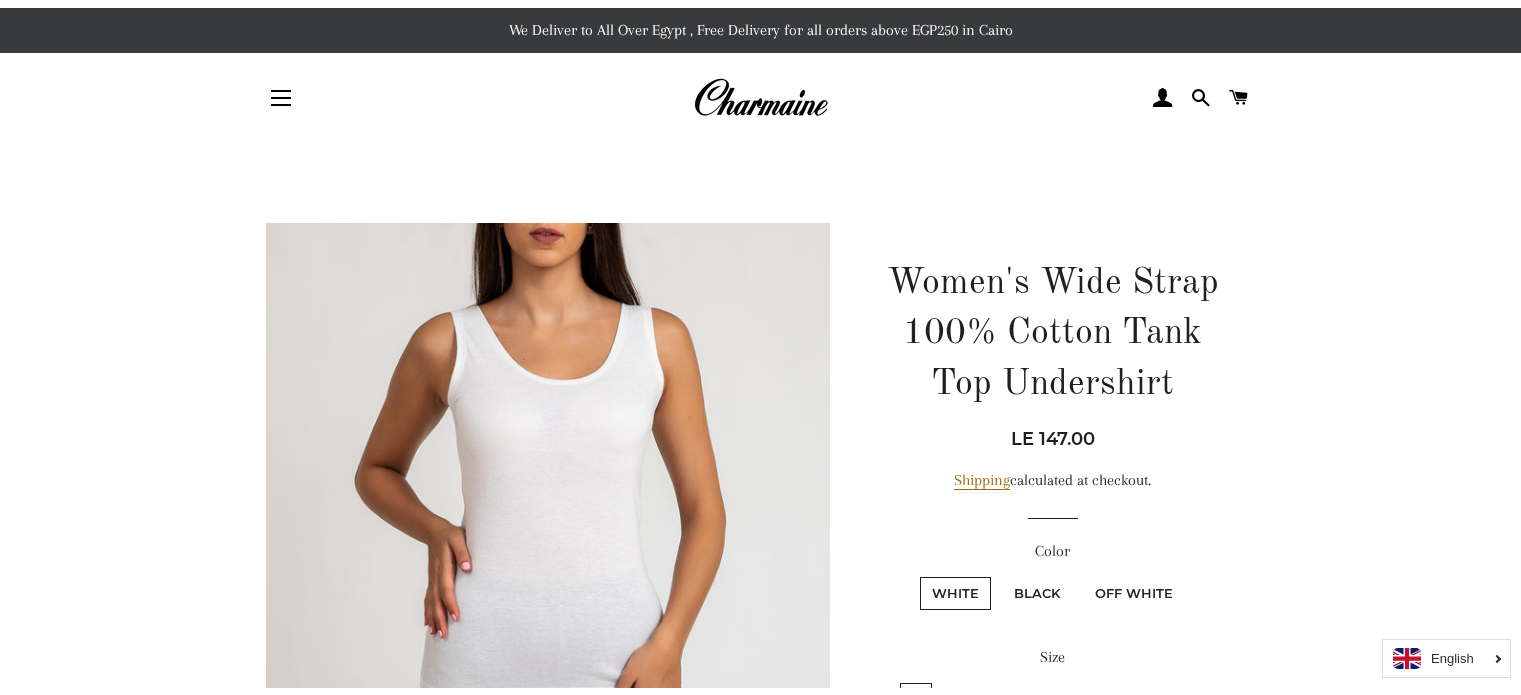 scroll, scrollTop: 0, scrollLeft: 0, axis: both 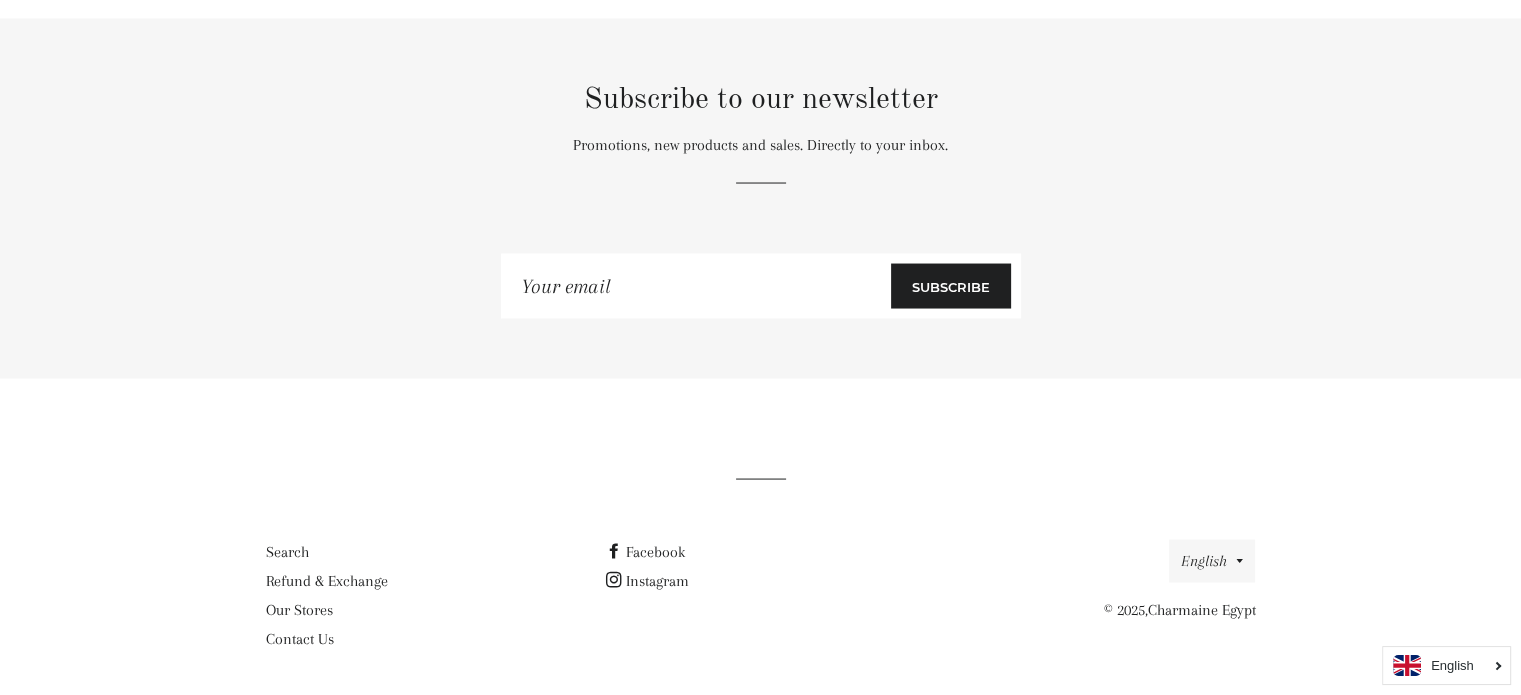 click on "Refund & Exchange" at bounding box center (327, 580) 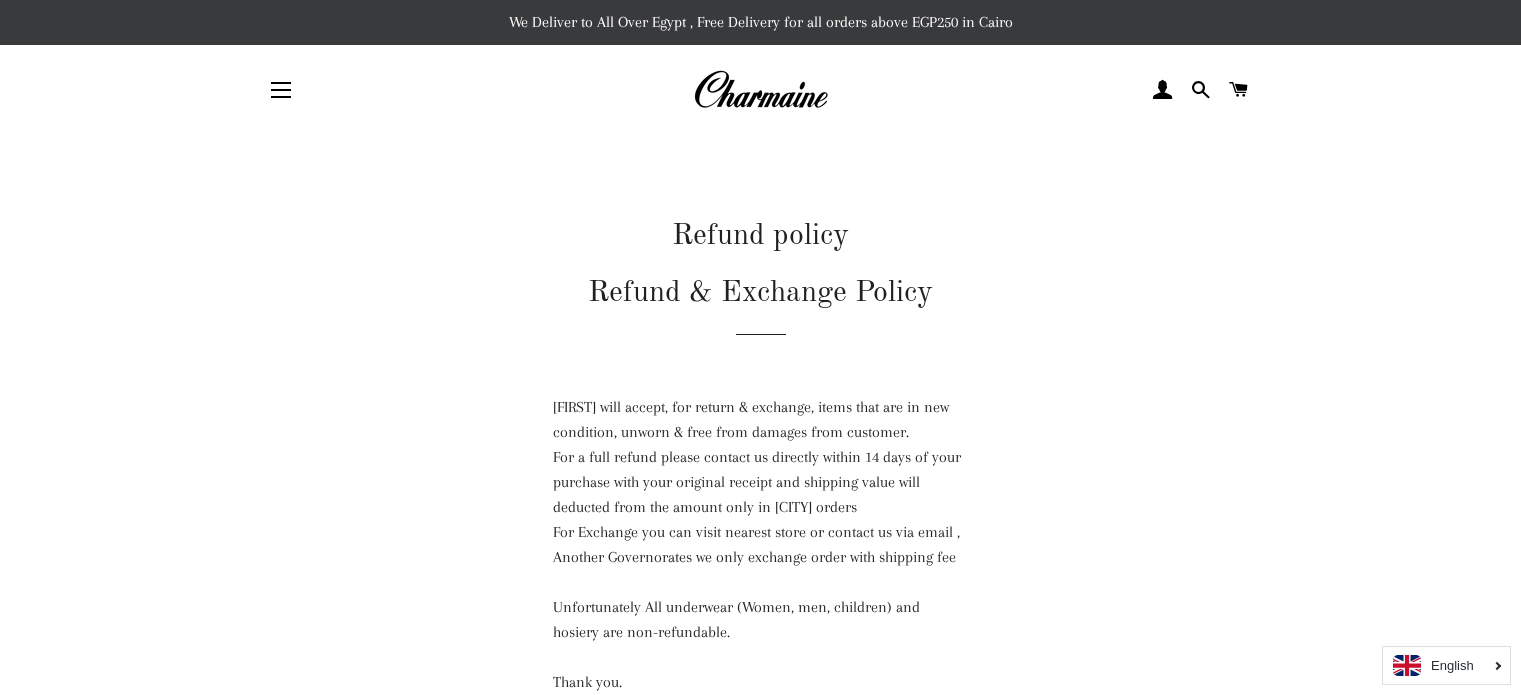 scroll, scrollTop: 0, scrollLeft: 0, axis: both 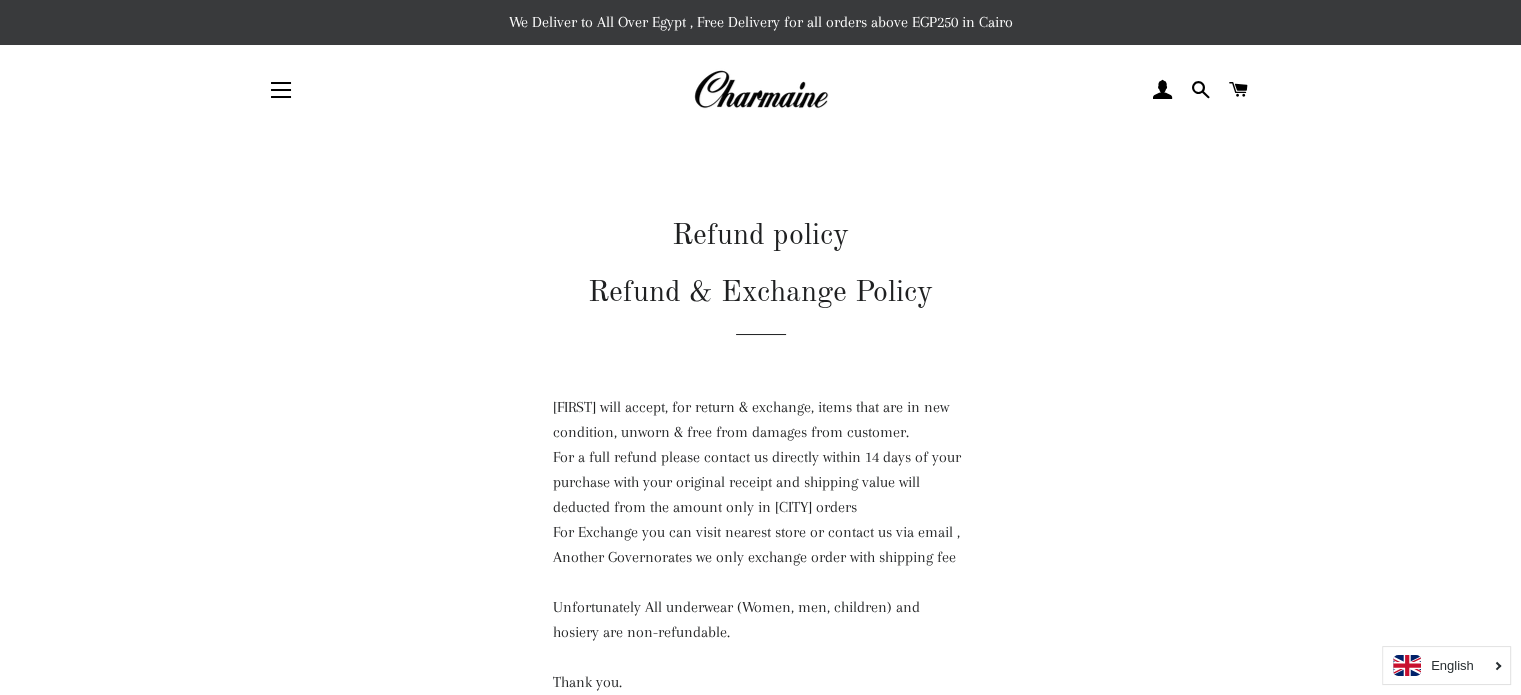 click at bounding box center [281, 97] 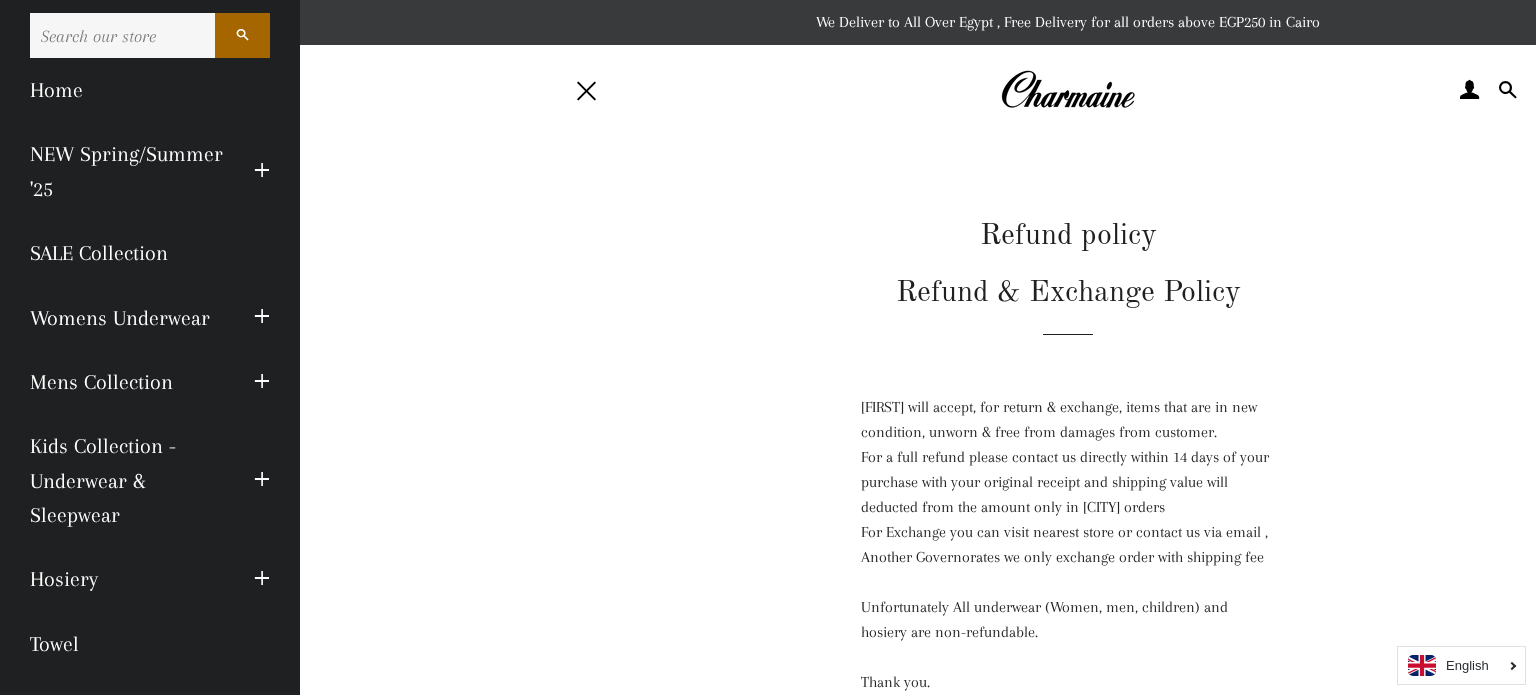 scroll, scrollTop: 0, scrollLeft: 0, axis: both 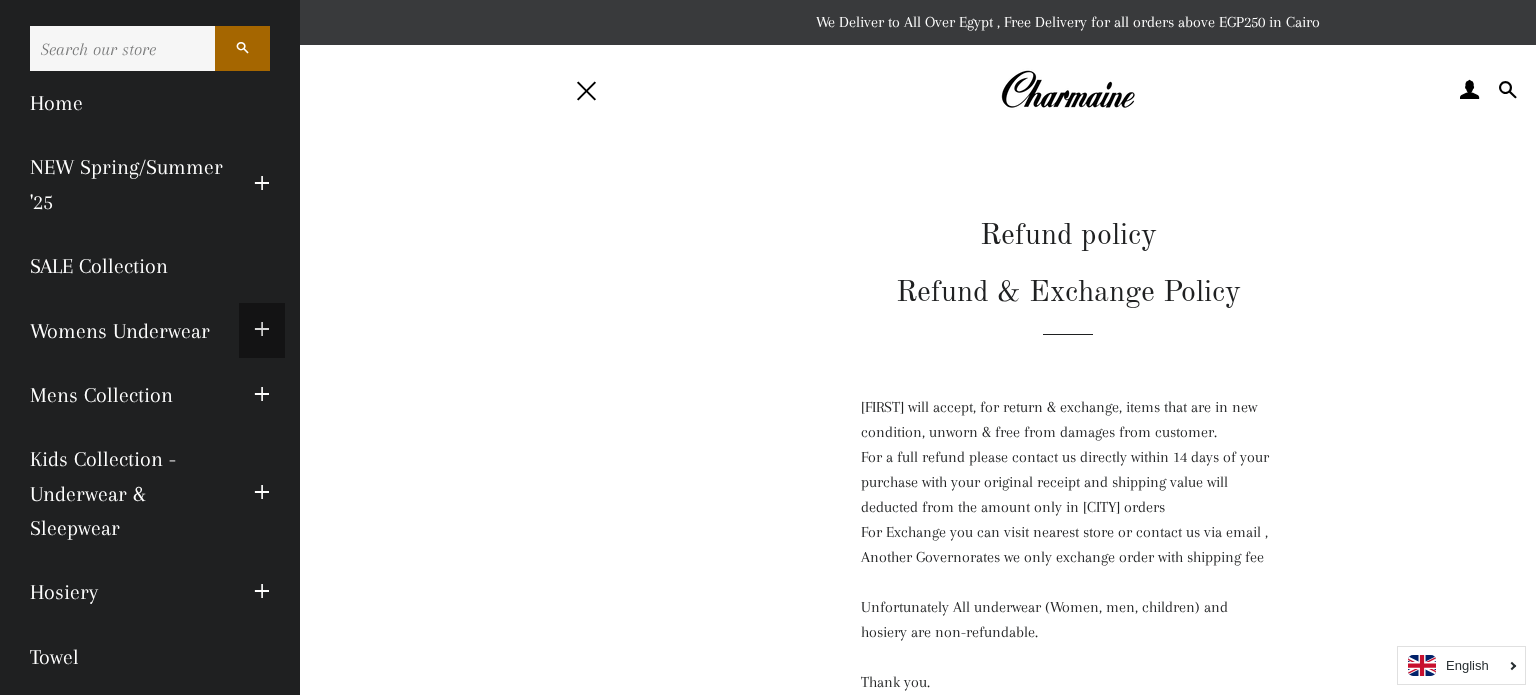 click at bounding box center (262, 330) 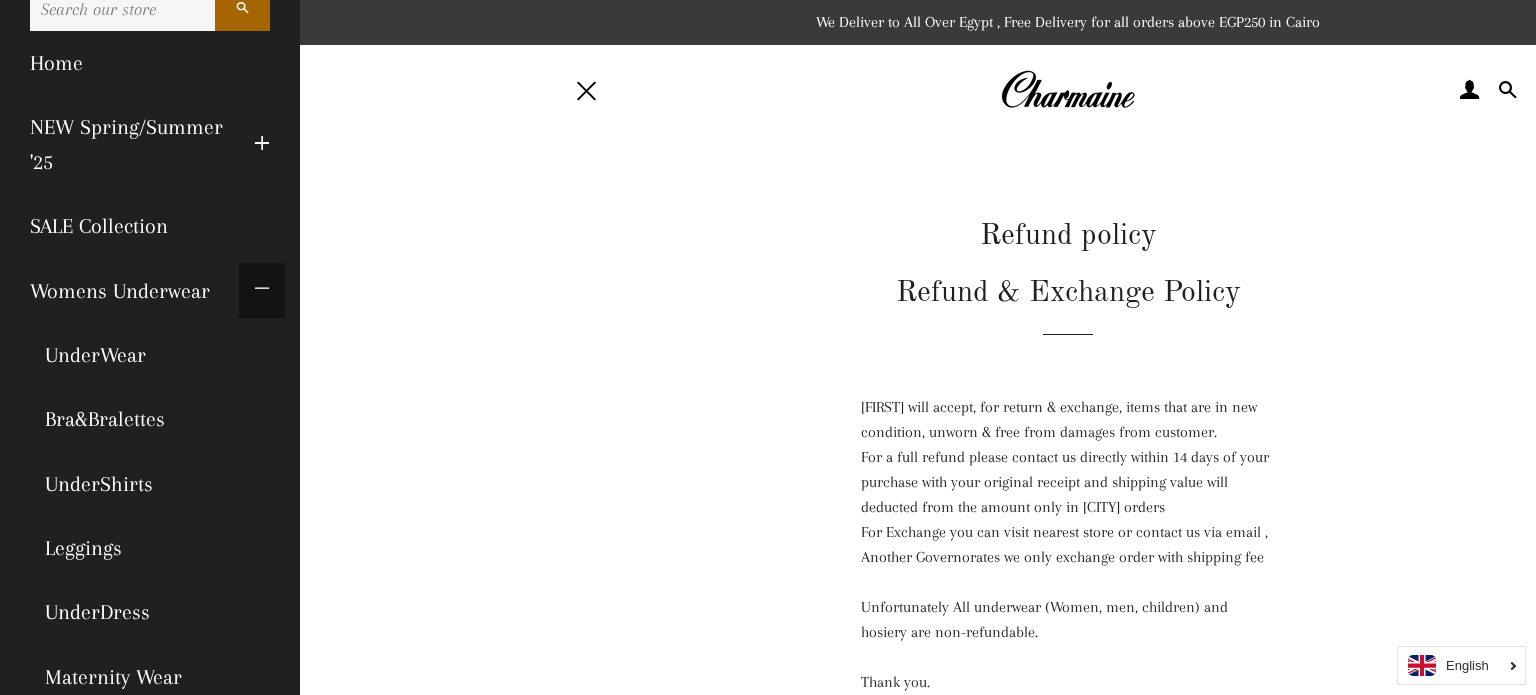 scroll, scrollTop: 0, scrollLeft: 0, axis: both 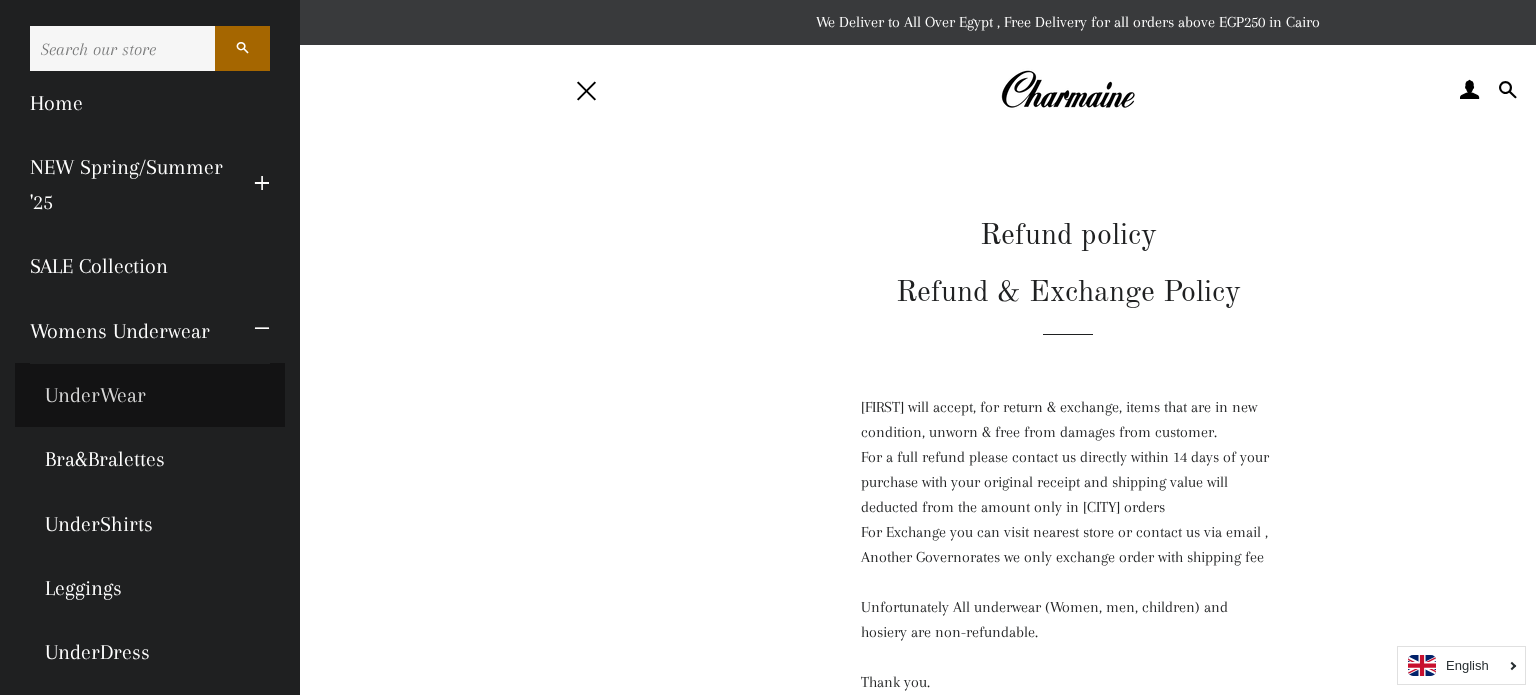 click on "UnderWear" at bounding box center [150, 395] 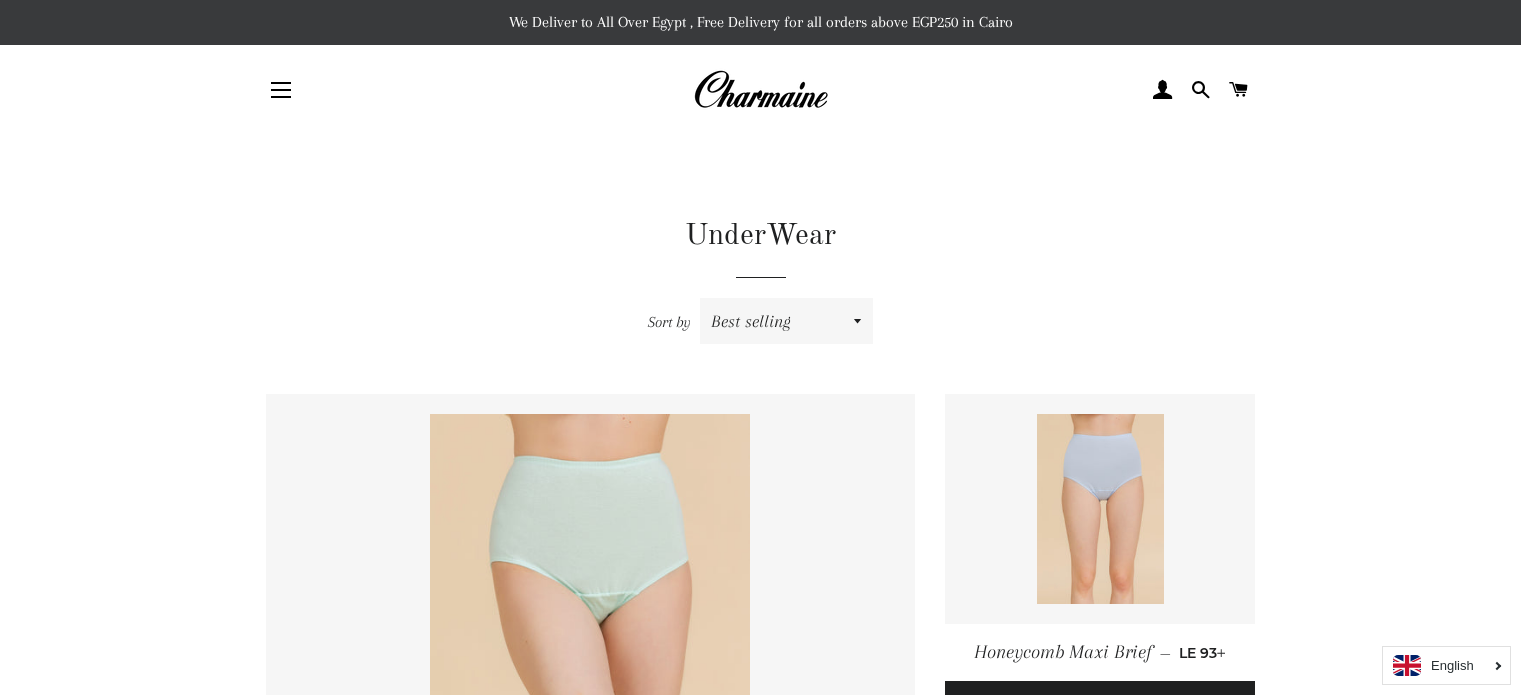 scroll, scrollTop: 0, scrollLeft: 0, axis: both 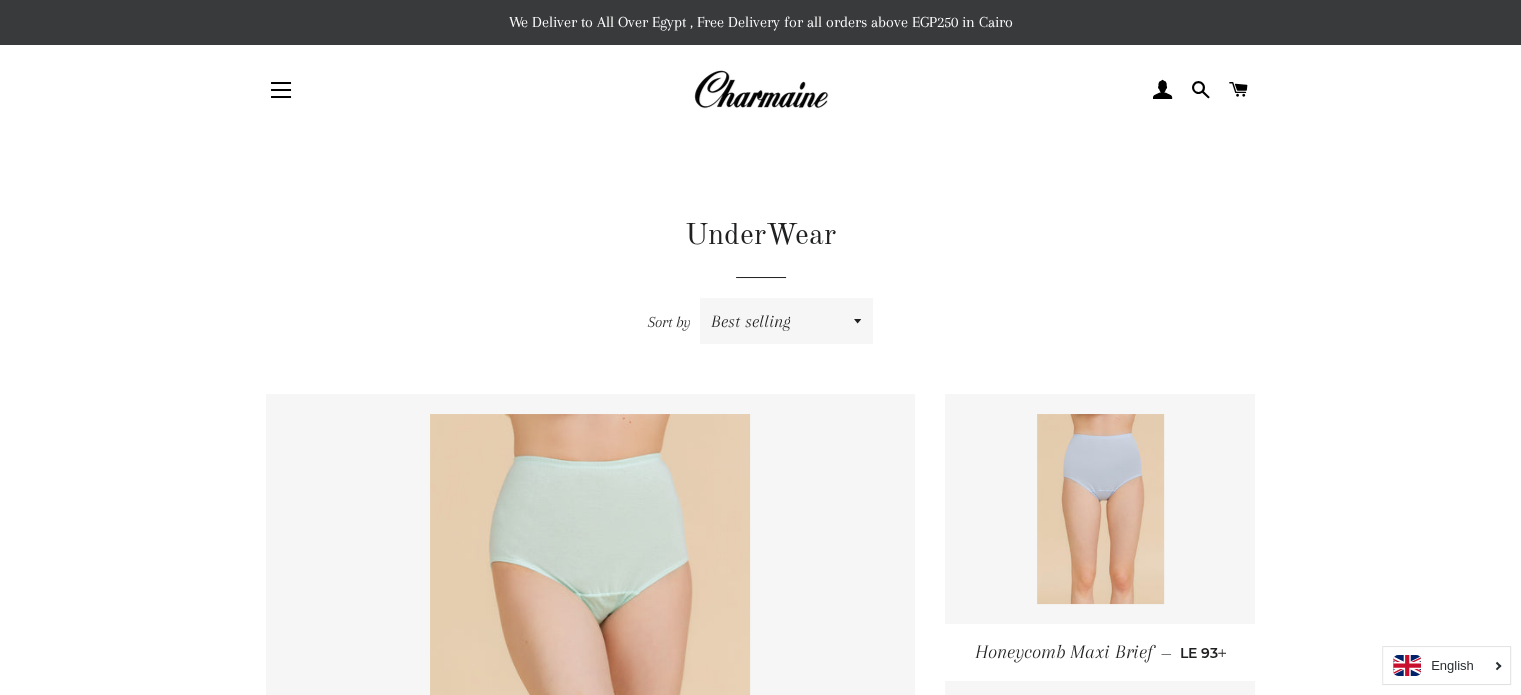 click on "Featured
Best selling
Alphabetically, A-Z
Alphabetically, Z-A
Price, low to high
Price, high to low
Date, old to new
Date, new to old" at bounding box center [786, 321] 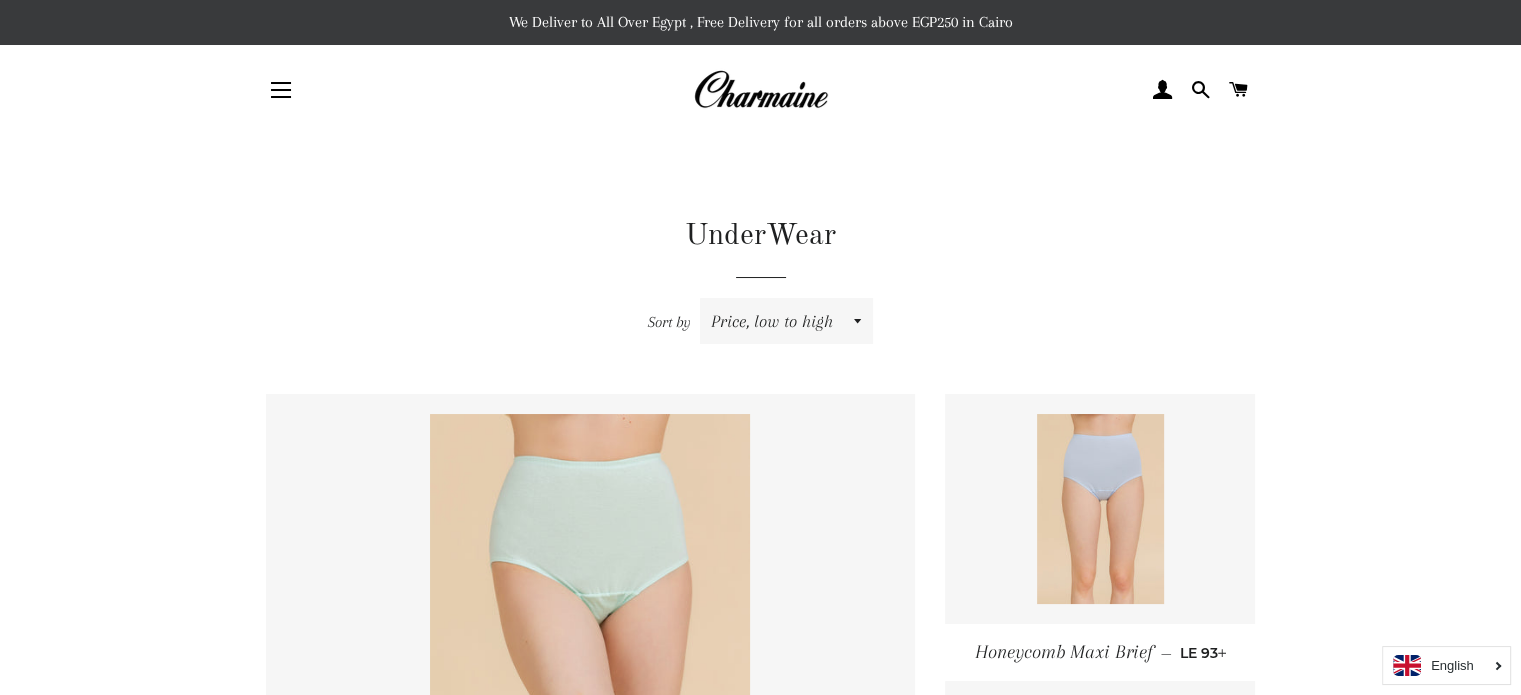 click on "Featured
Best selling
Alphabetically, A-Z
Alphabetically, Z-A
Price, low to high
Price, high to low
Date, old to new
Date, new to old" at bounding box center (786, 321) 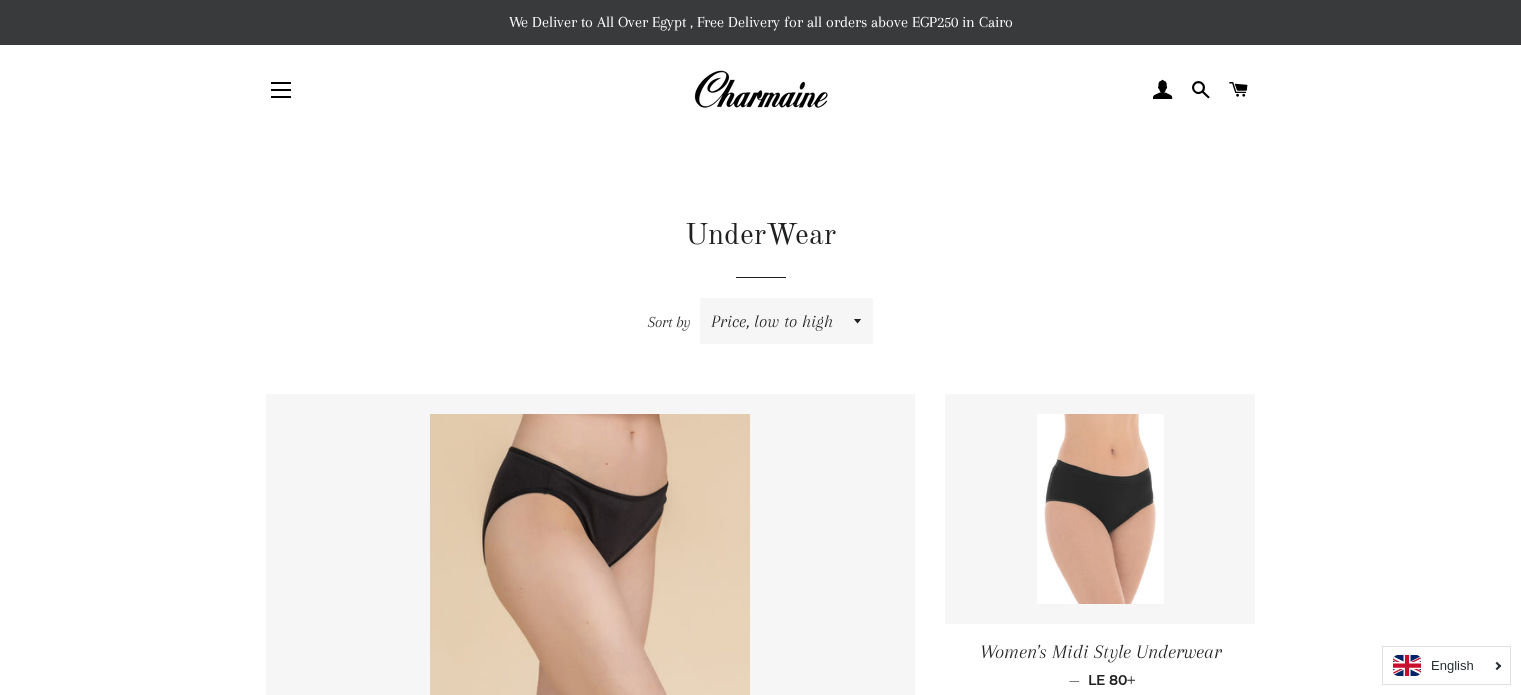 scroll, scrollTop: 0, scrollLeft: 0, axis: both 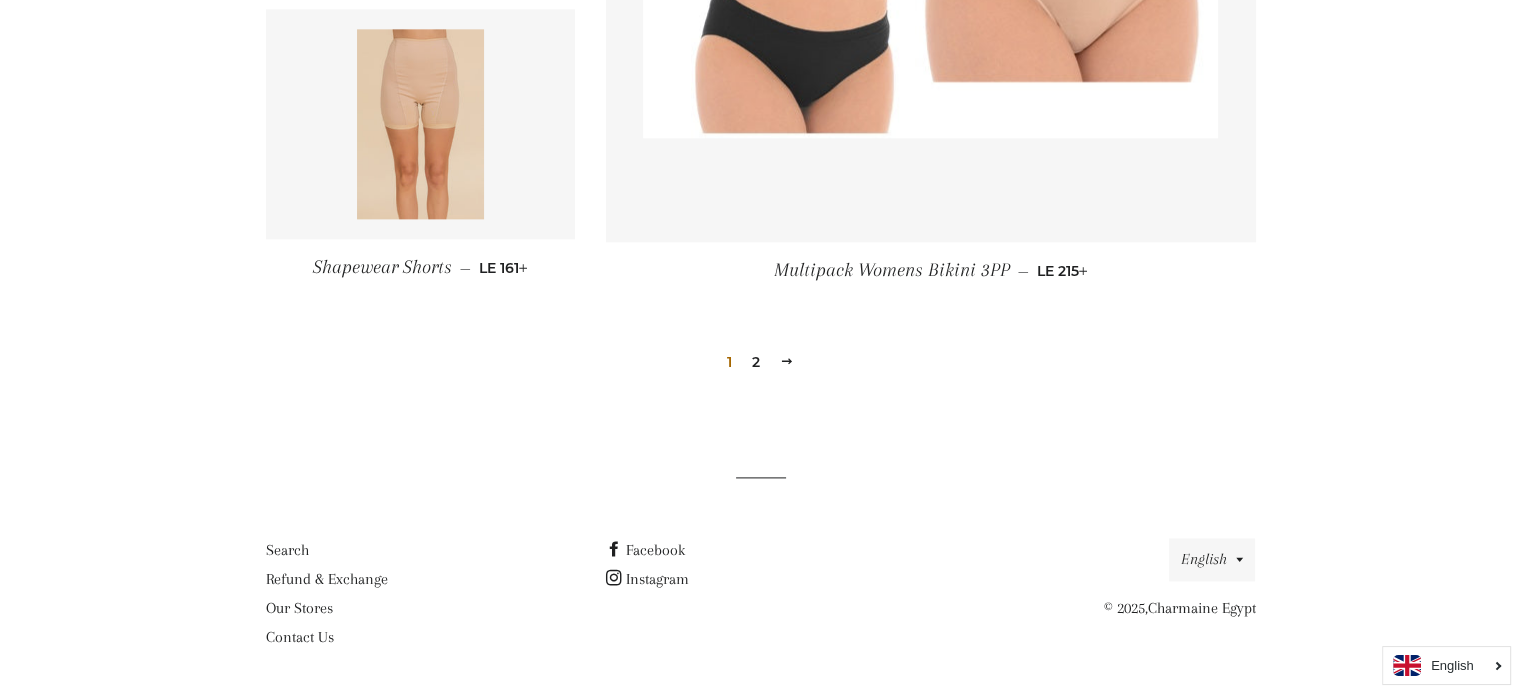 click on "2" at bounding box center (756, 362) 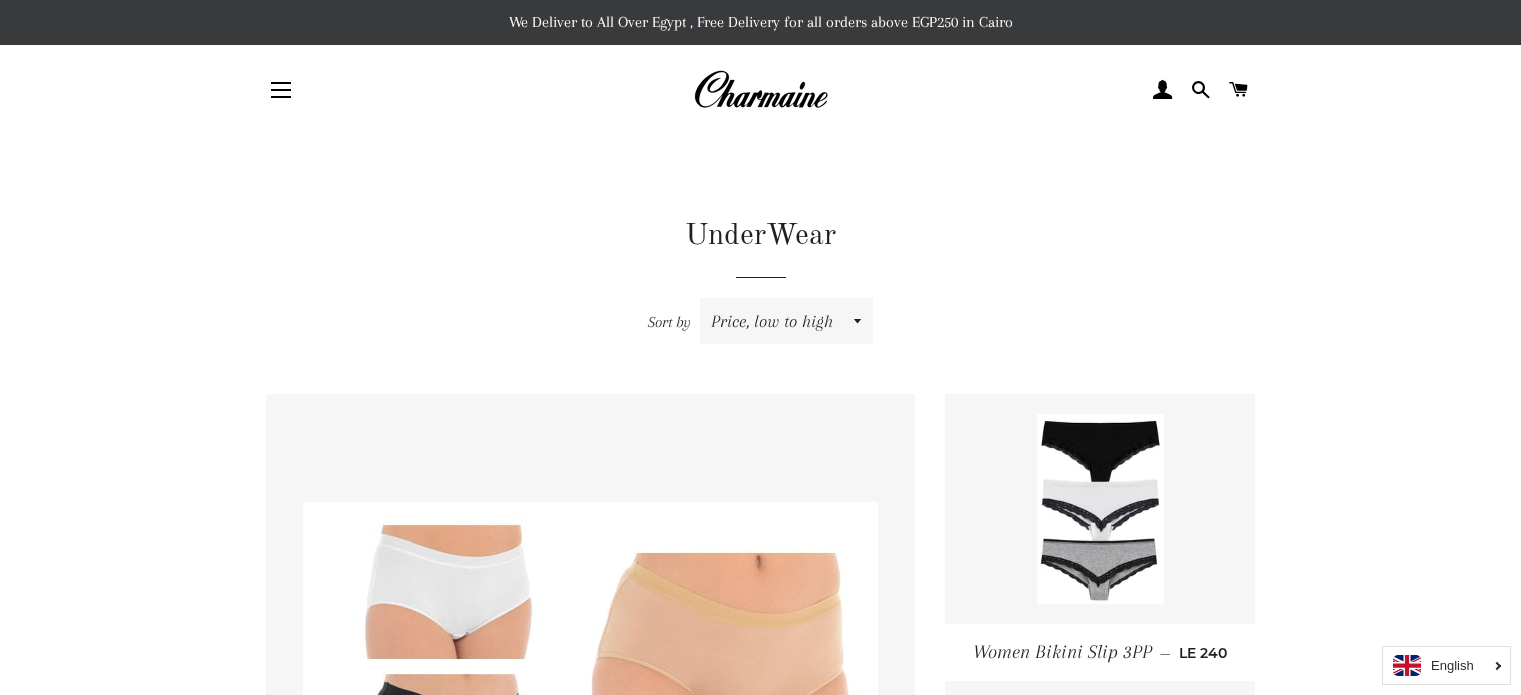 scroll, scrollTop: 0, scrollLeft: 0, axis: both 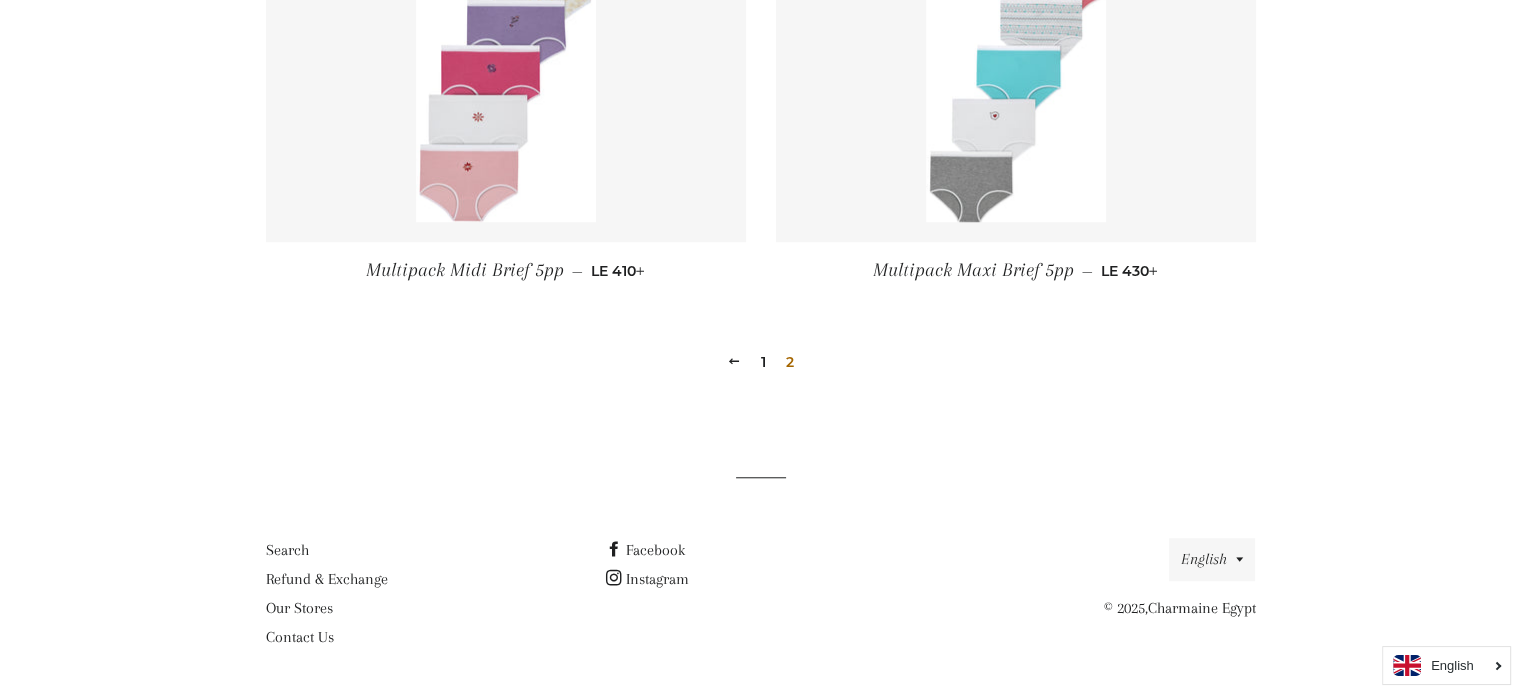 click on "1" at bounding box center [763, 362] 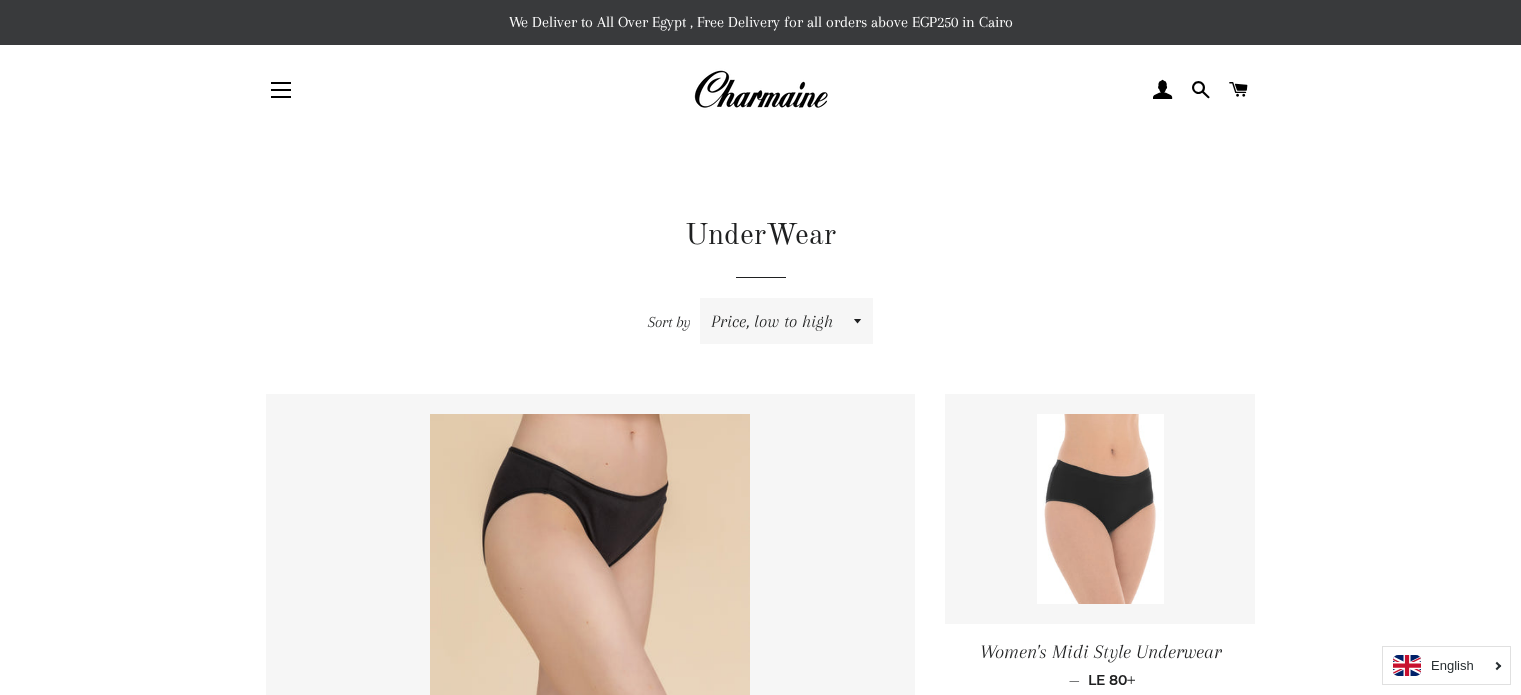 scroll, scrollTop: 0, scrollLeft: 0, axis: both 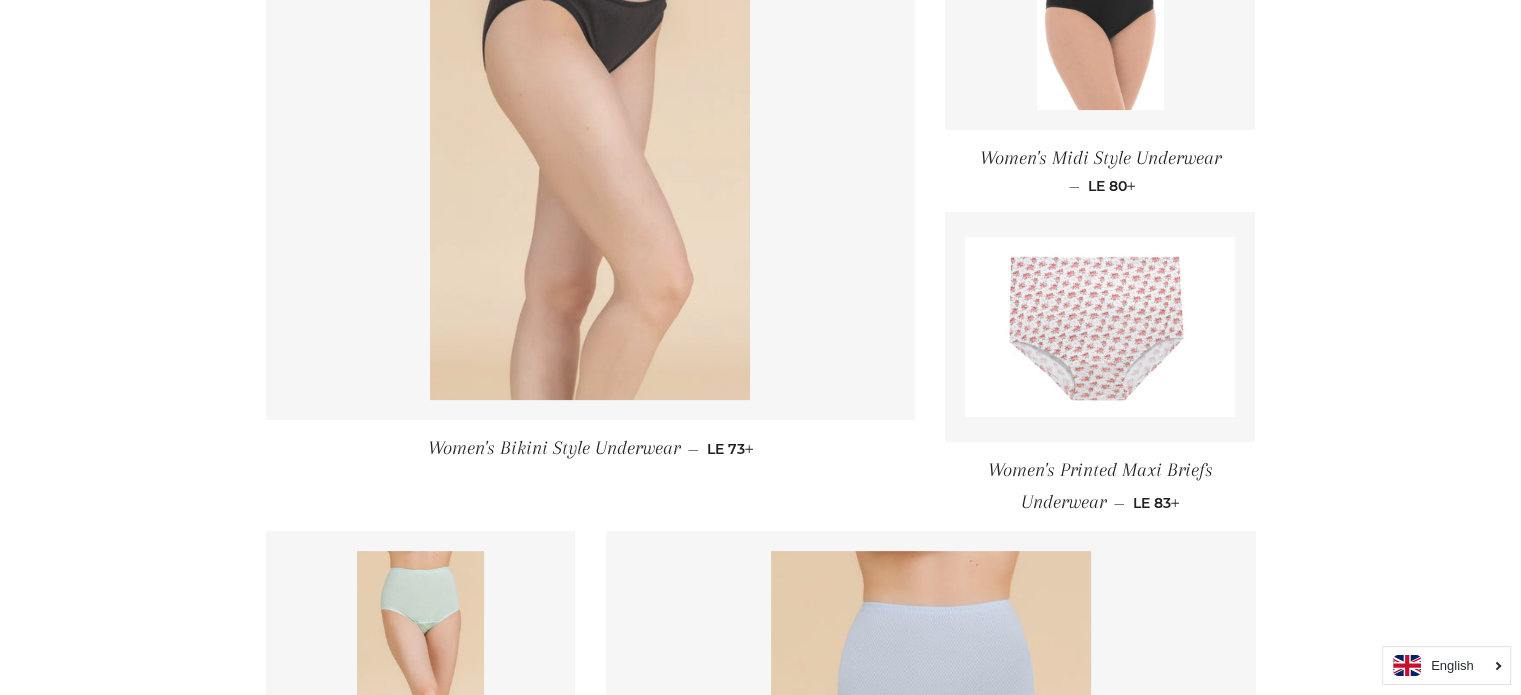 click at bounding box center [590, 160] 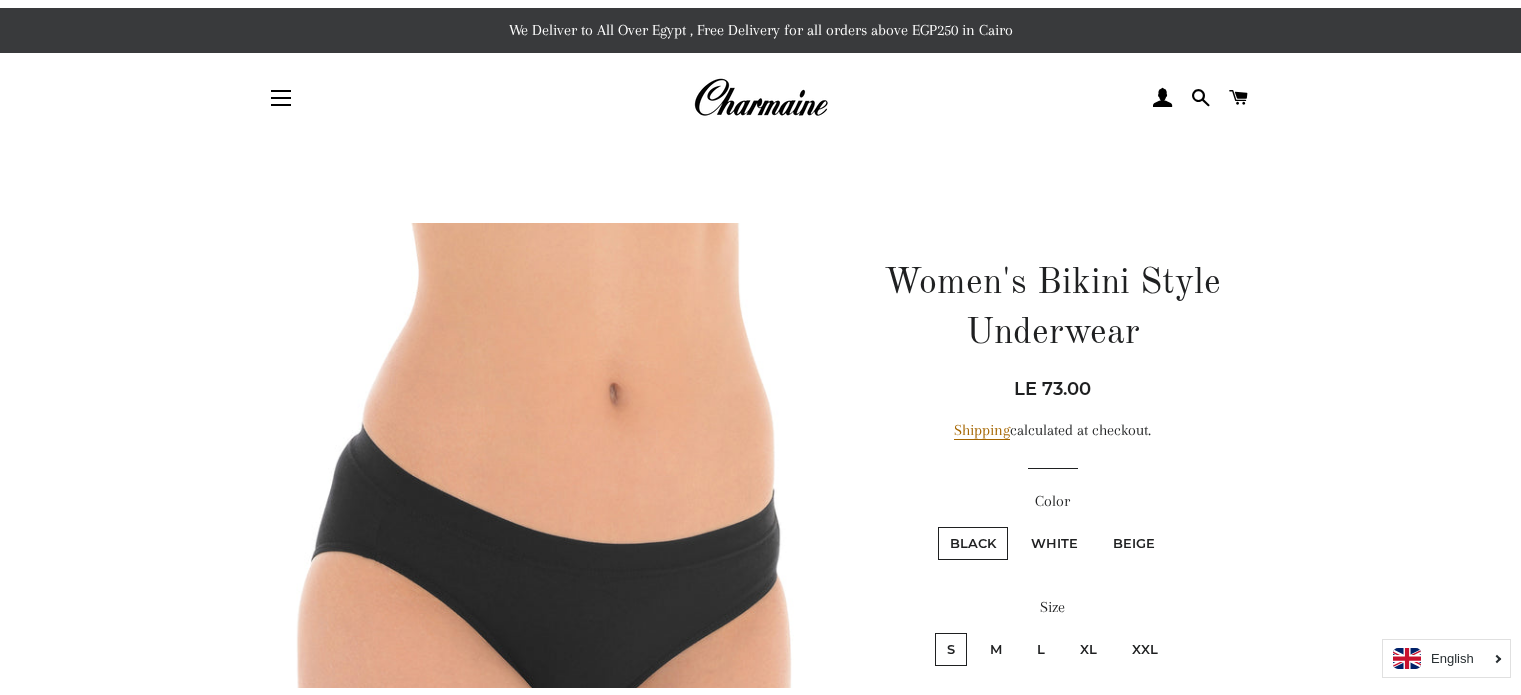 scroll, scrollTop: 0, scrollLeft: 0, axis: both 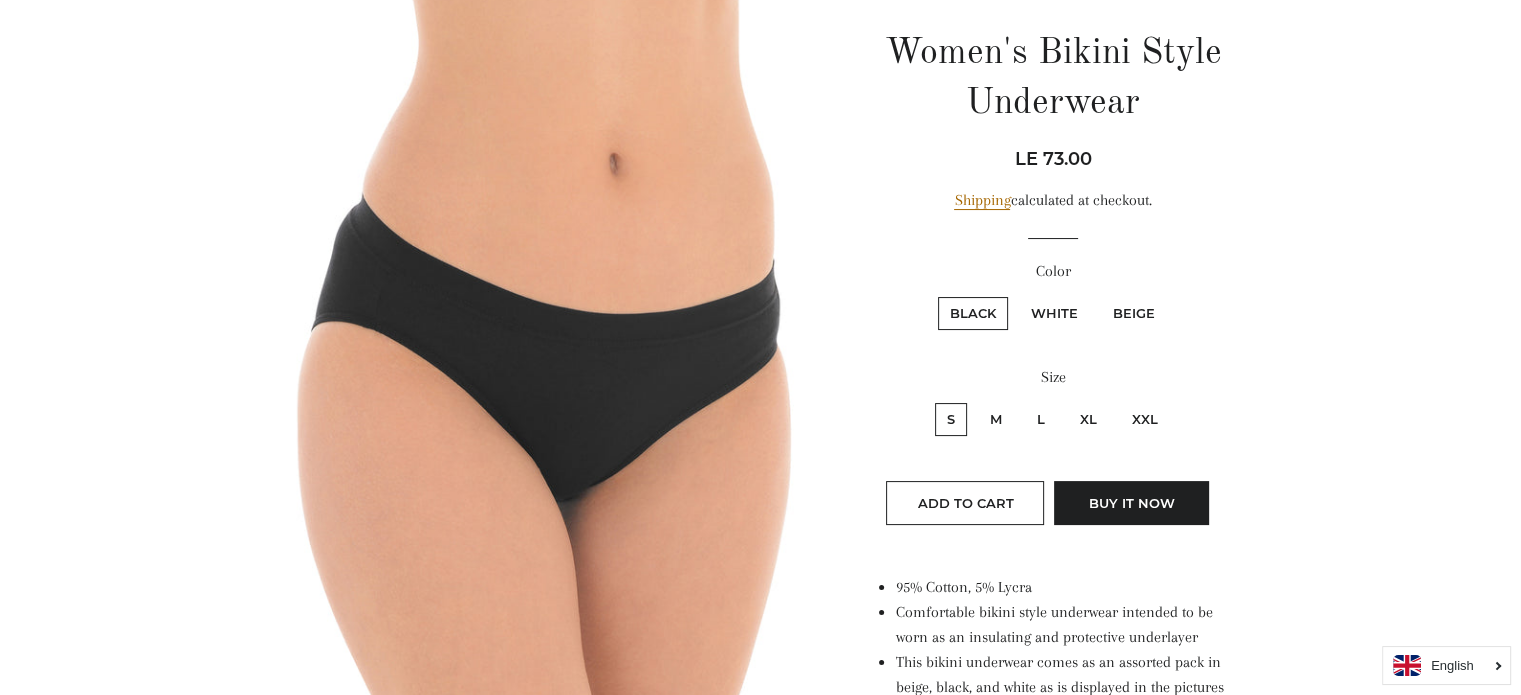 click on "Beige" at bounding box center [1134, 313] 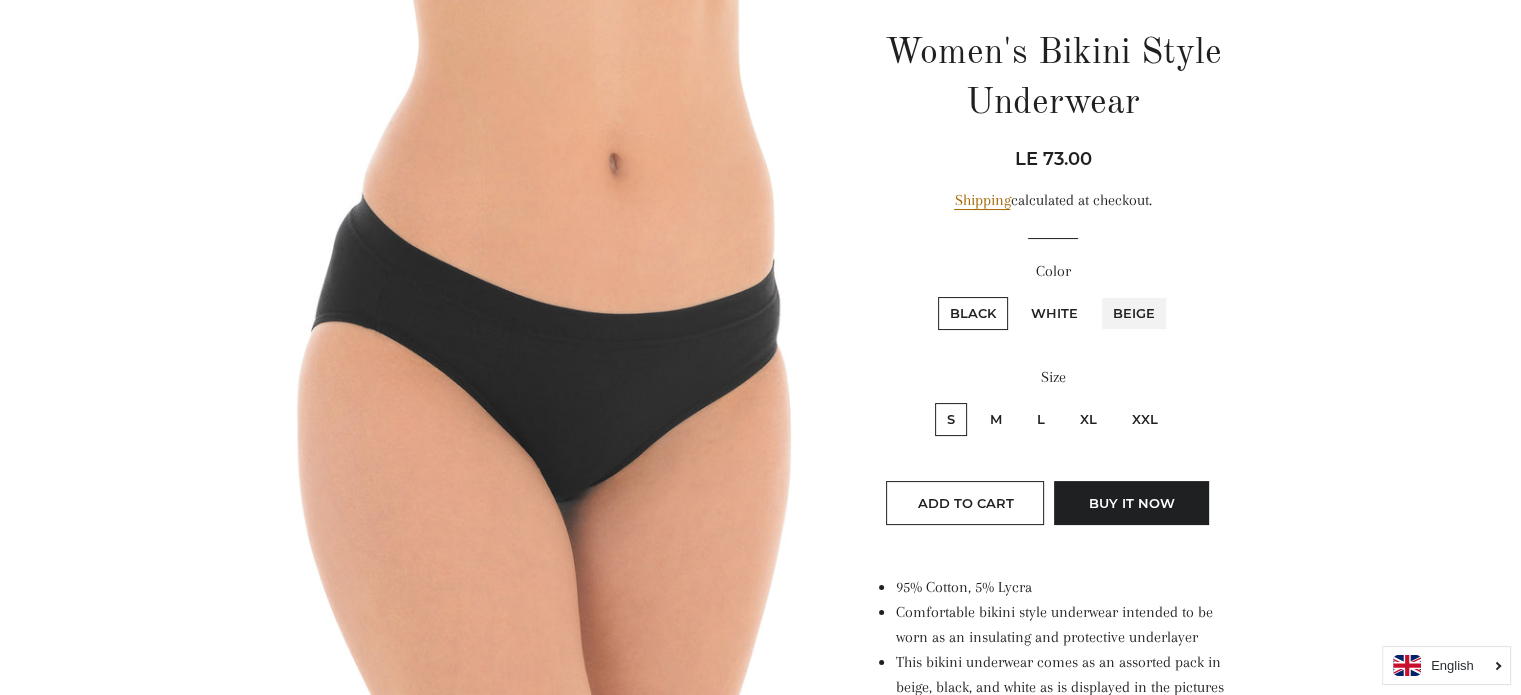 click on "Beige" at bounding box center [1098, 294] 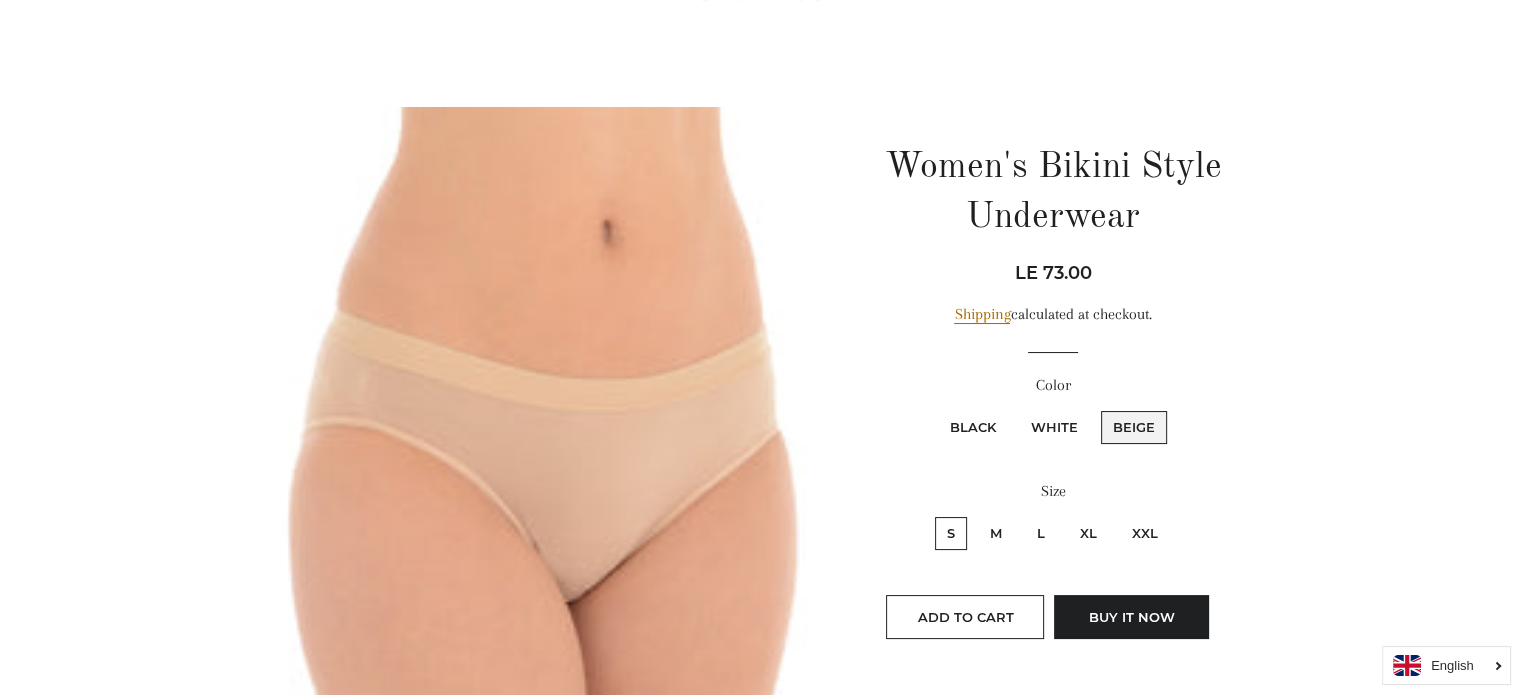 scroll, scrollTop: 103, scrollLeft: 0, axis: vertical 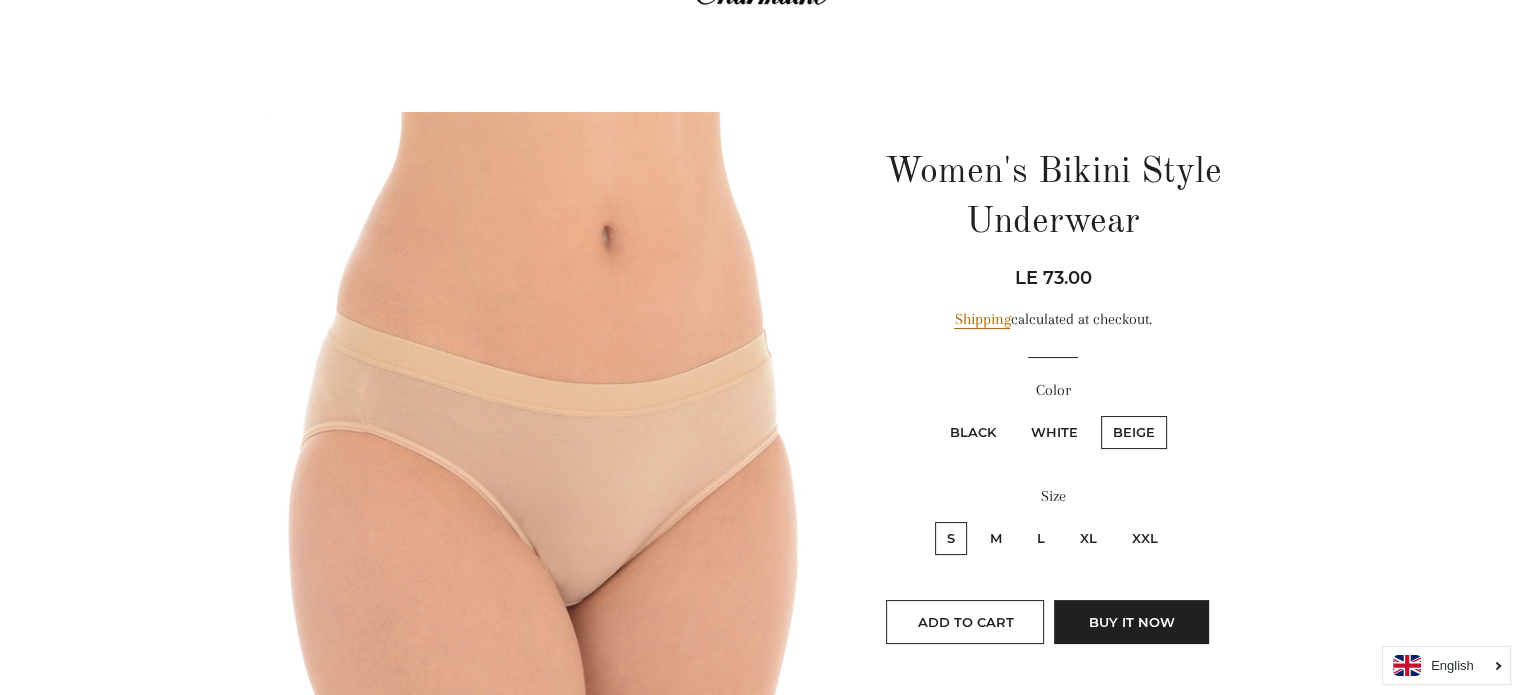 click on "XL" at bounding box center (1088, 538) 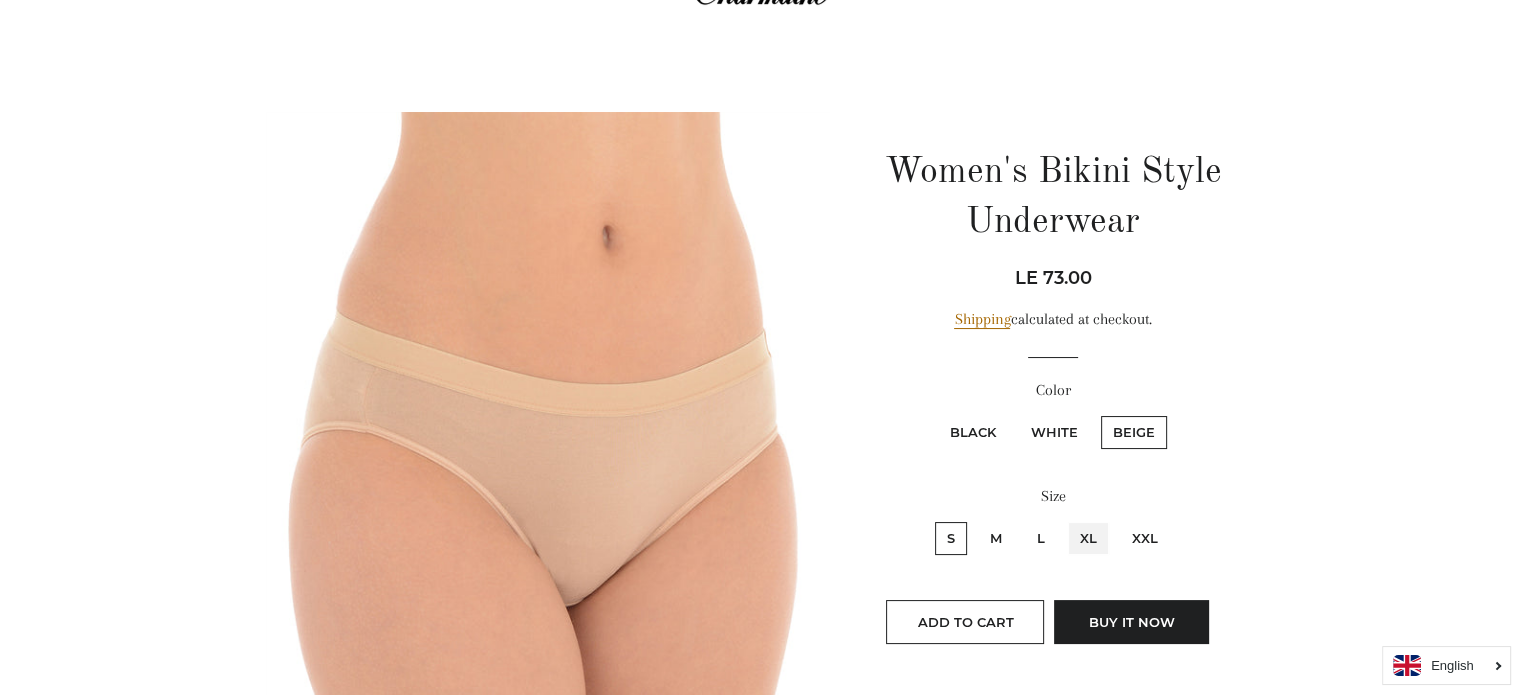 click on "XL" at bounding box center (1065, 519) 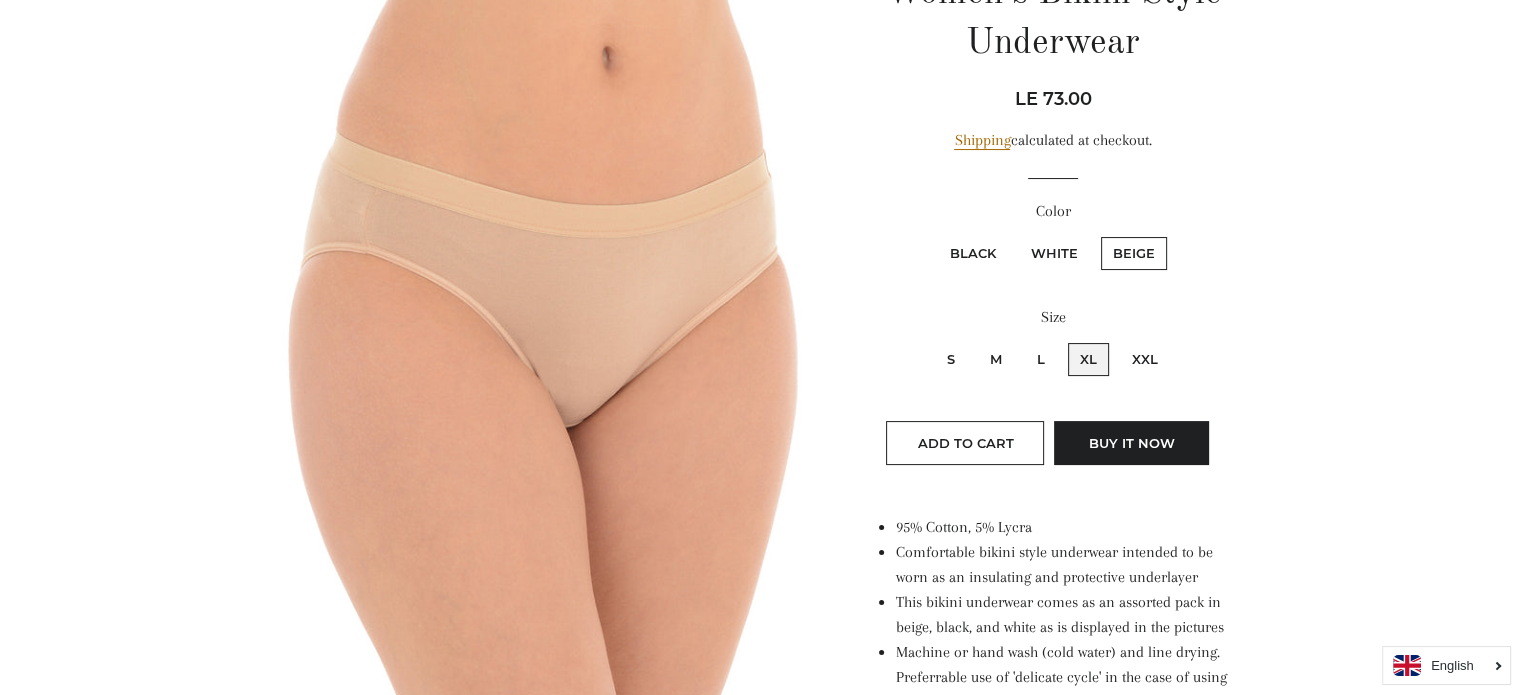 scroll, scrollTop: 264, scrollLeft: 0, axis: vertical 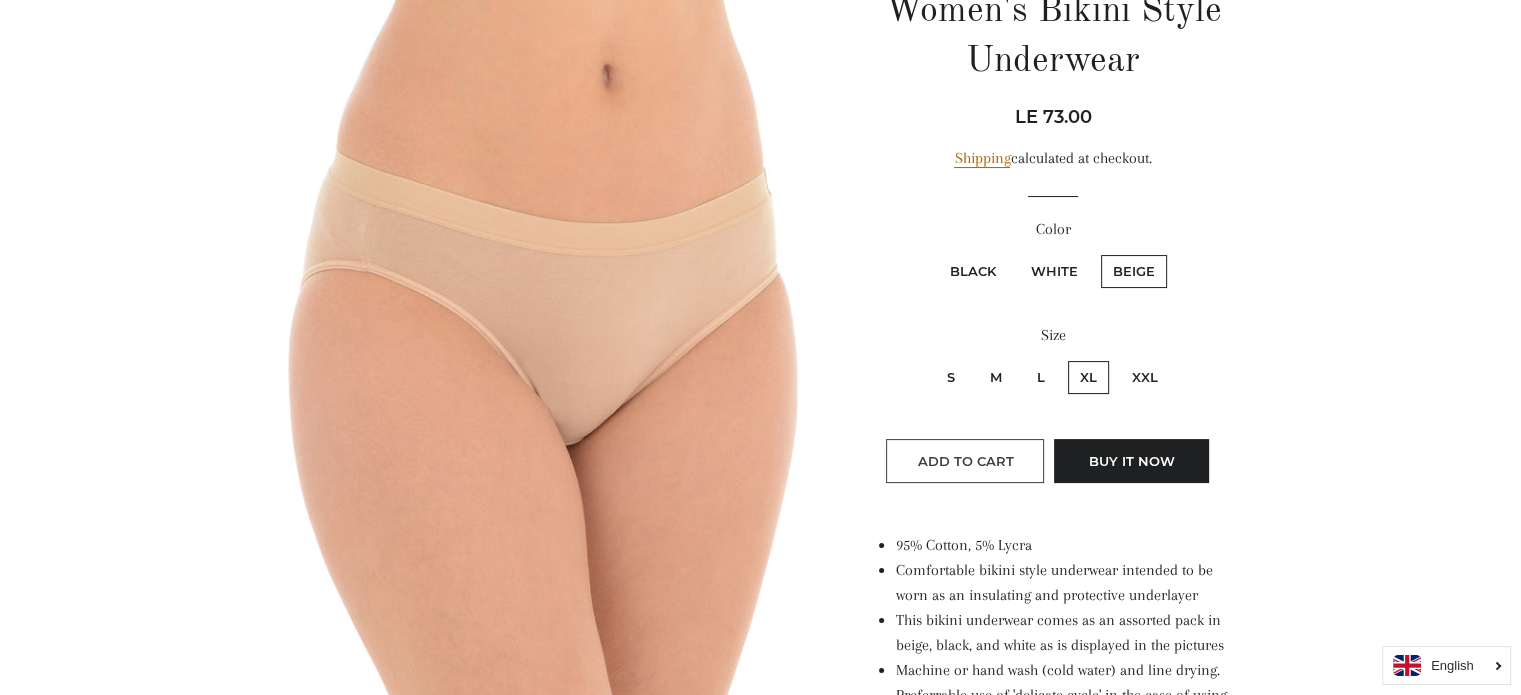 click on "Add to Cart" at bounding box center (965, 461) 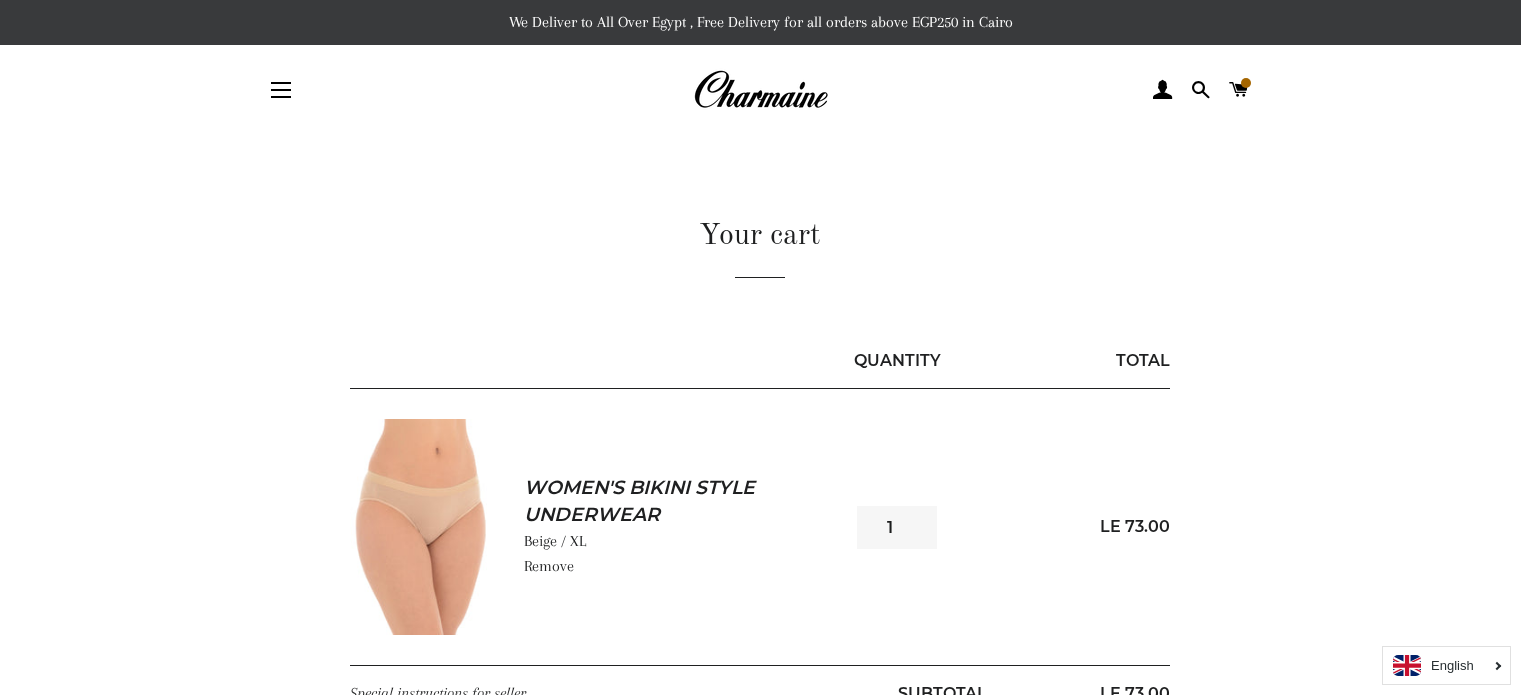 scroll, scrollTop: 0, scrollLeft: 0, axis: both 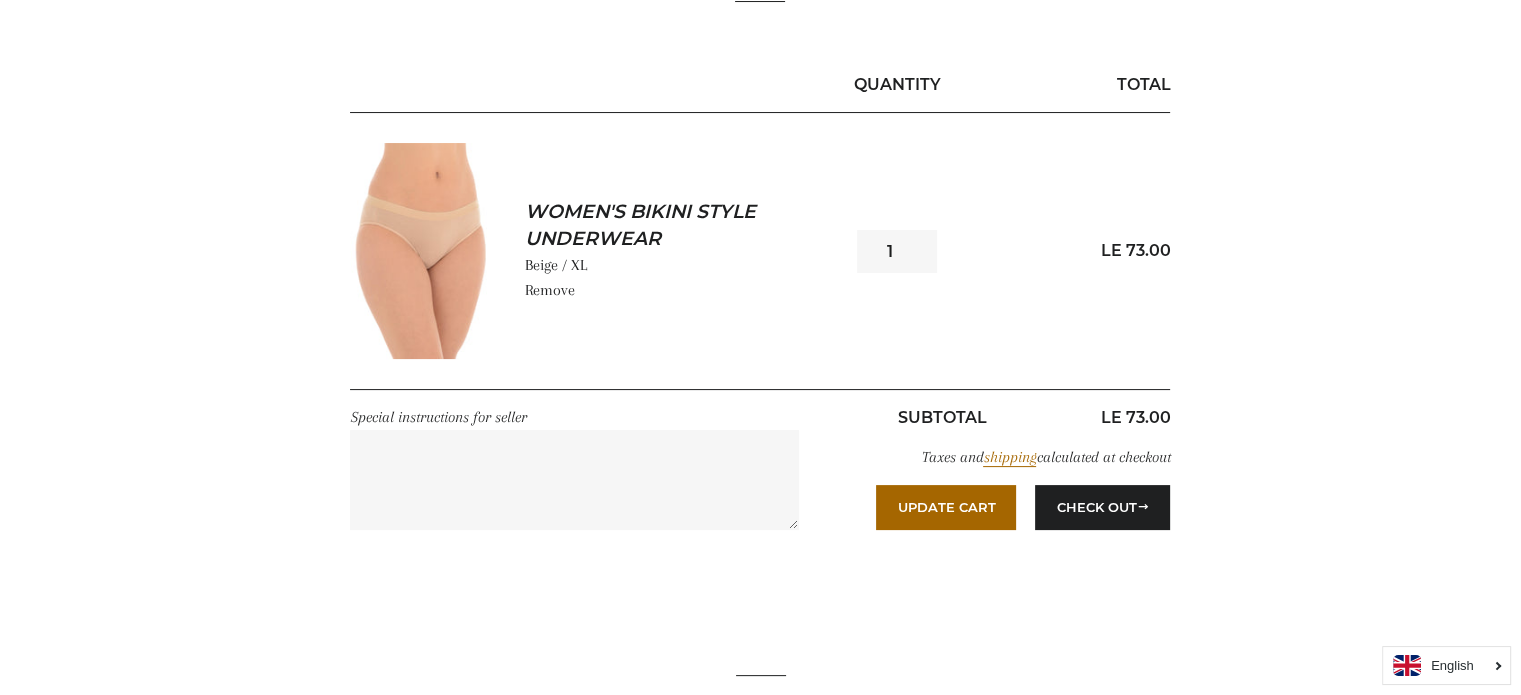 click on "1" at bounding box center (897, 251) 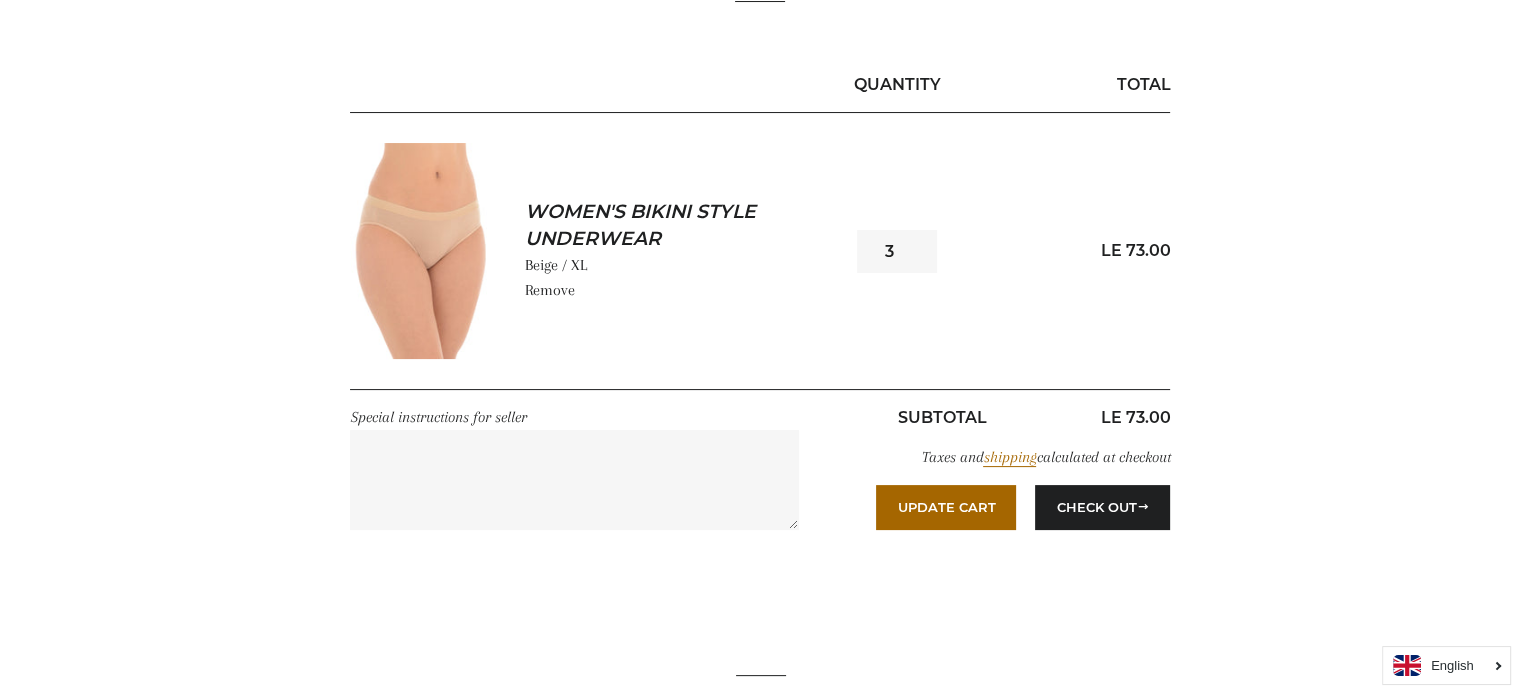 type on "3" 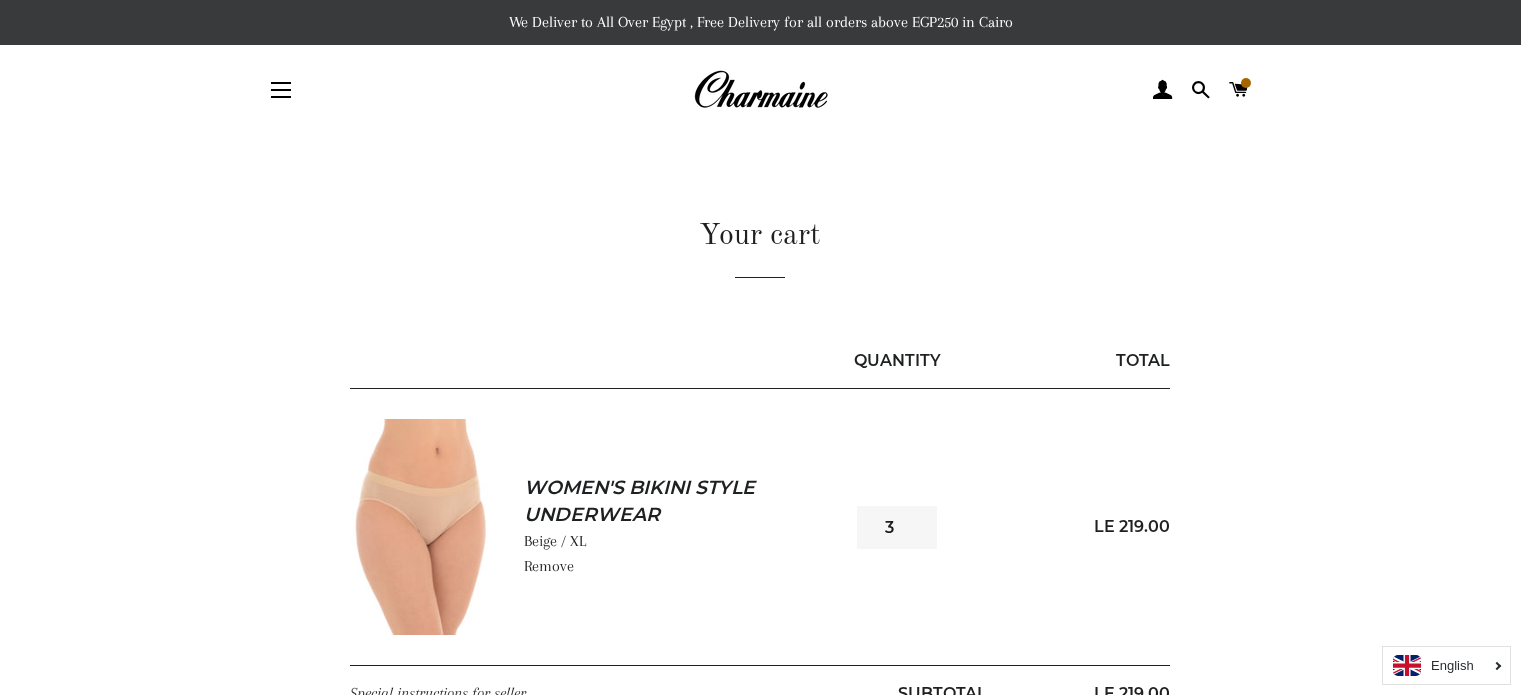 scroll, scrollTop: 0, scrollLeft: 0, axis: both 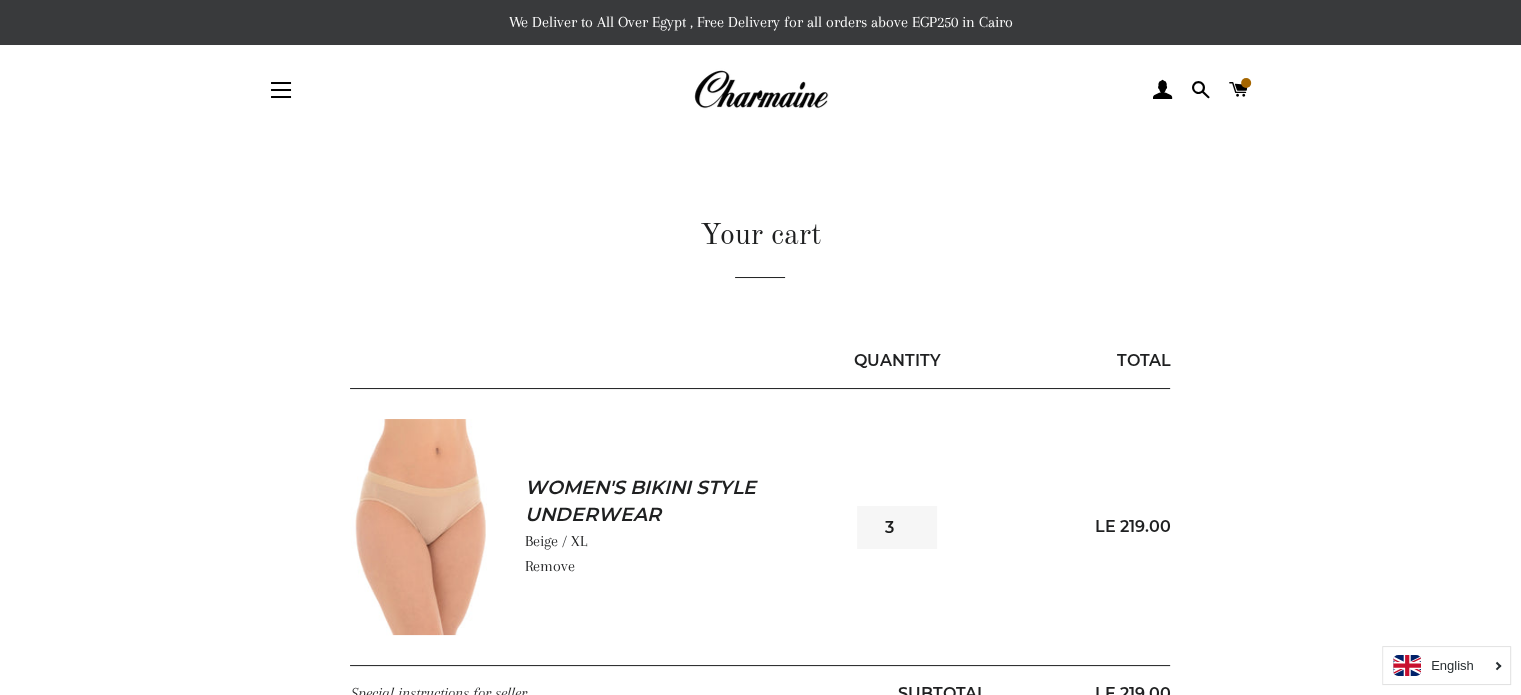 click at bounding box center [281, 90] 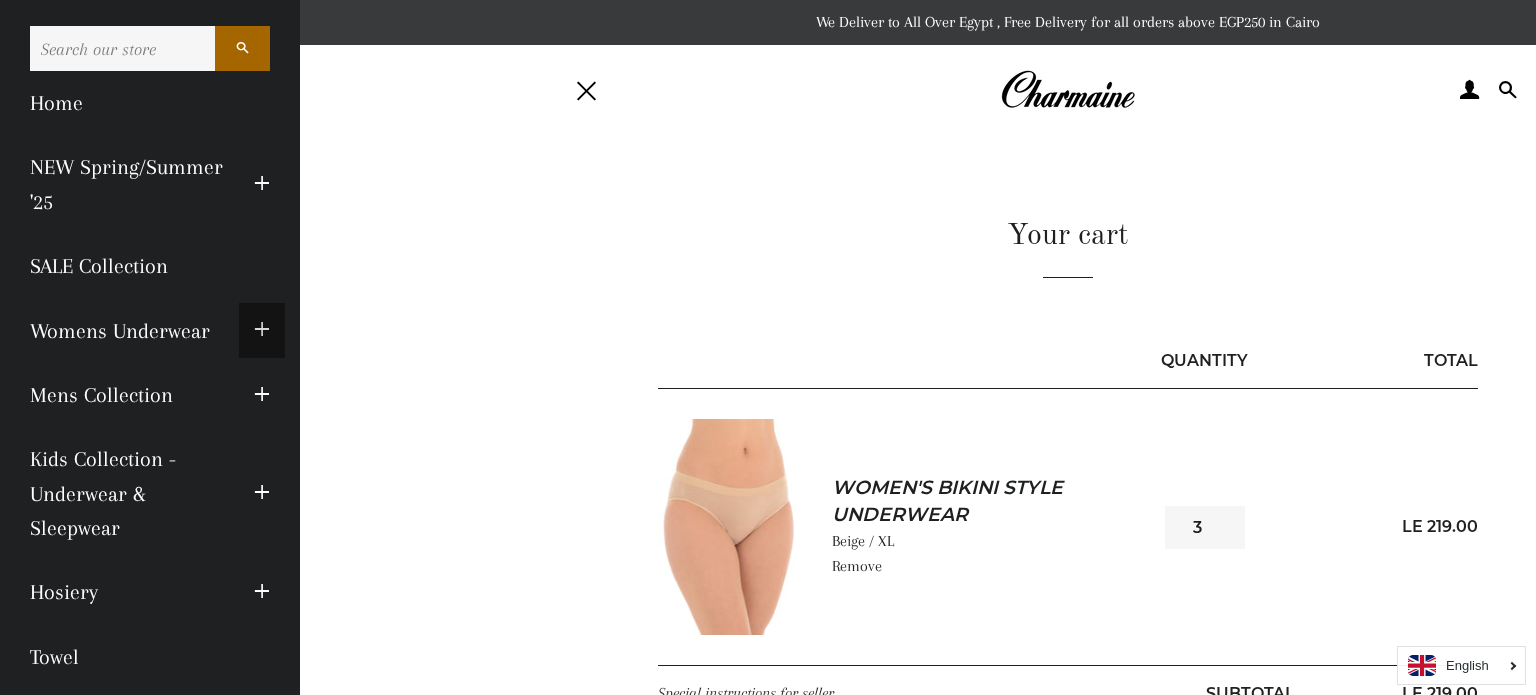 click at bounding box center [262, 330] 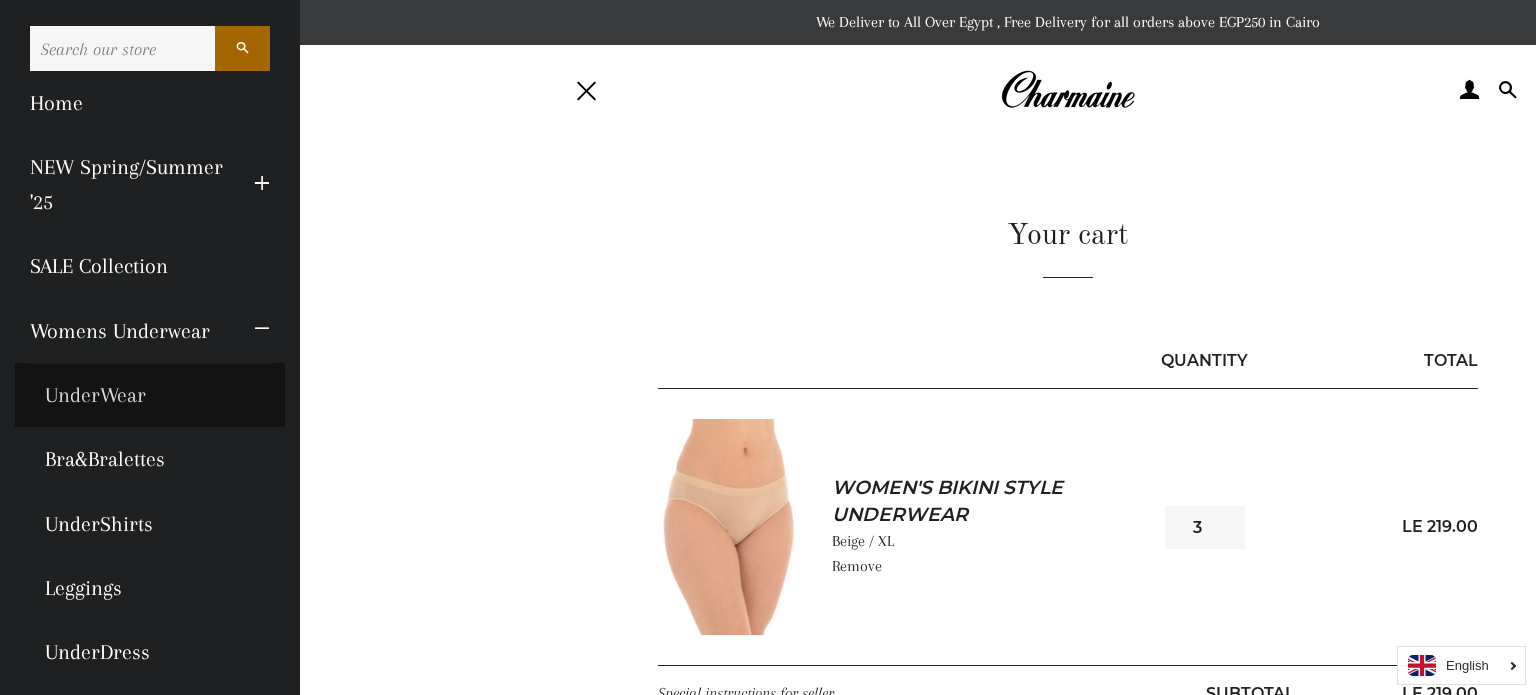 click on "UnderWear" at bounding box center [150, 395] 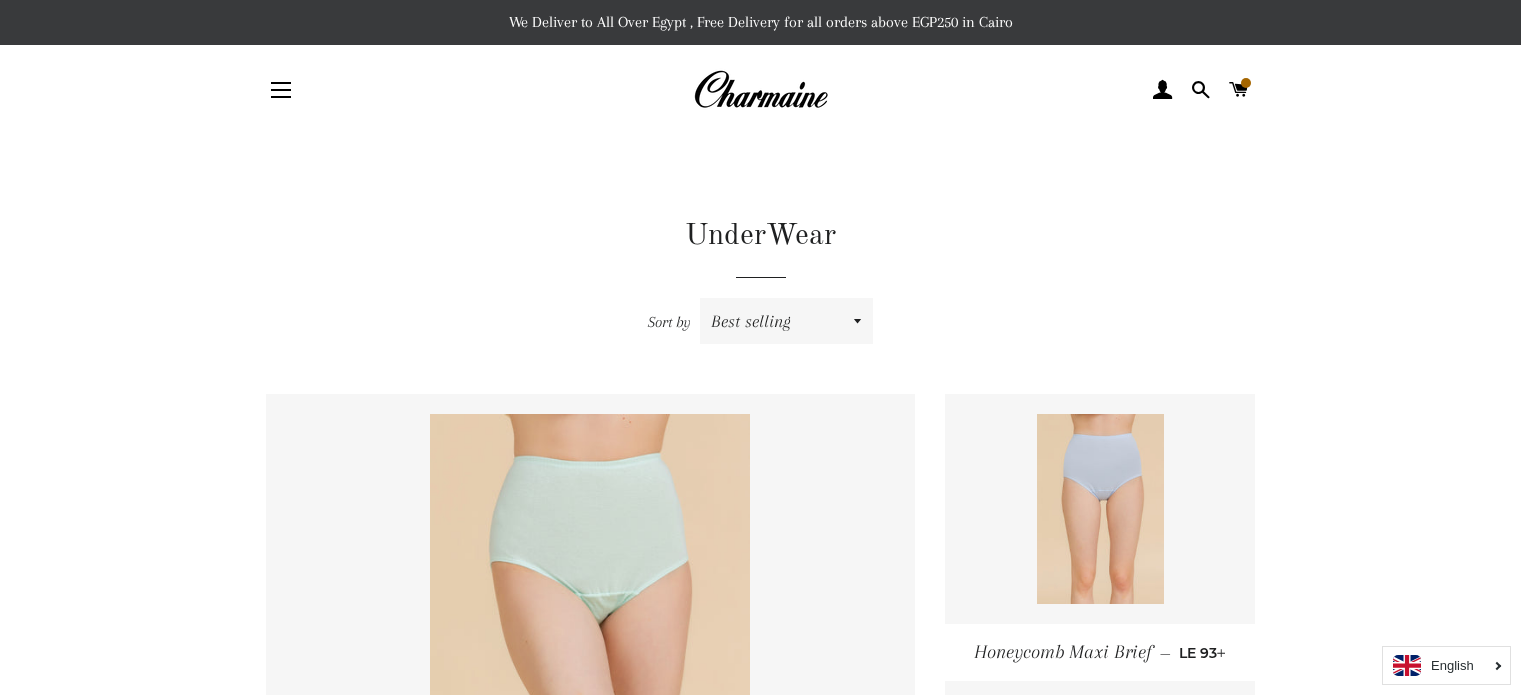 scroll, scrollTop: 0, scrollLeft: 0, axis: both 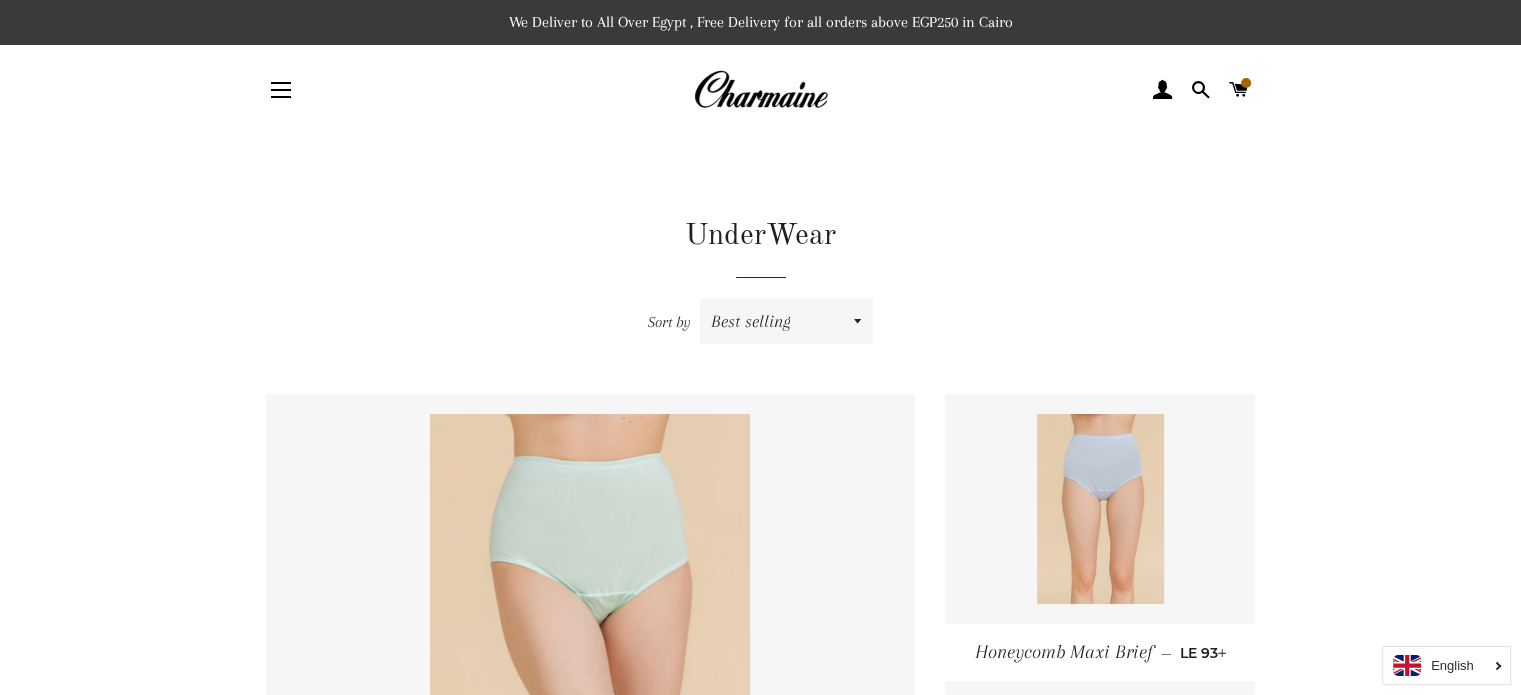 click on "Featured
Best selling
Alphabetically, A-Z
Alphabetically, Z-A
Price, low to high
Price, high to low
Date, old to new
Date, new to old" at bounding box center [786, 321] 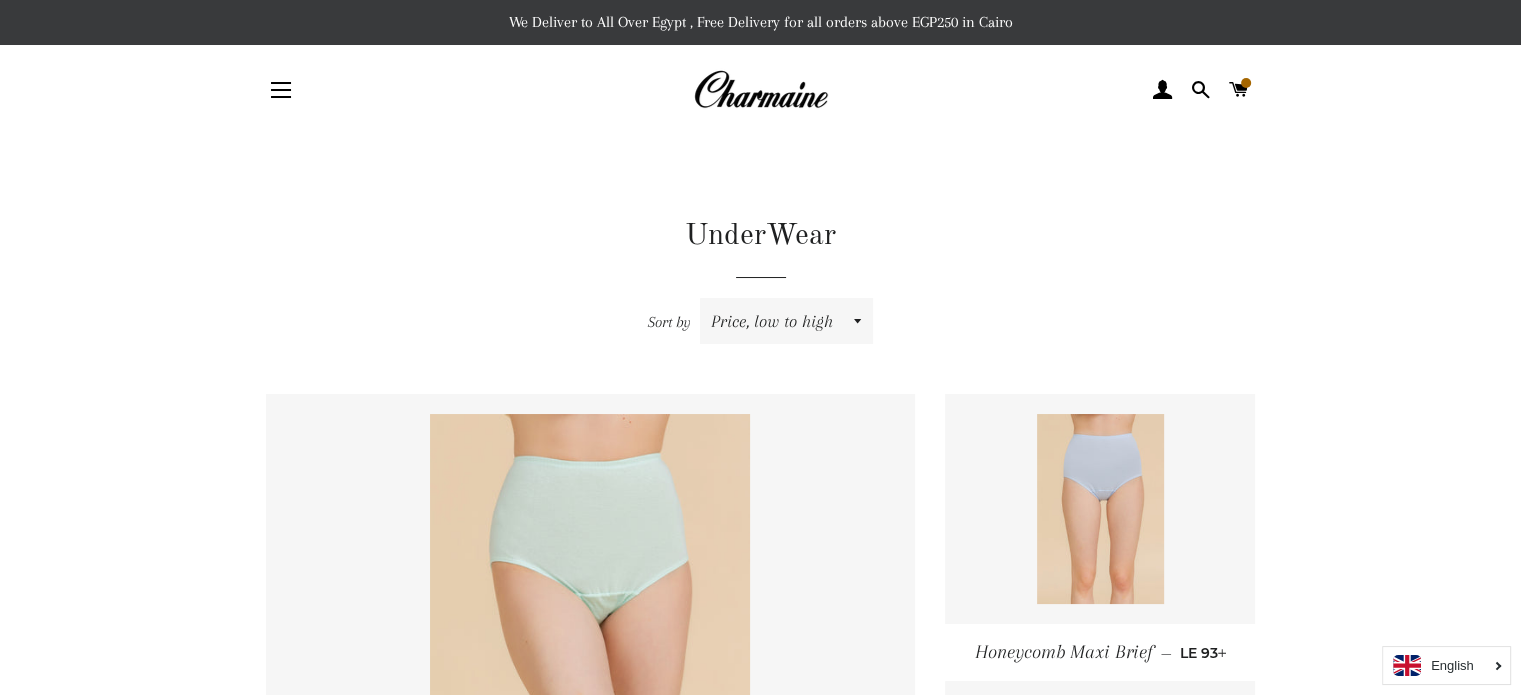 click on "Featured
Best selling
Alphabetically, A-Z
Alphabetically, Z-A
Price, low to high
Price, high to low
Date, old to new
Date, new to old" at bounding box center (786, 321) 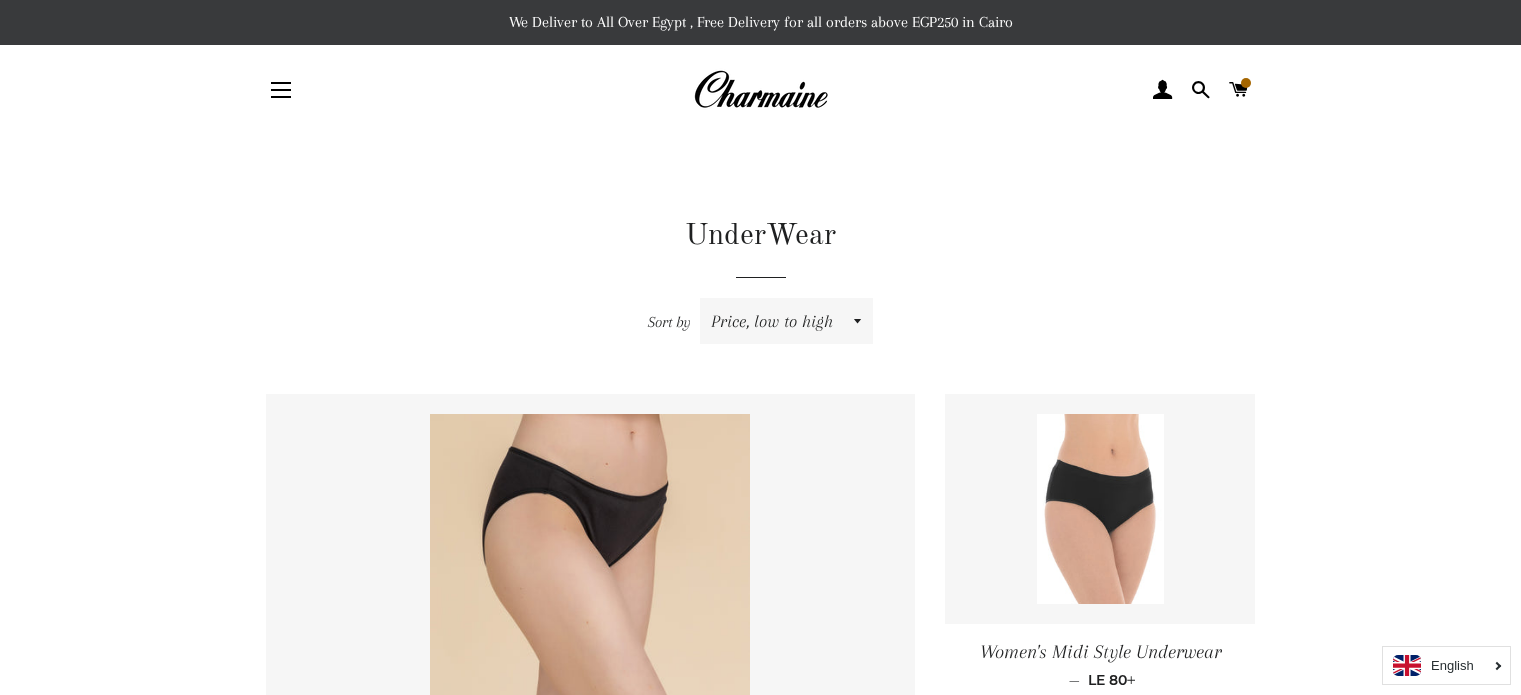 scroll, scrollTop: 0, scrollLeft: 0, axis: both 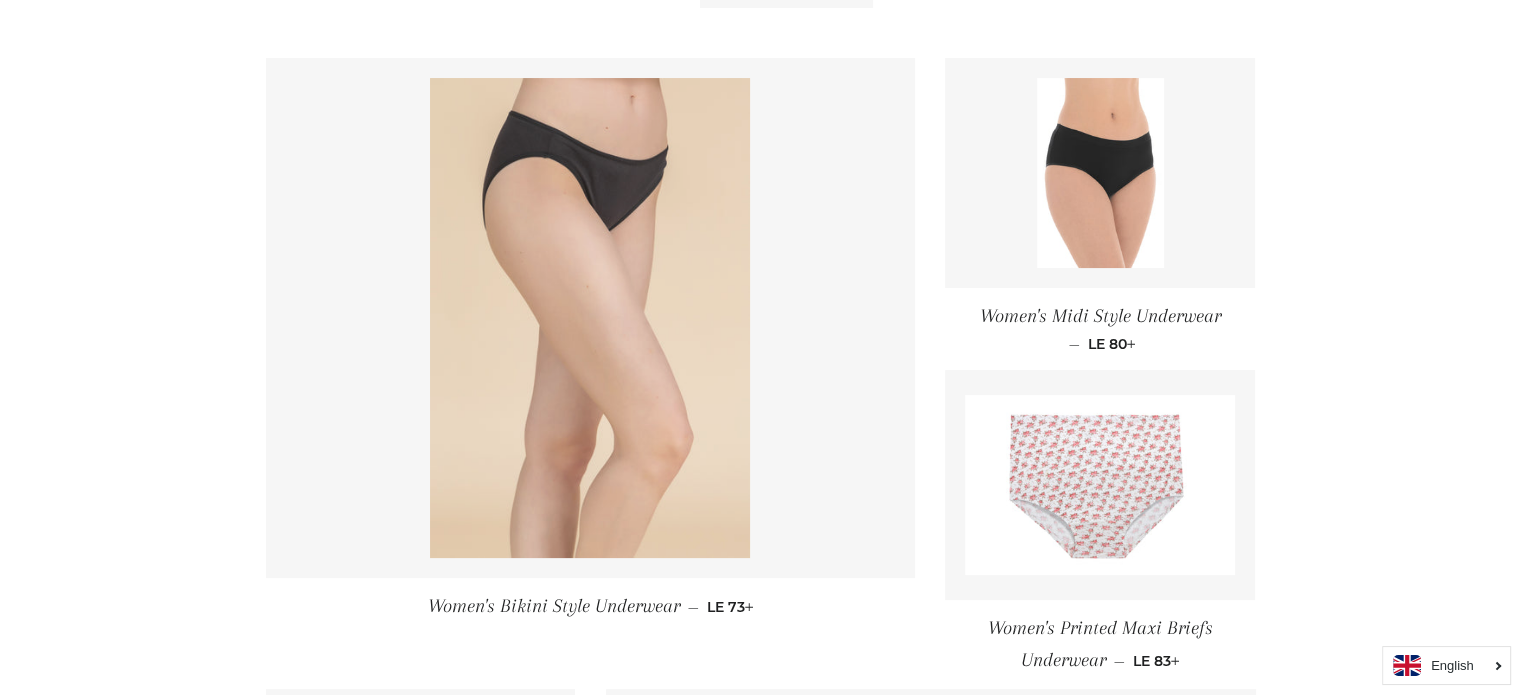 click at bounding box center [590, 318] 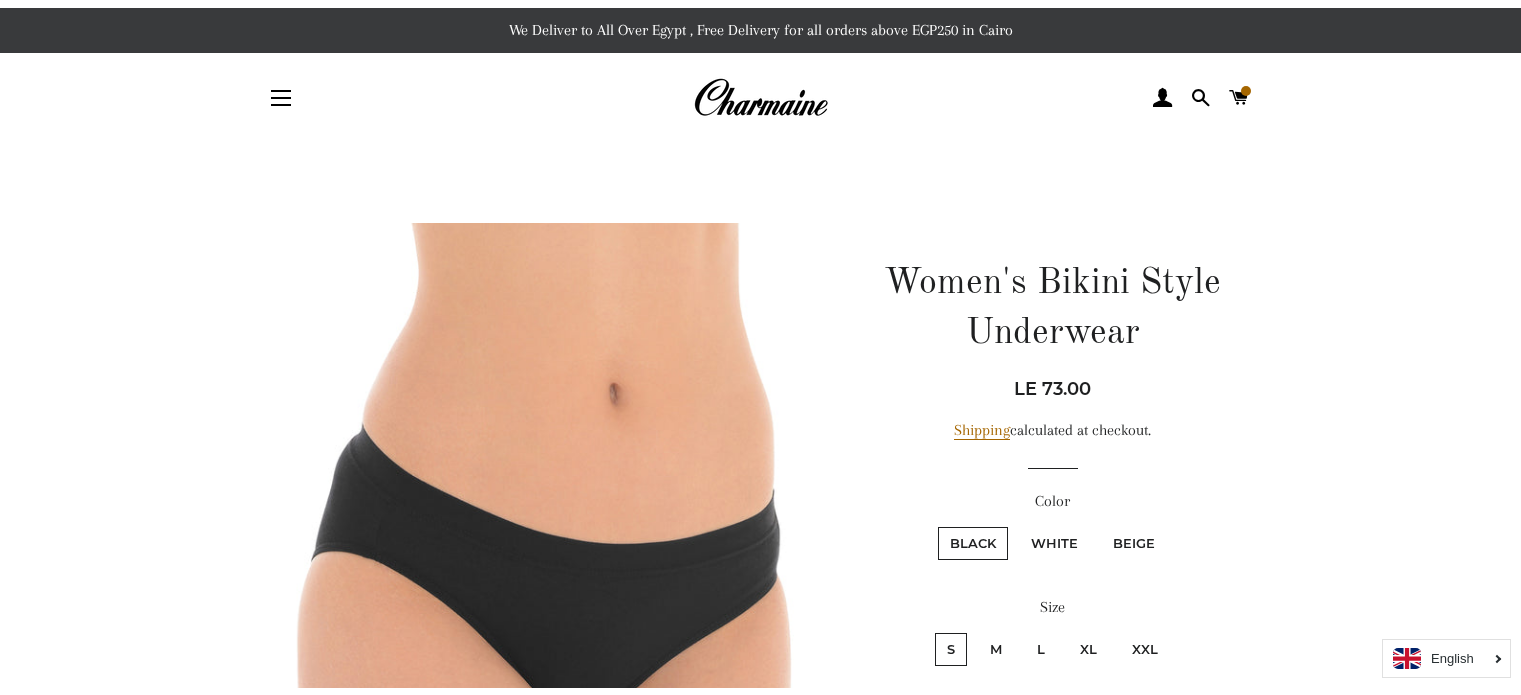 scroll, scrollTop: 0, scrollLeft: 0, axis: both 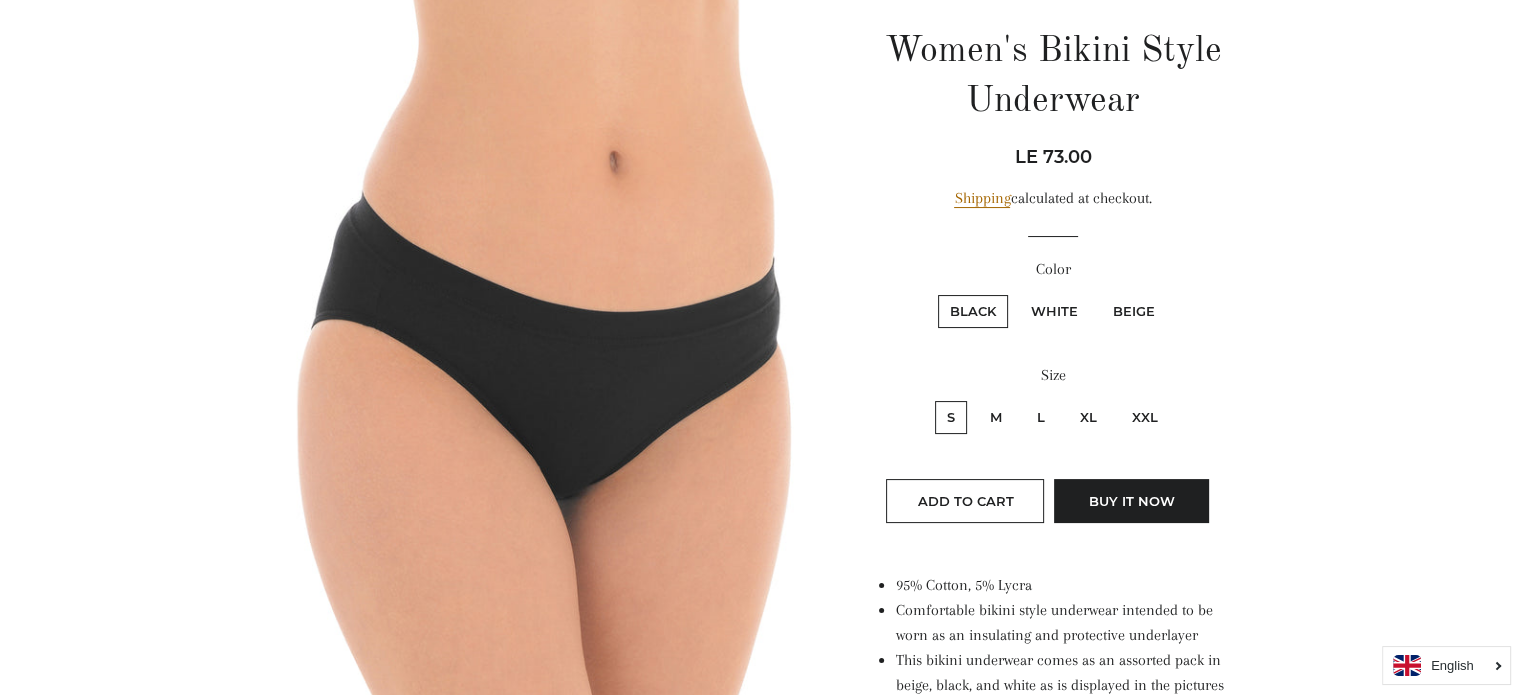 click on "XL" at bounding box center (1088, 417) 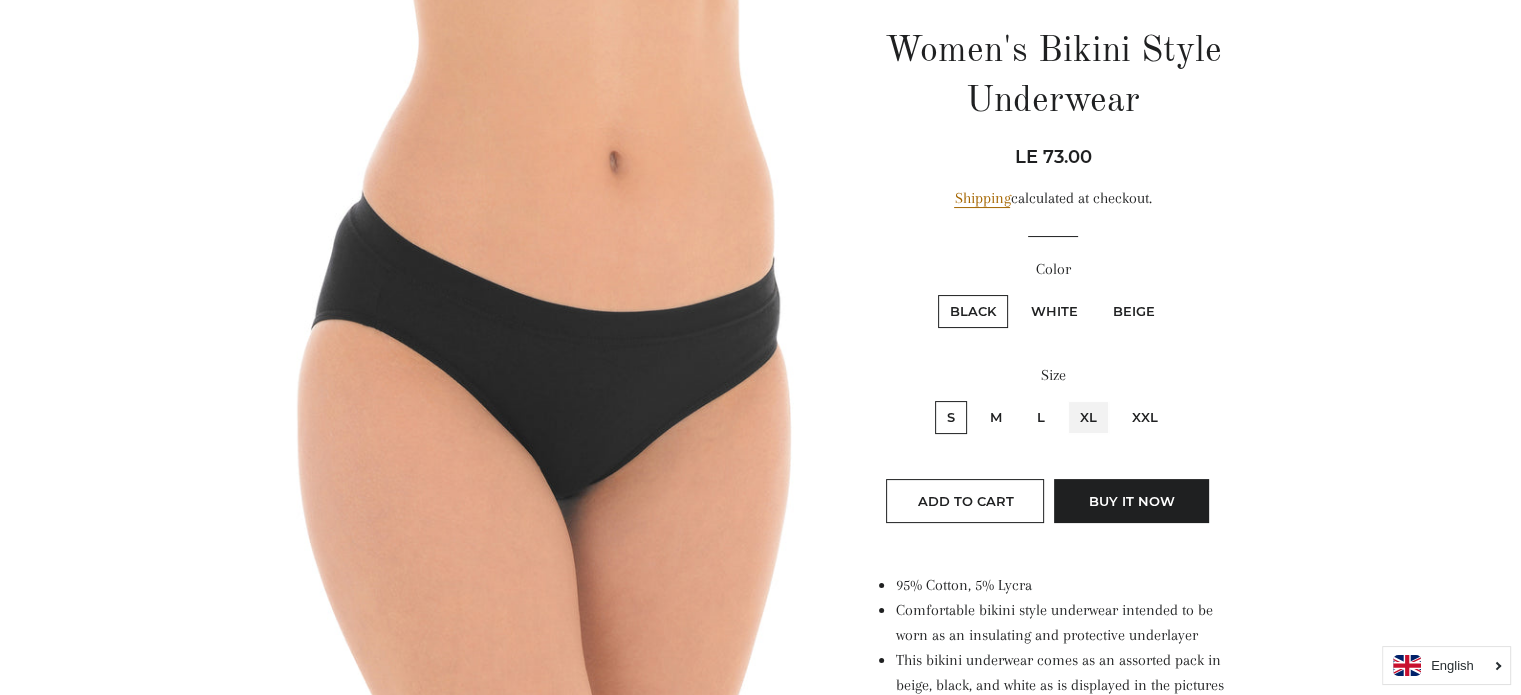 click on "XL" at bounding box center [1065, 398] 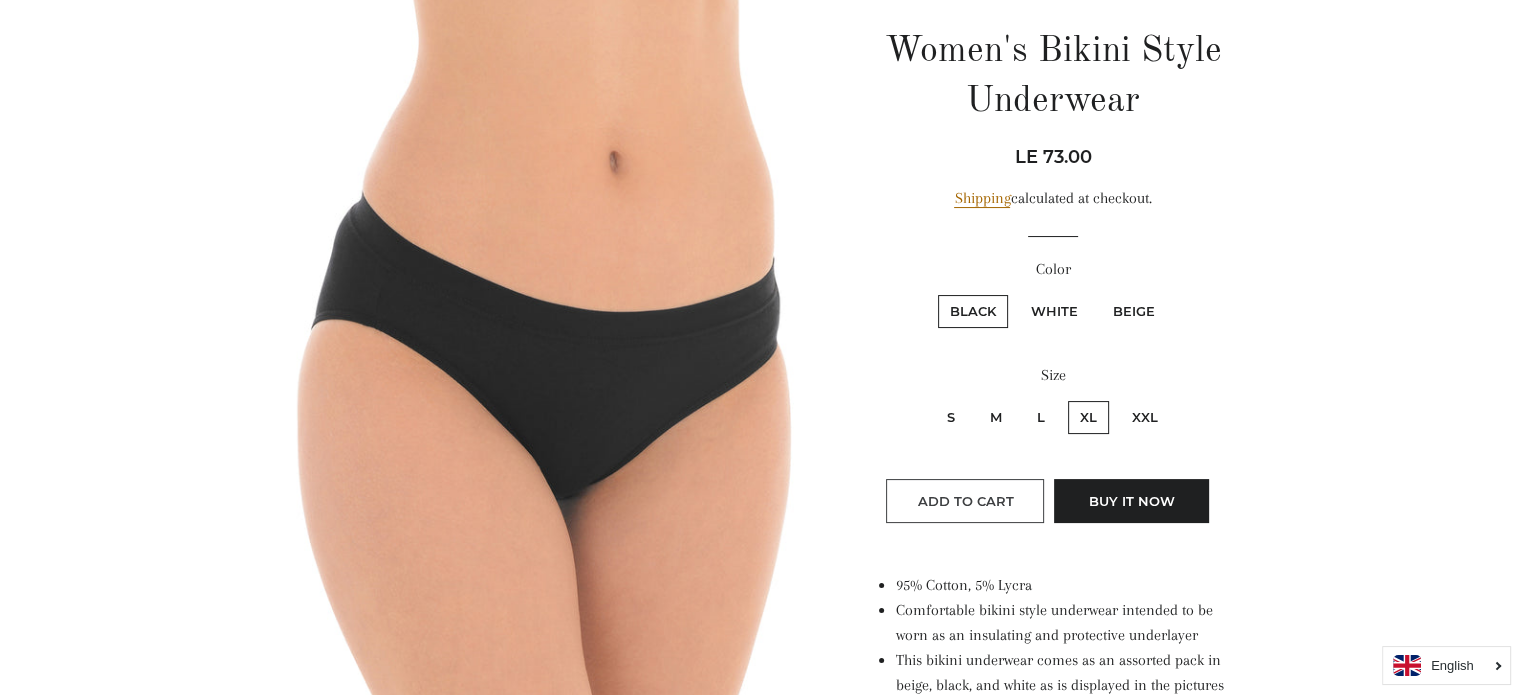 click on "Add to Cart" at bounding box center (965, 501) 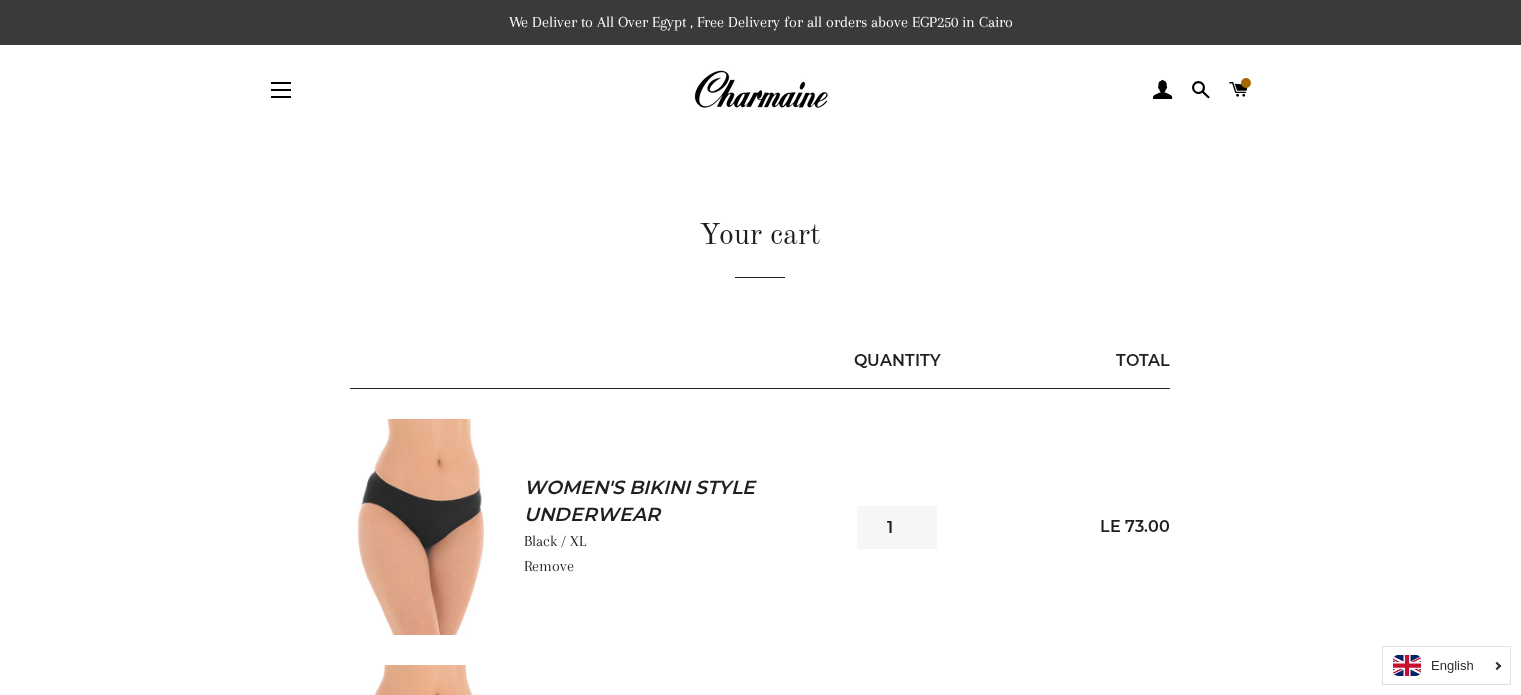 scroll, scrollTop: 0, scrollLeft: 0, axis: both 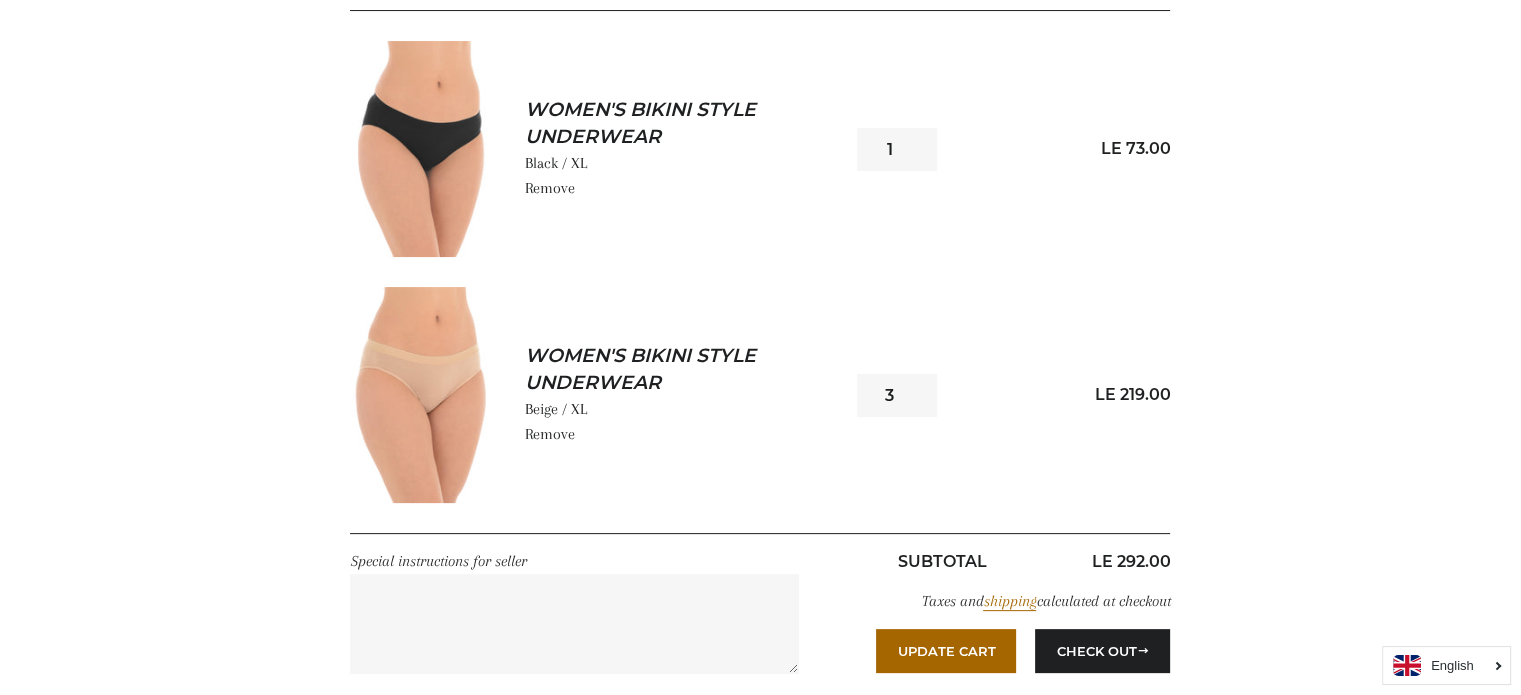 click on "1" at bounding box center [897, 149] 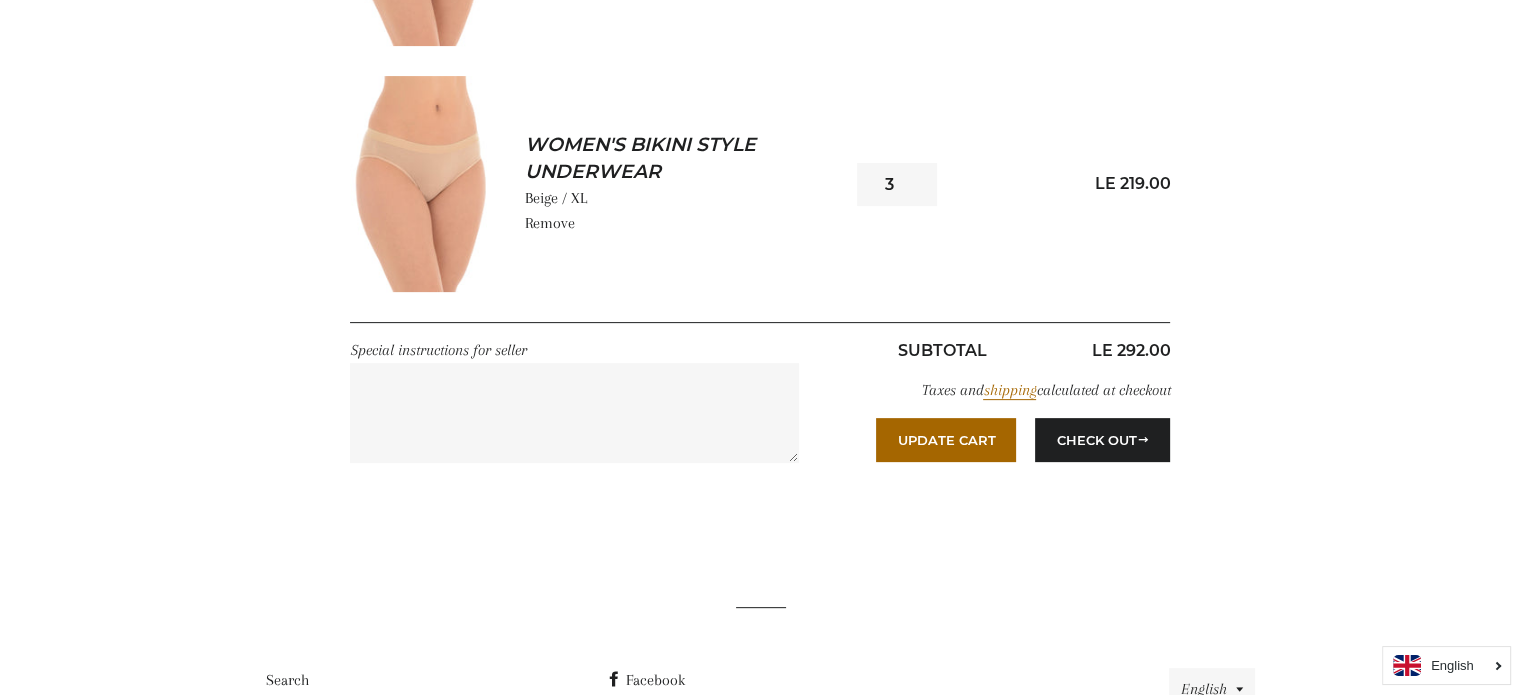 scroll, scrollTop: 590, scrollLeft: 0, axis: vertical 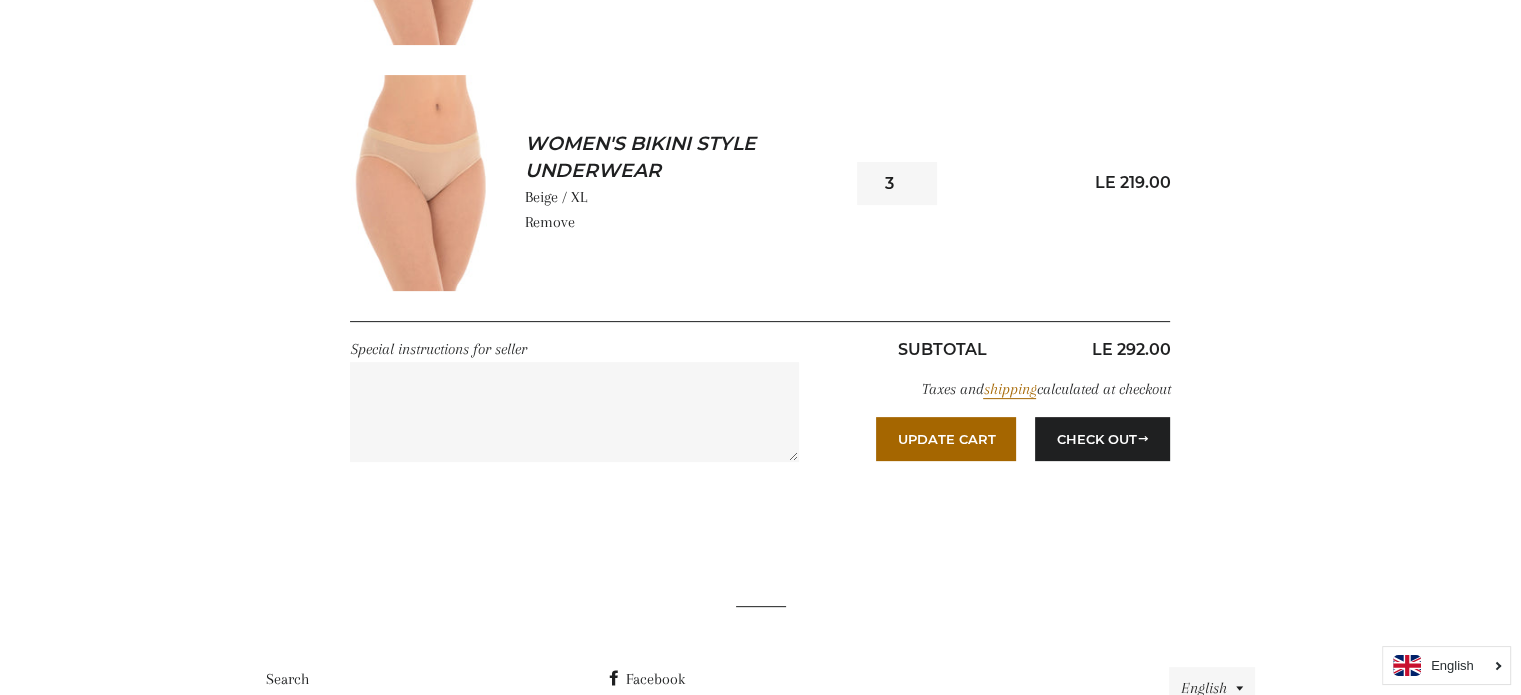 type on "3" 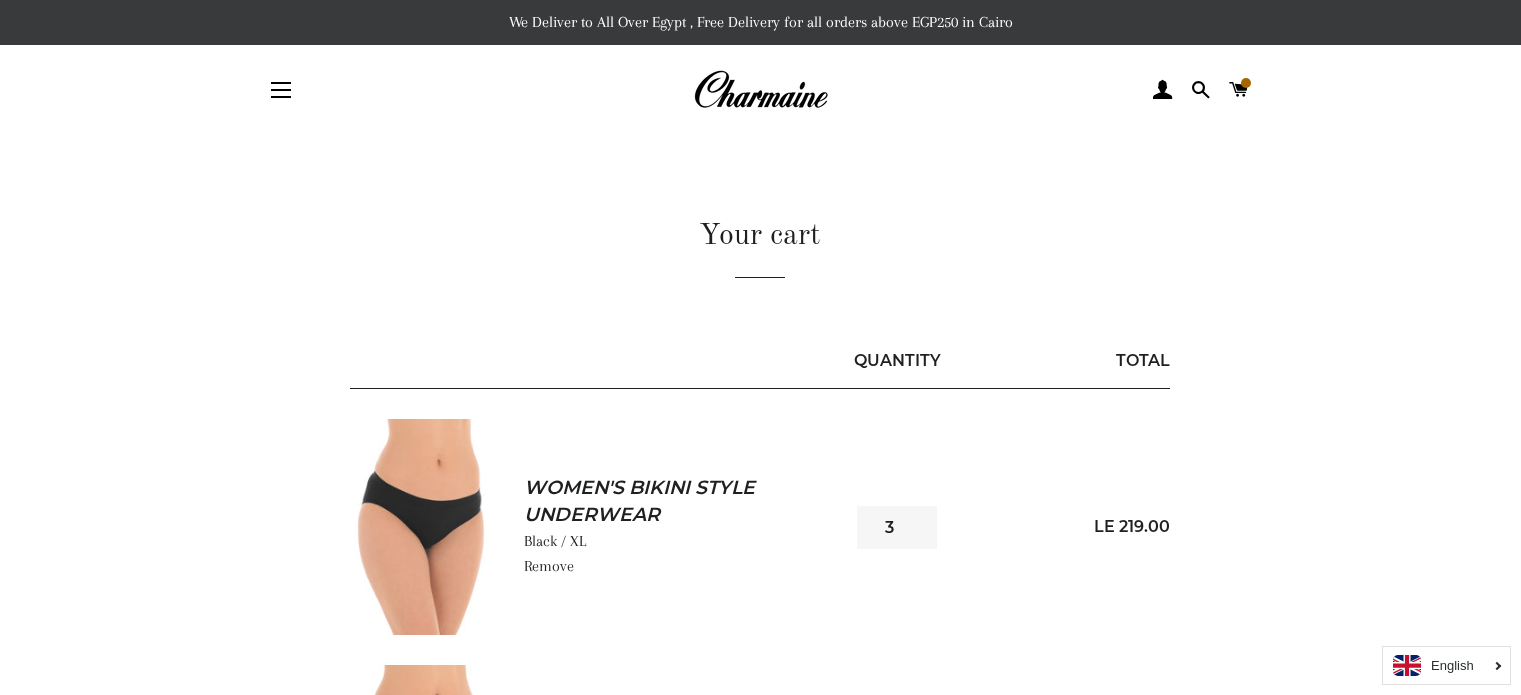 scroll, scrollTop: 0, scrollLeft: 0, axis: both 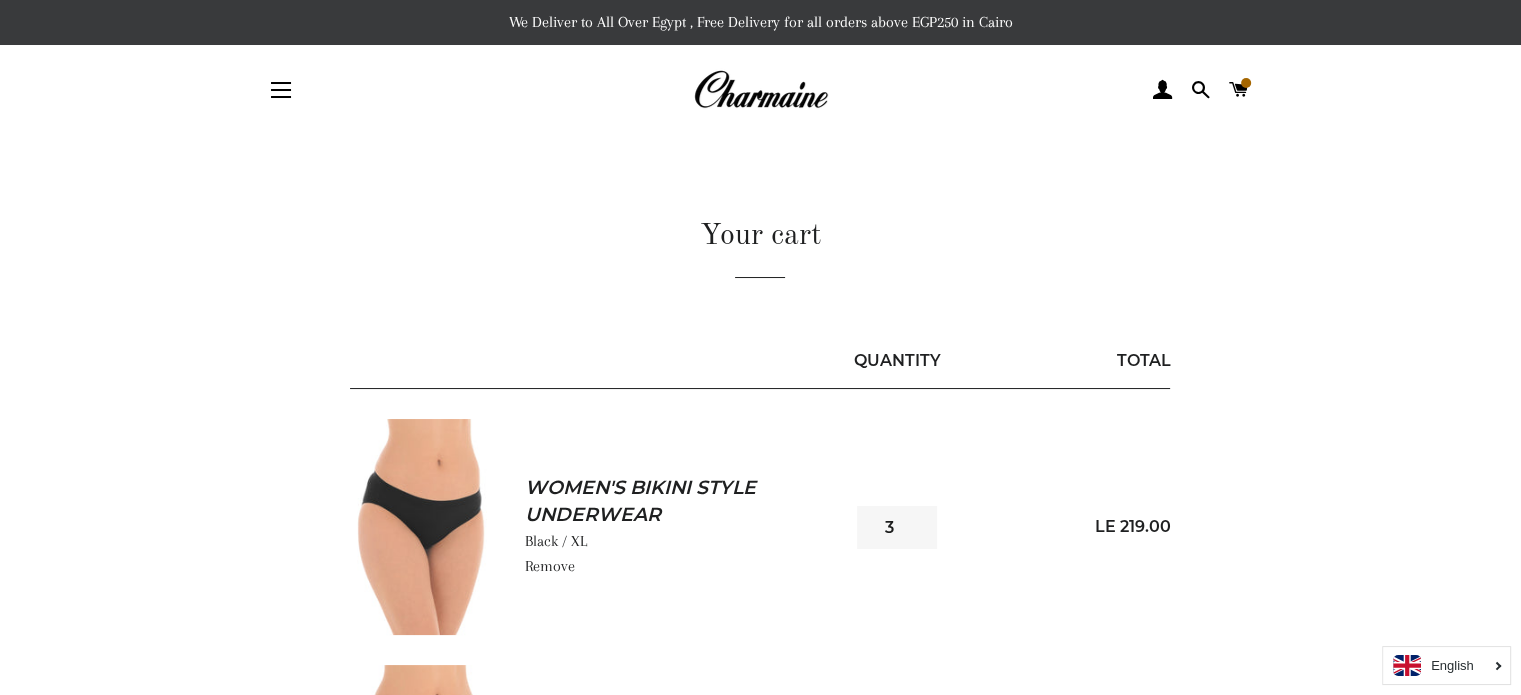 click on "Site navigation" at bounding box center [281, 90] 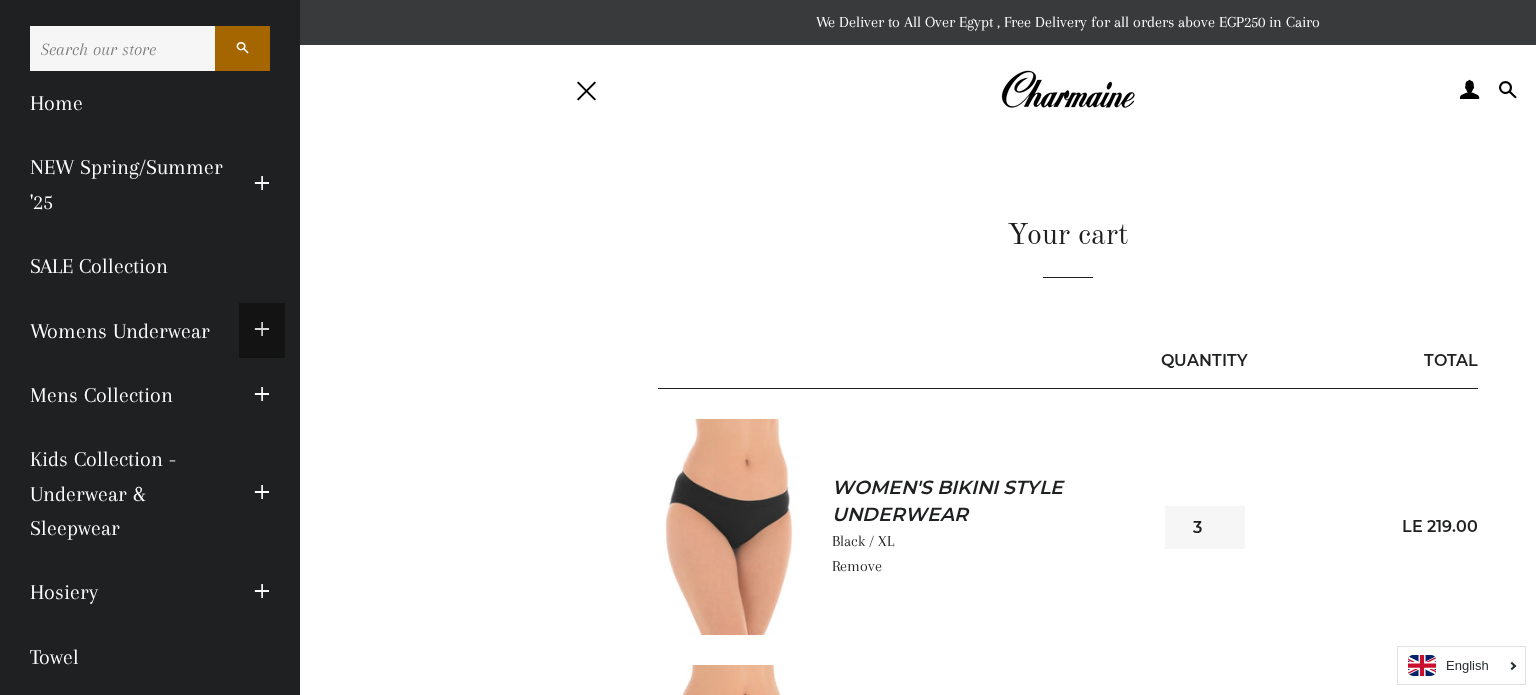 click at bounding box center [262, 330] 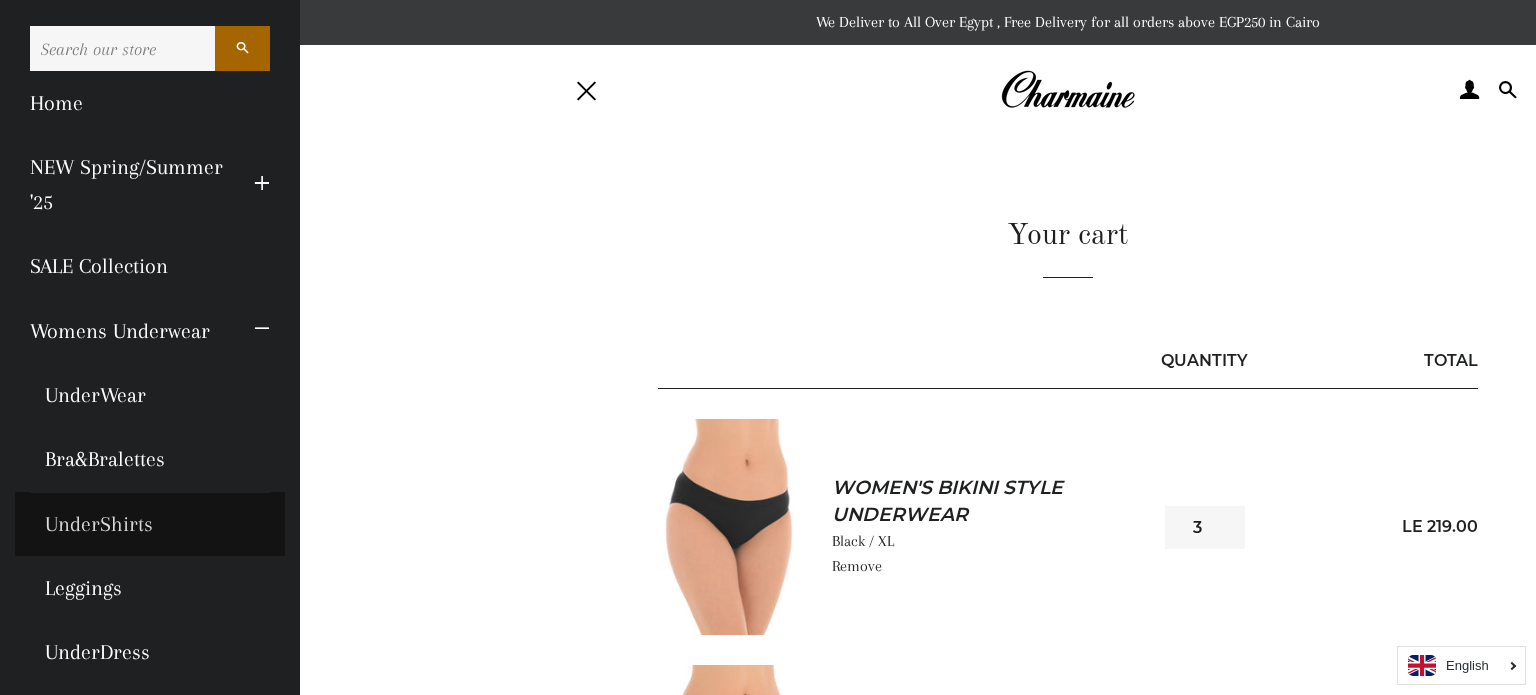 click on "UnderShirts" at bounding box center (150, 524) 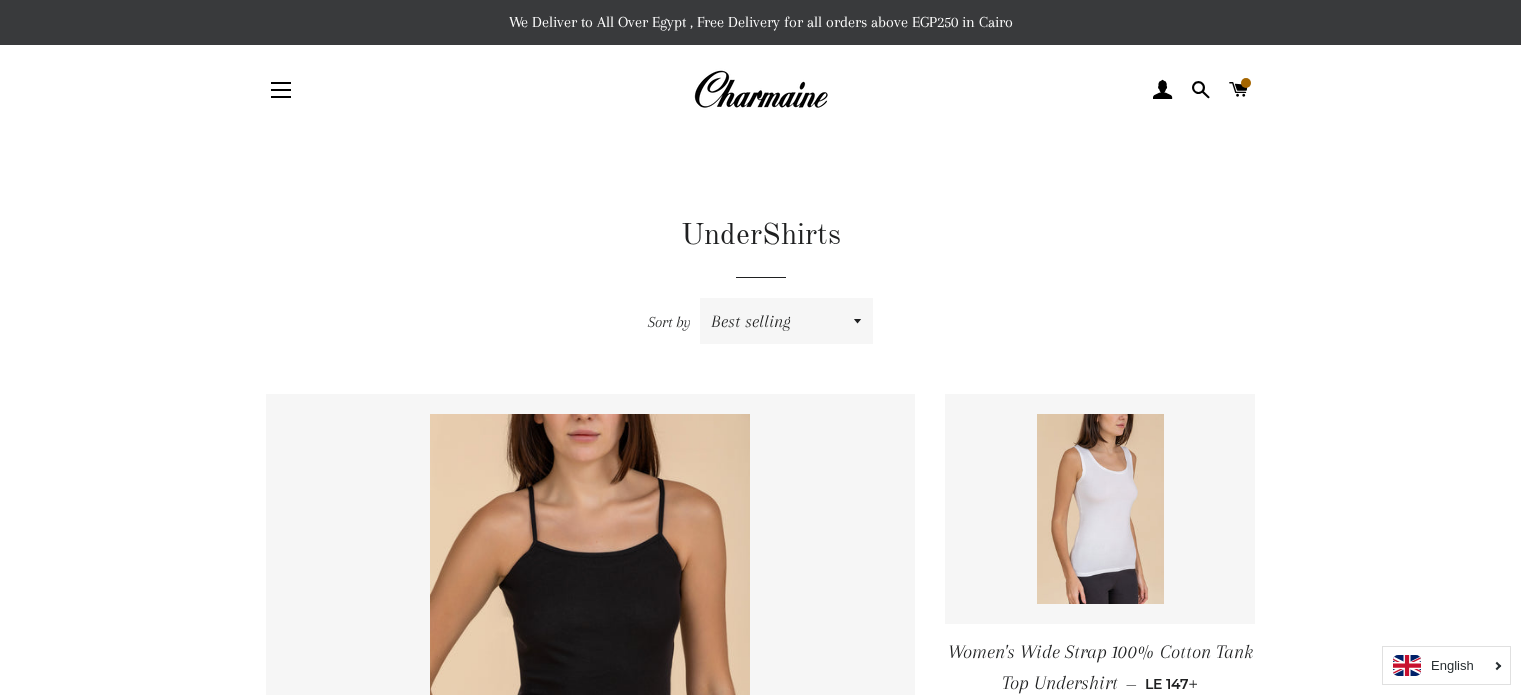 scroll, scrollTop: 0, scrollLeft: 0, axis: both 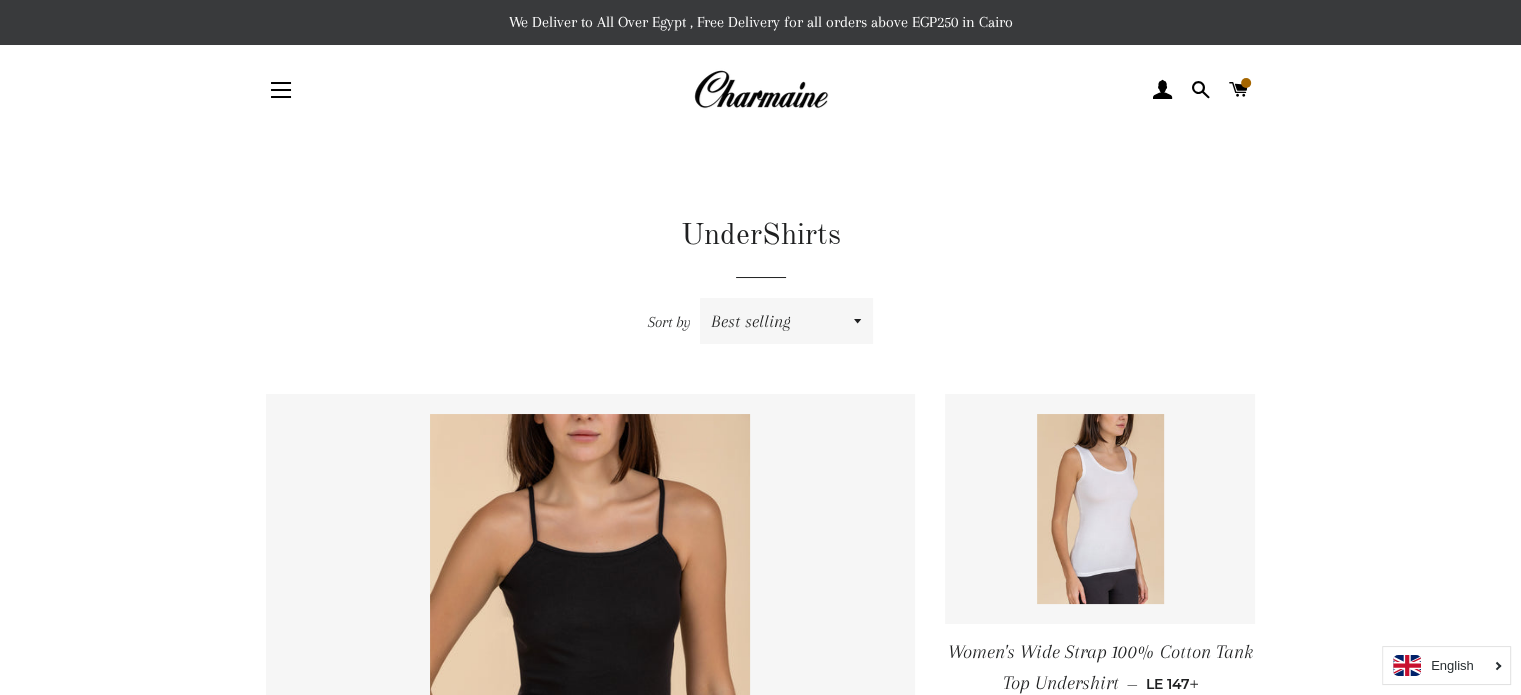 click on "Site navigation" at bounding box center [281, 90] 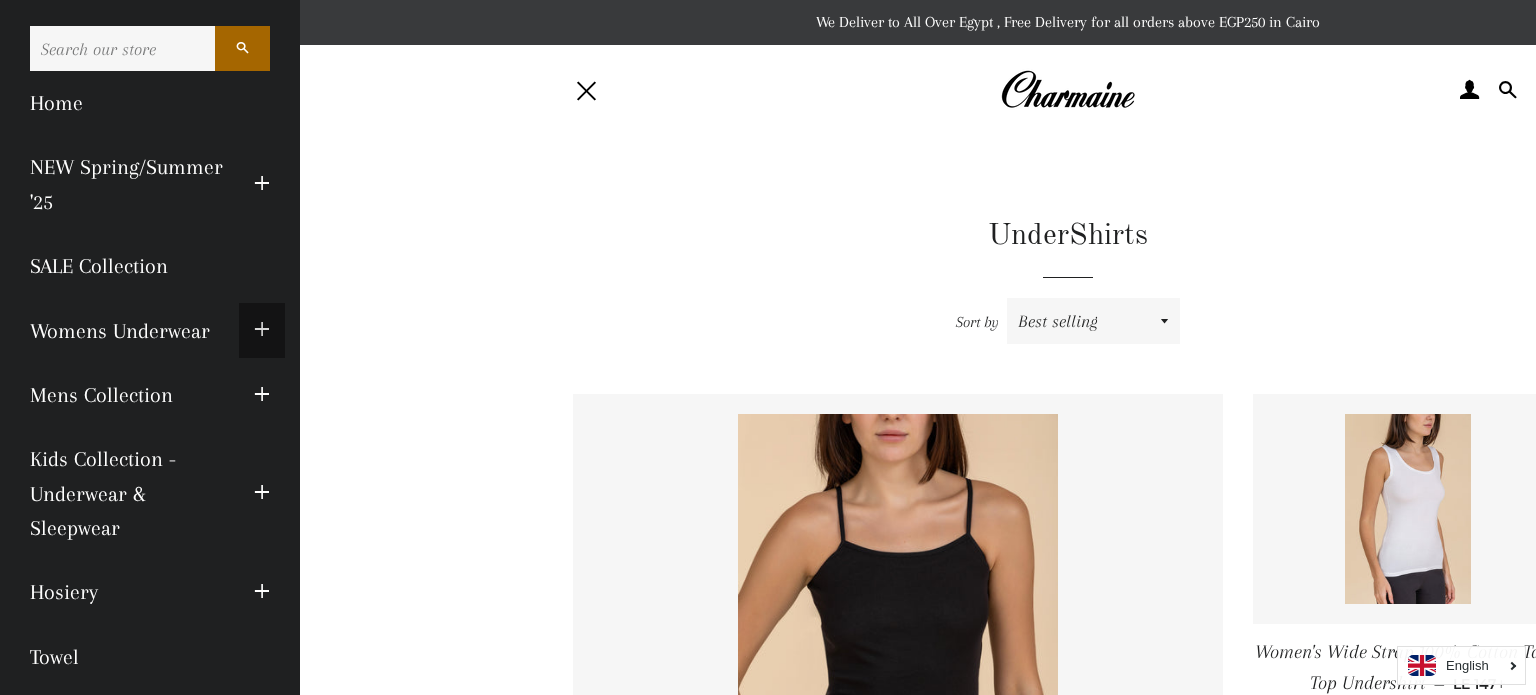 click at bounding box center (262, 330) 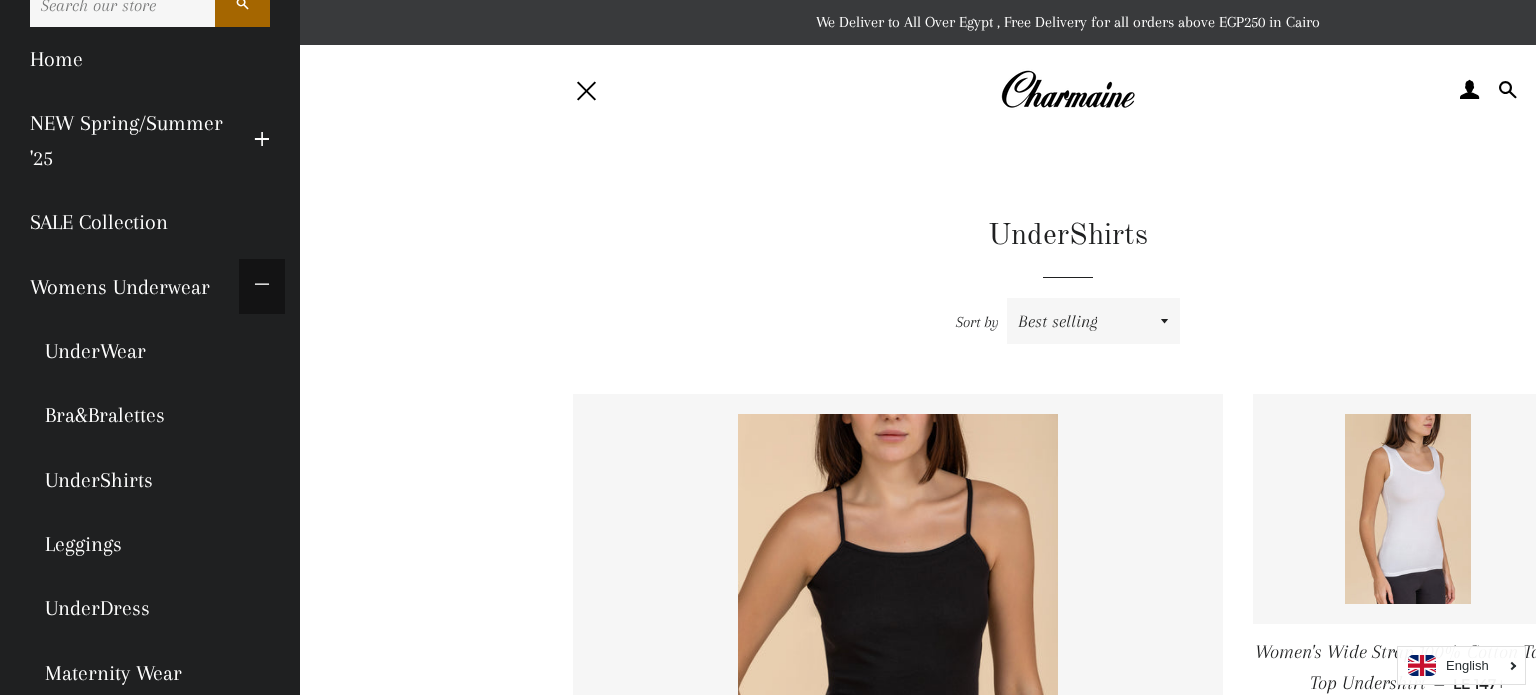 scroll, scrollTop: 40, scrollLeft: 0, axis: vertical 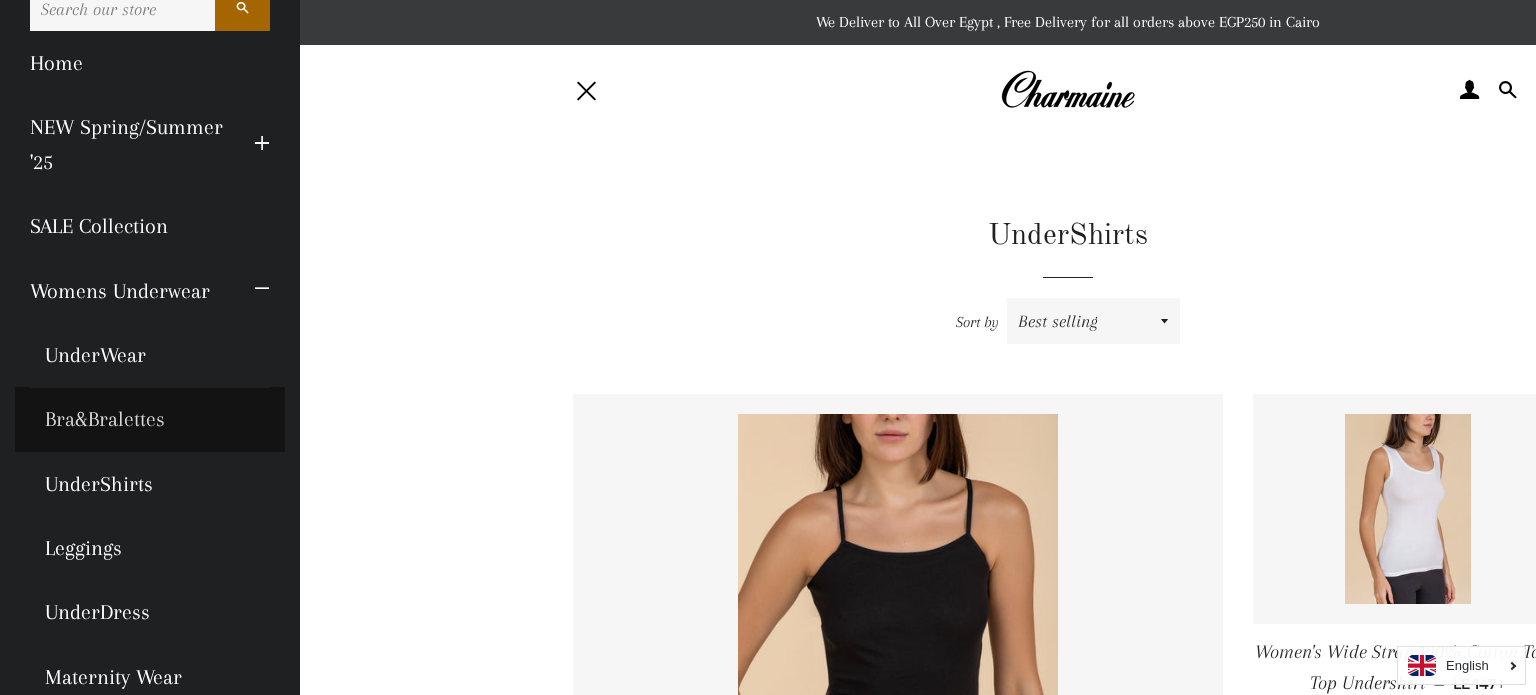 click on "Bra&Bralettes" at bounding box center [150, 419] 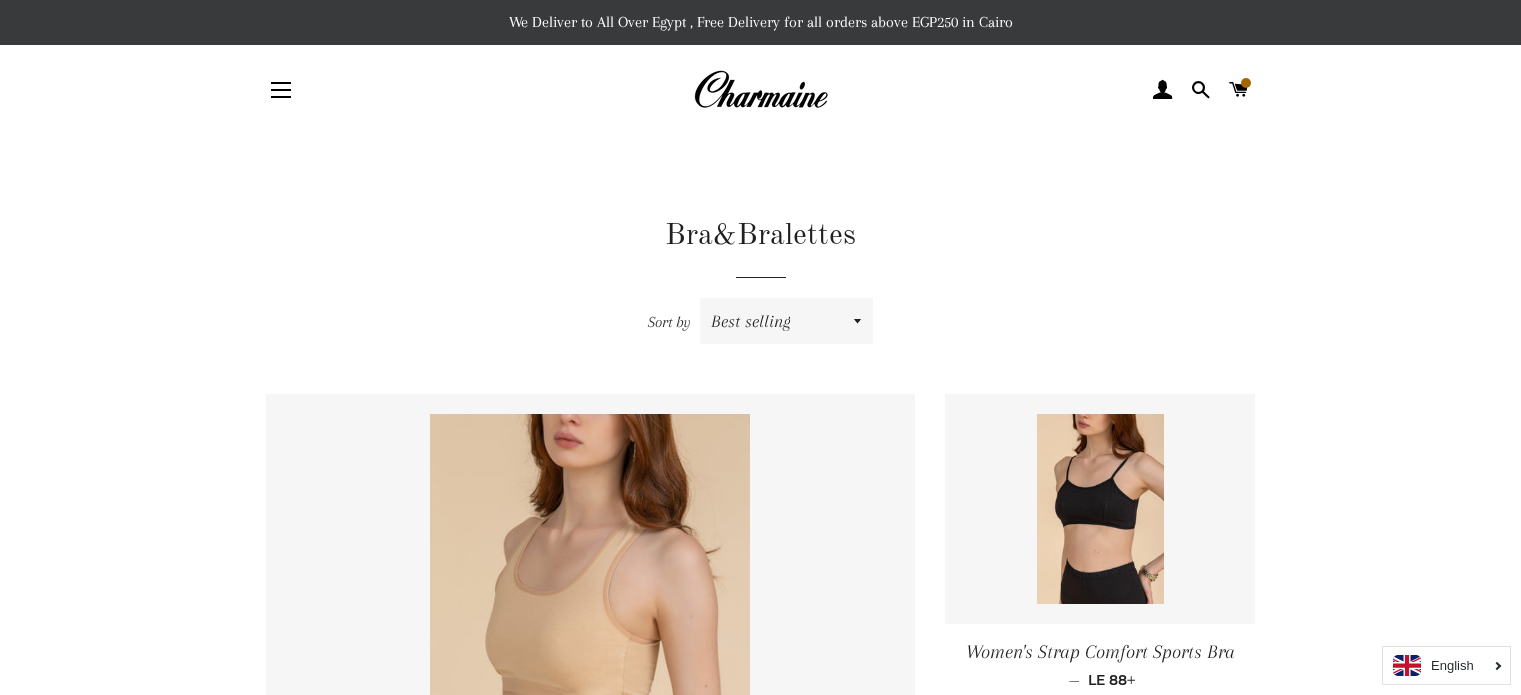 scroll, scrollTop: 0, scrollLeft: 0, axis: both 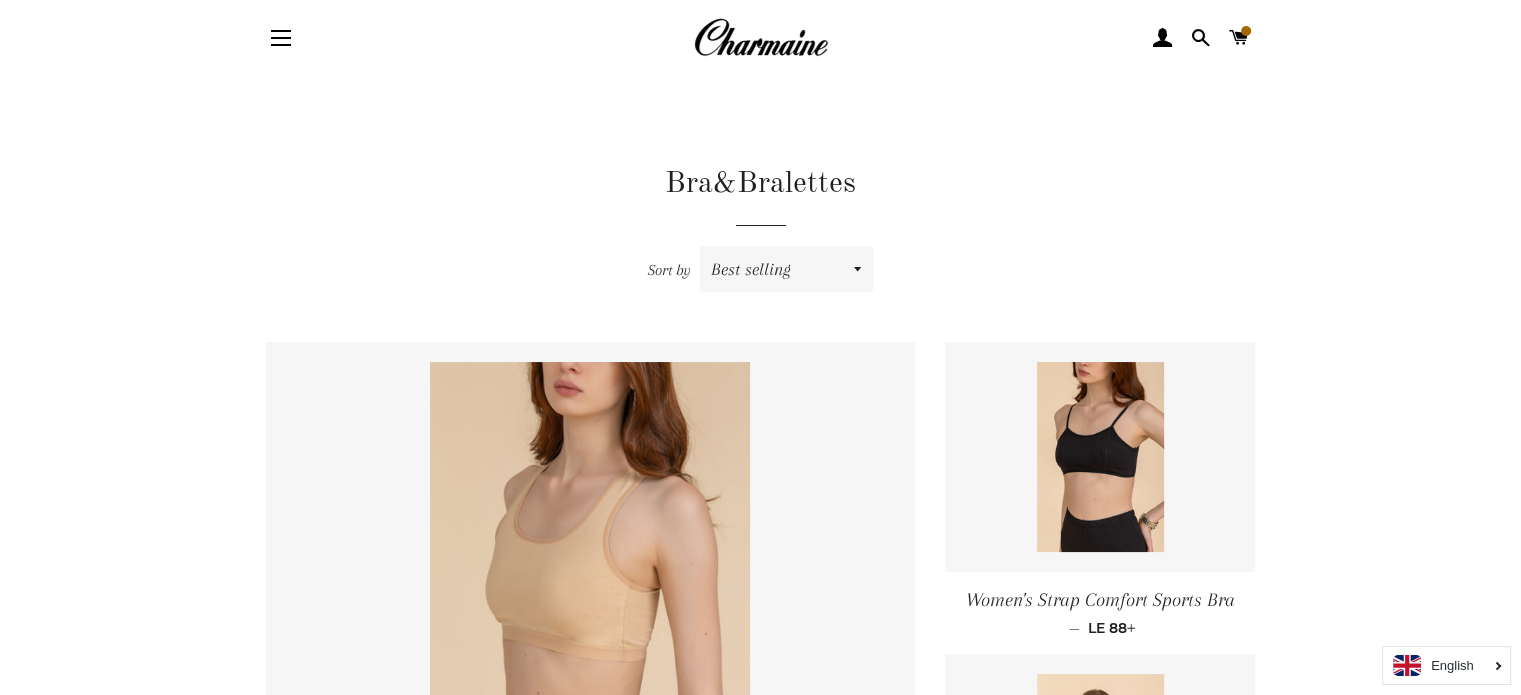 click on "Featured
Best selling
Alphabetically, A-Z
Alphabetically, Z-A
Price, low to high
Price, high to low
Date, old to new
Date, new to old" at bounding box center (786, 269) 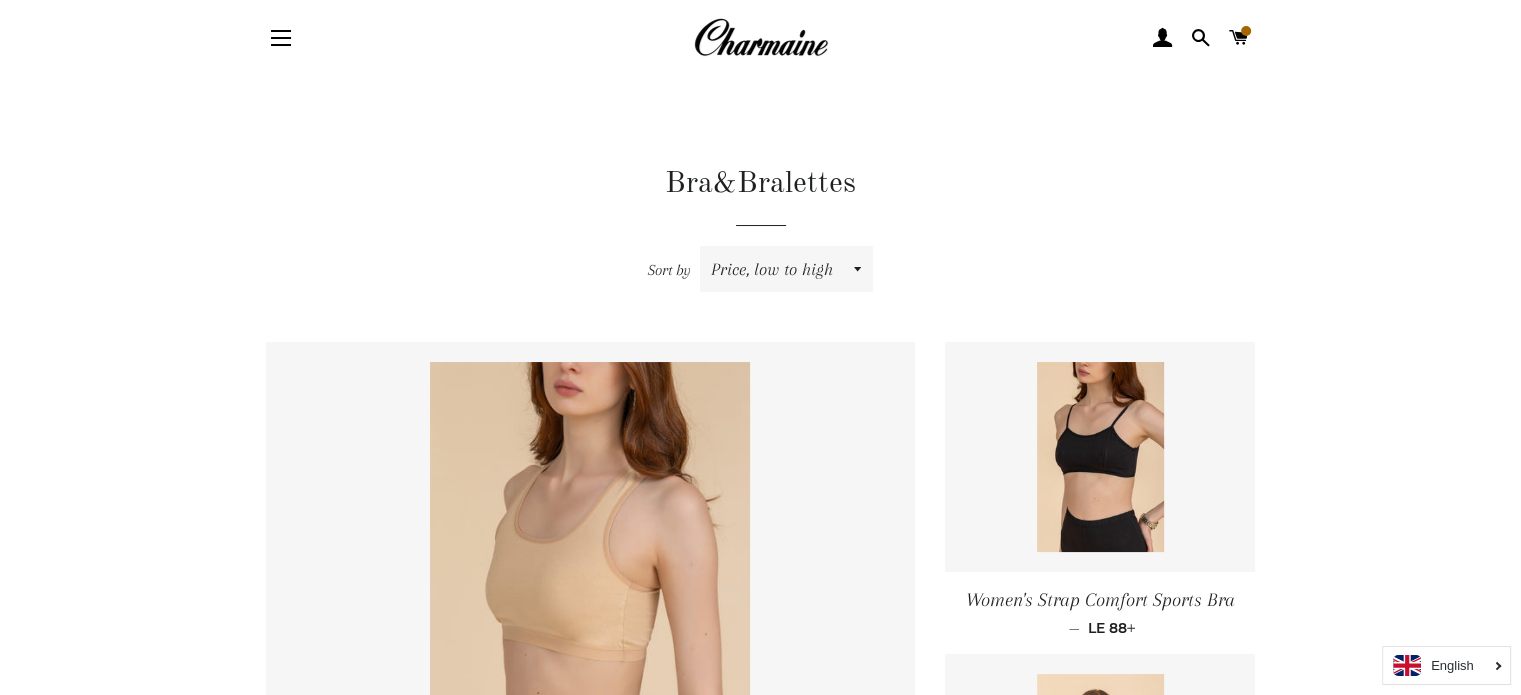 click on "Featured
Best selling
Alphabetically, A-Z
Alphabetically, Z-A
Price, low to high
Price, high to low
Date, old to new
Date, new to old" at bounding box center [786, 269] 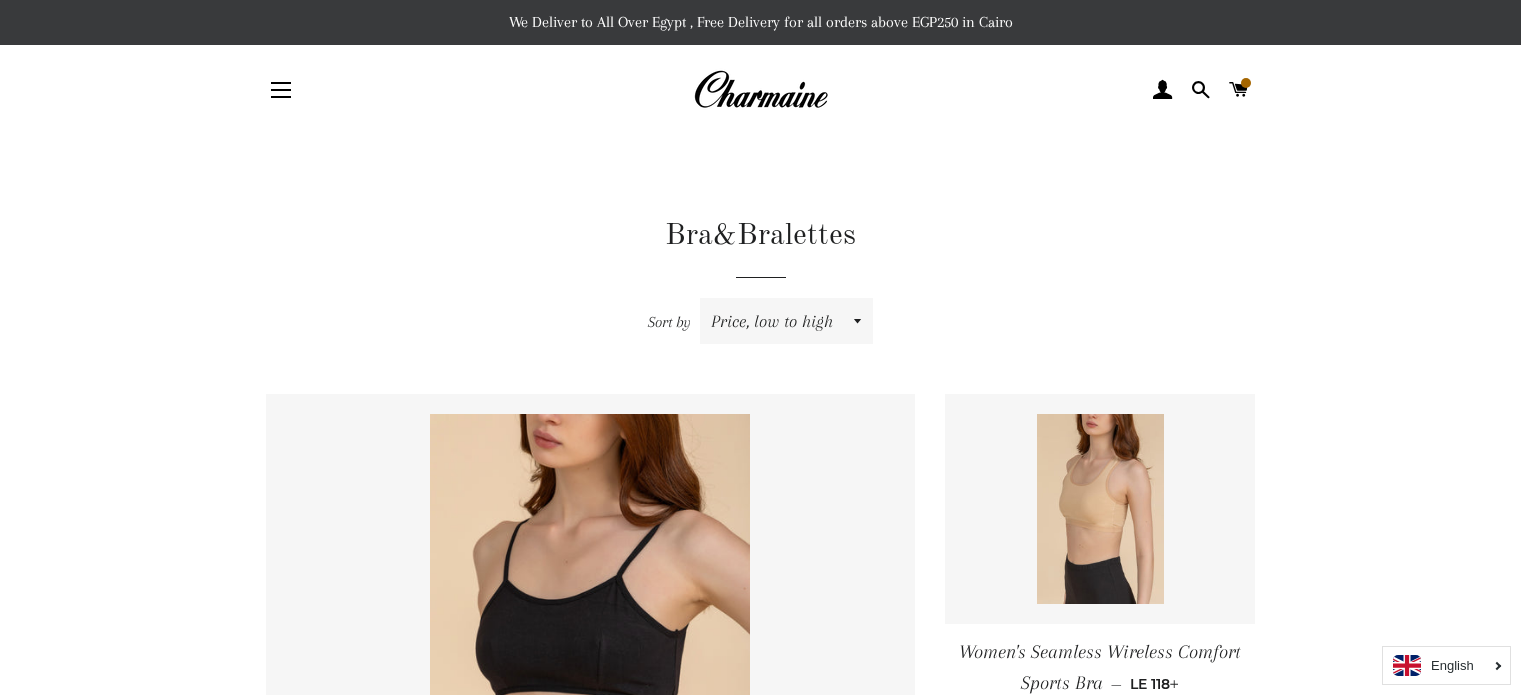 scroll, scrollTop: 0, scrollLeft: 0, axis: both 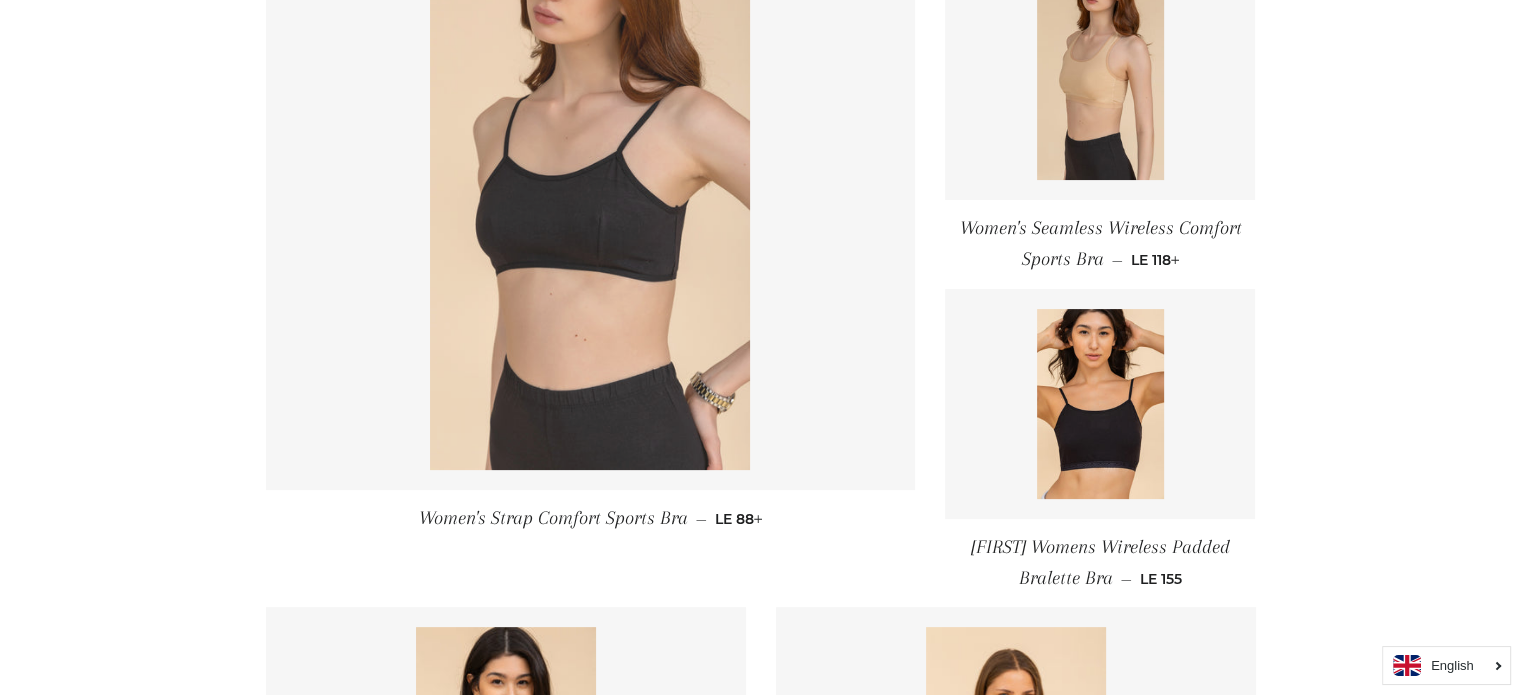 click at bounding box center [590, 230] 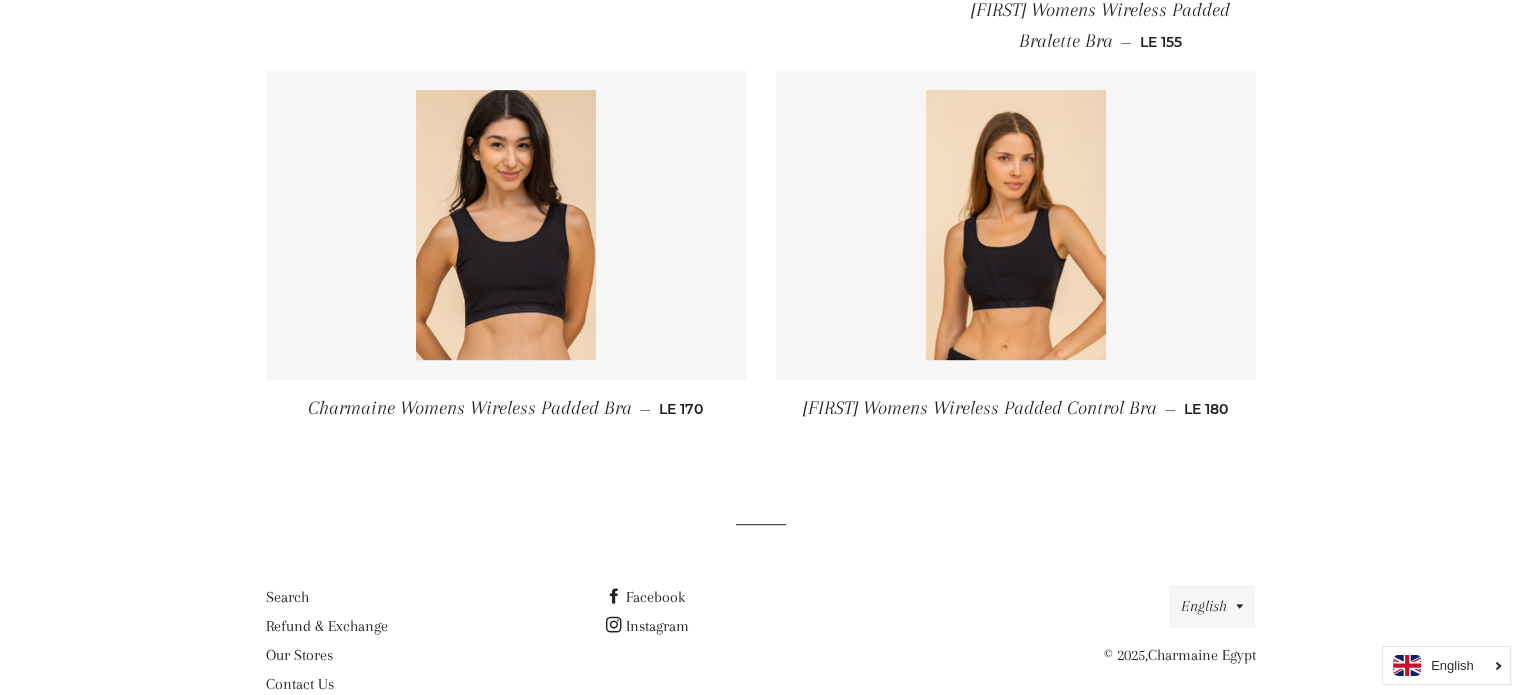 scroll, scrollTop: 963, scrollLeft: 0, axis: vertical 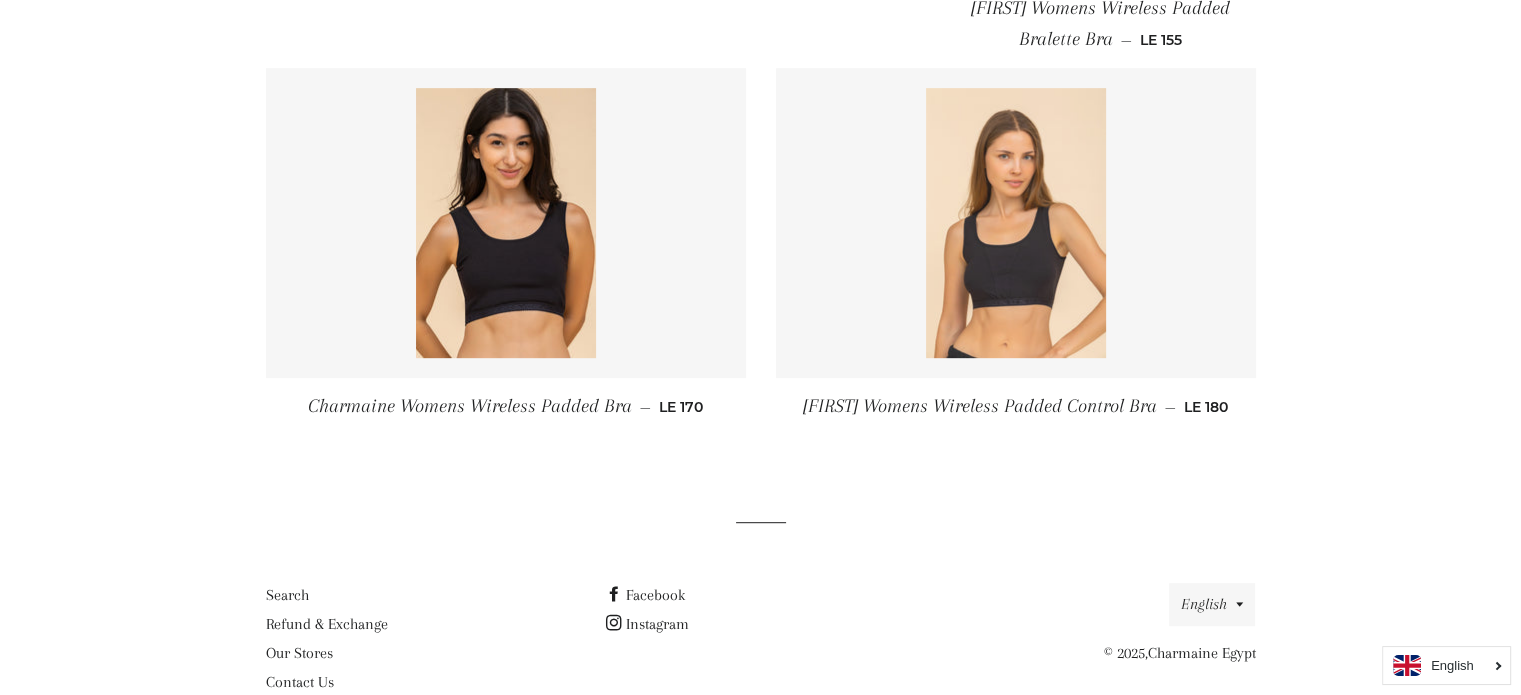 click at bounding box center (1016, 223) 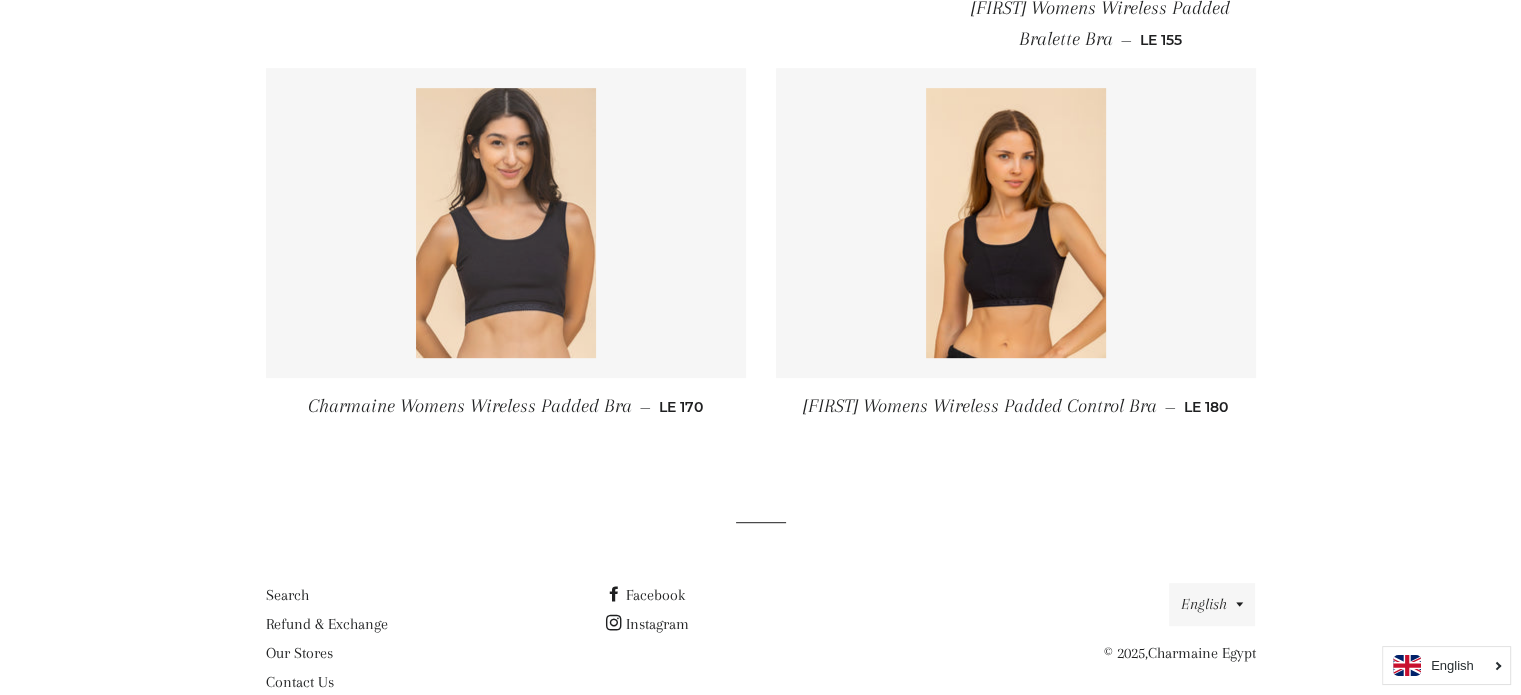 click at bounding box center (506, 223) 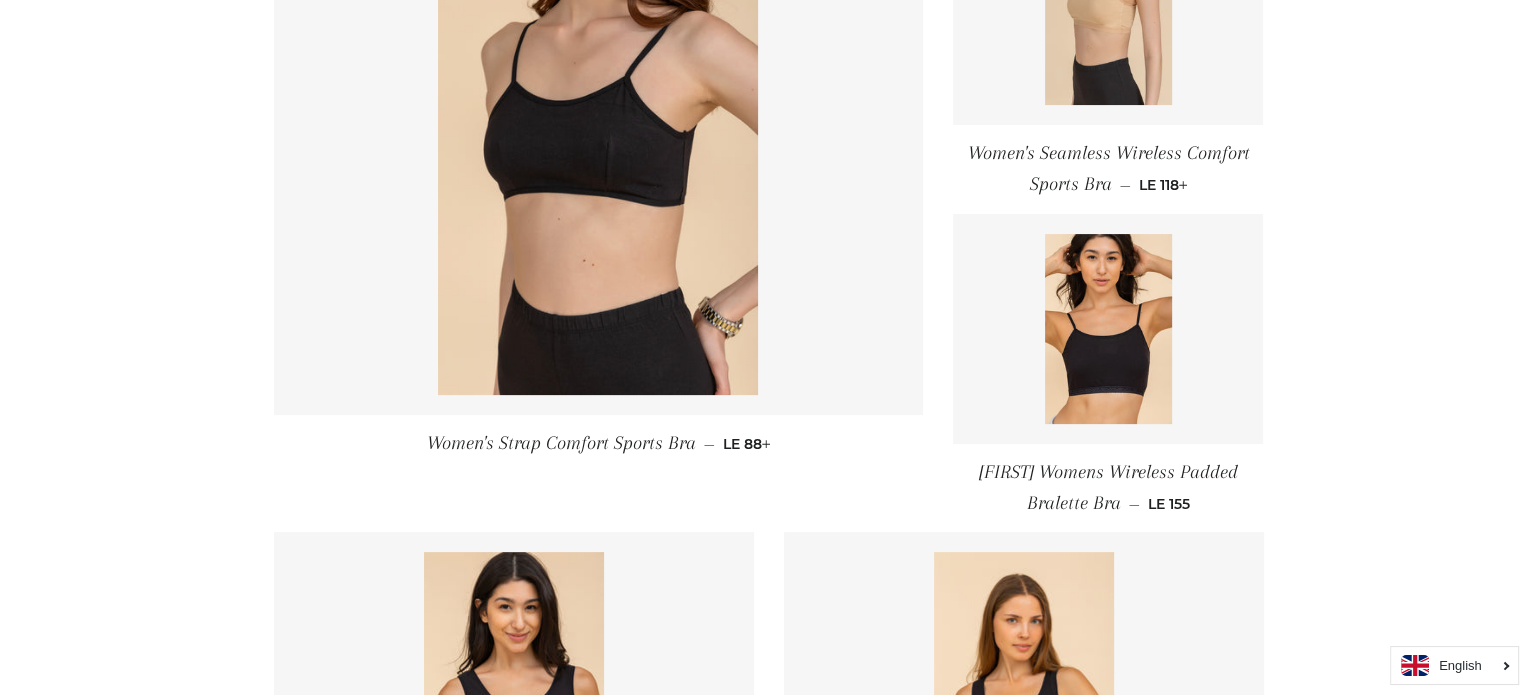 scroll, scrollTop: 0, scrollLeft: 0, axis: both 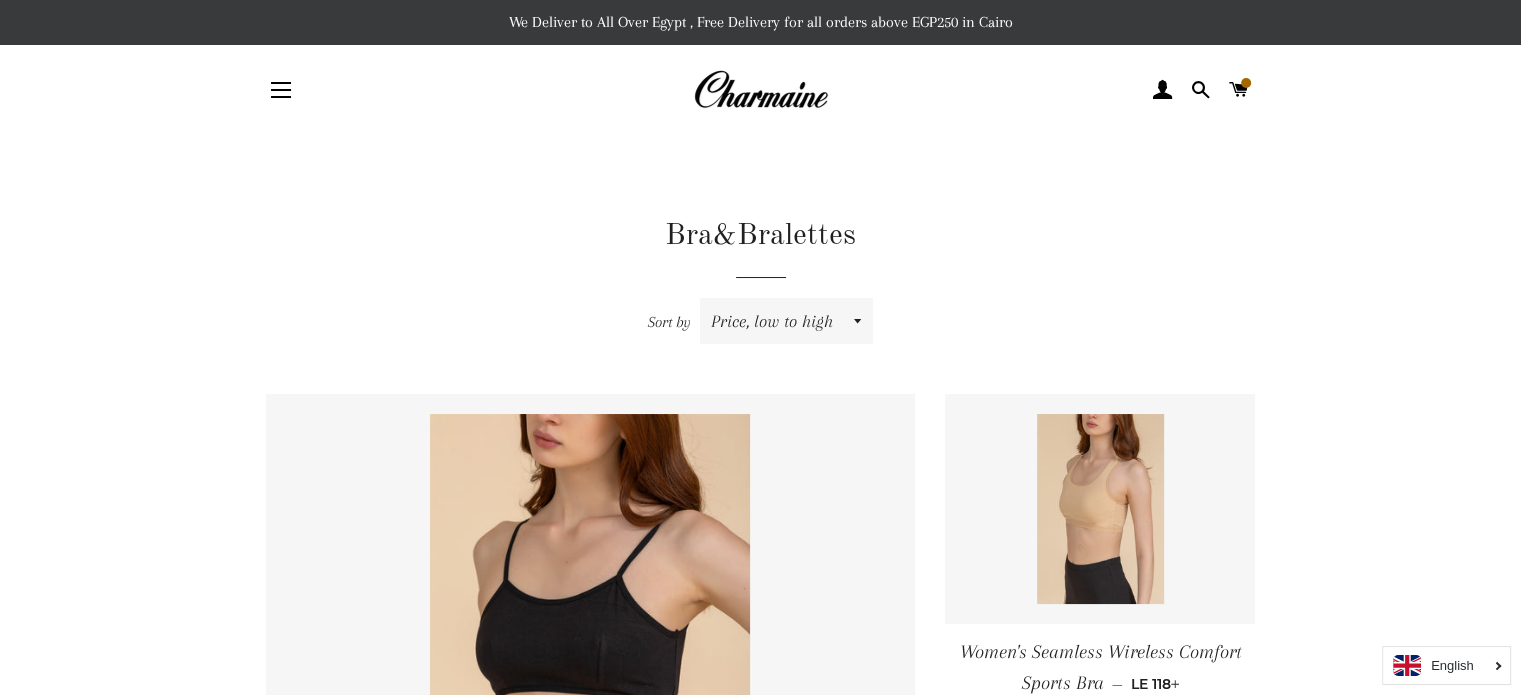 click at bounding box center (281, 97) 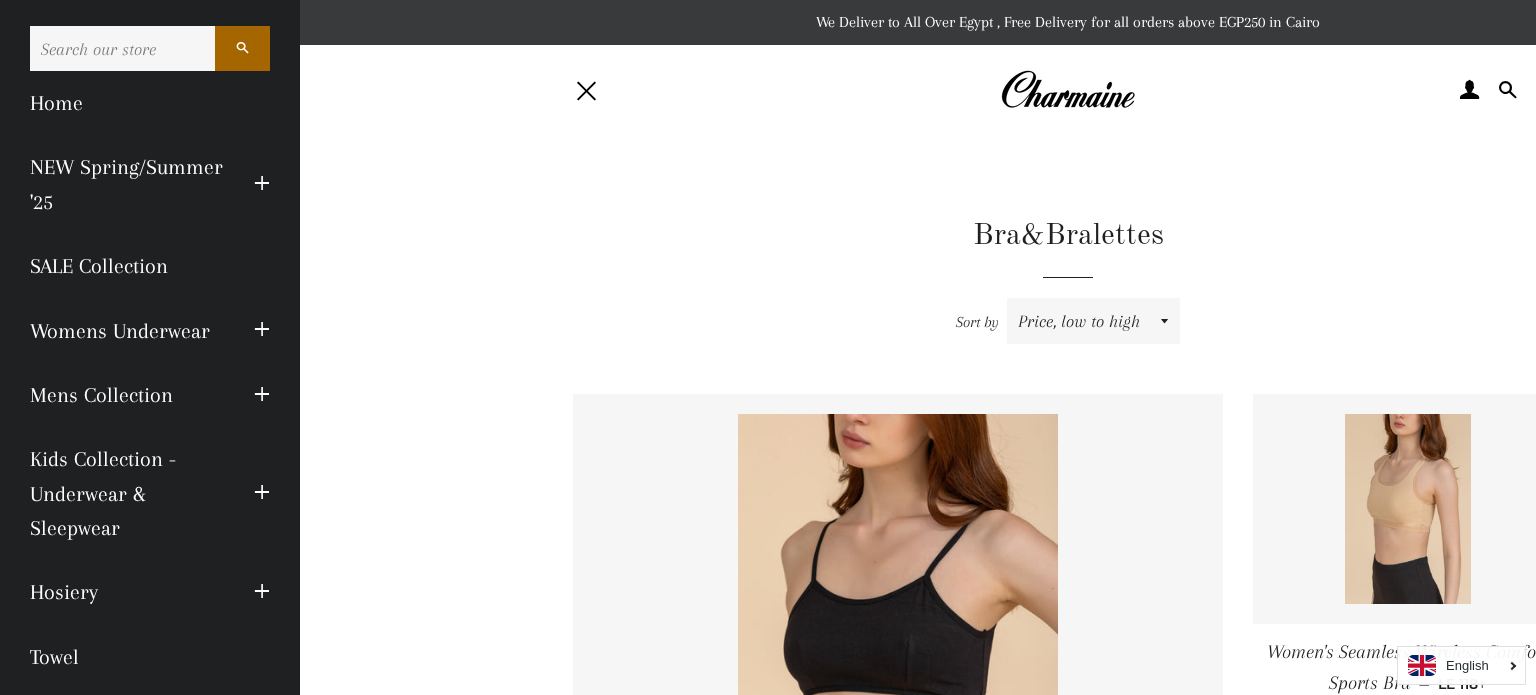 click at bounding box center [262, 330] 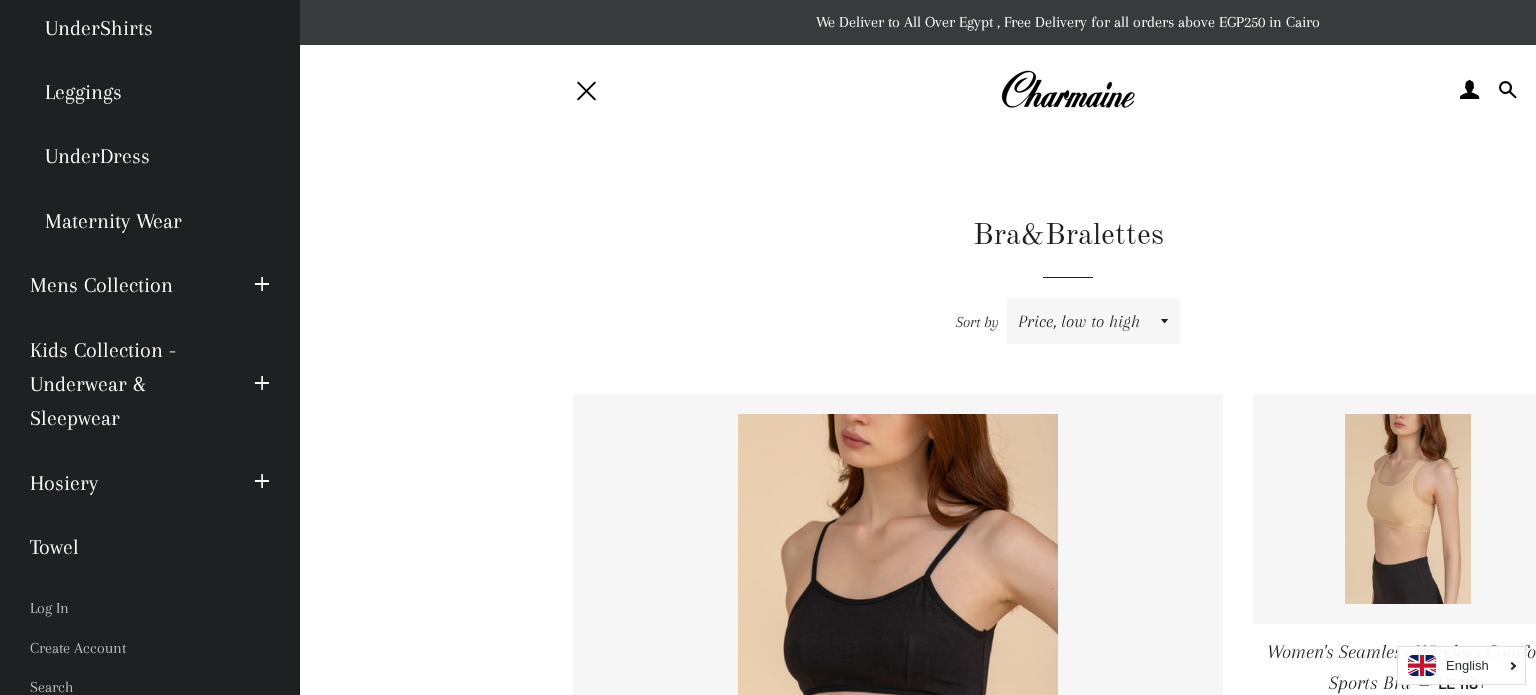 scroll, scrollTop: 495, scrollLeft: 0, axis: vertical 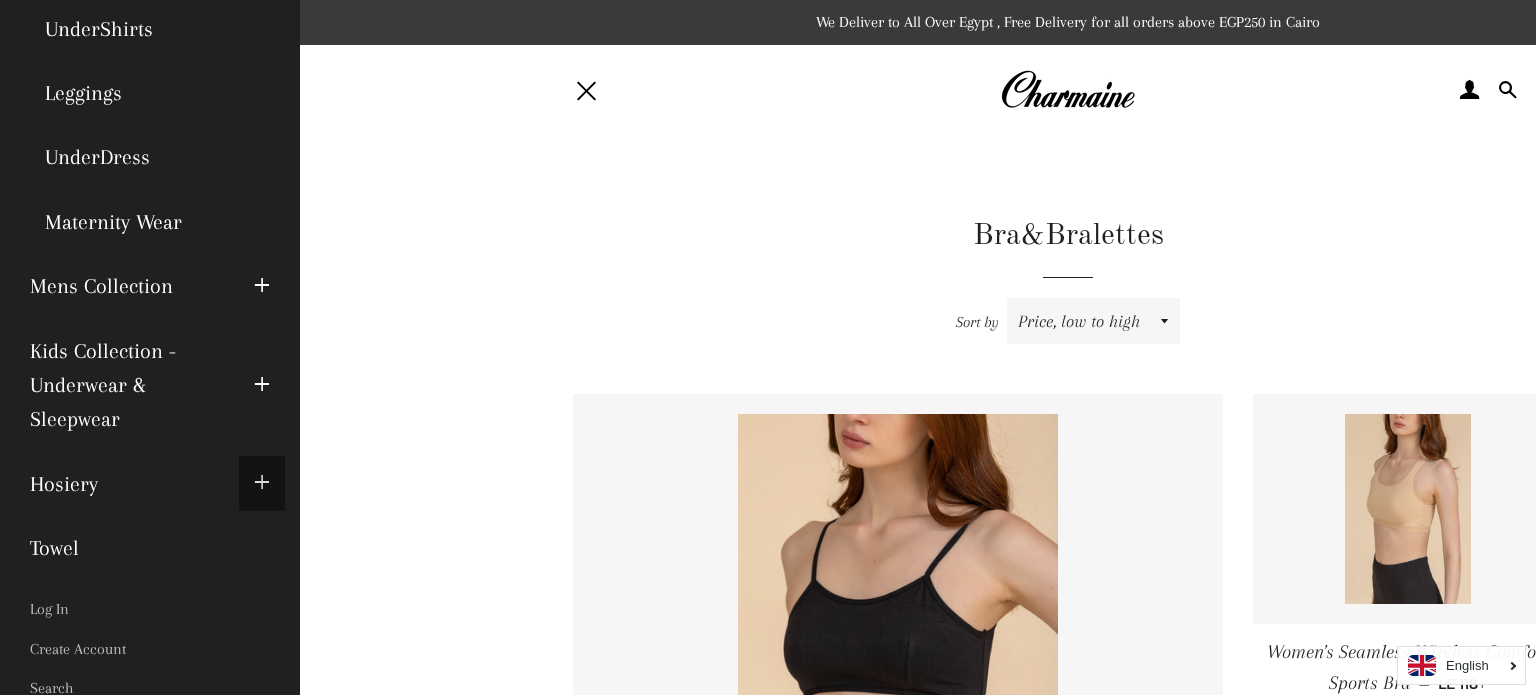 click at bounding box center [262, 483] 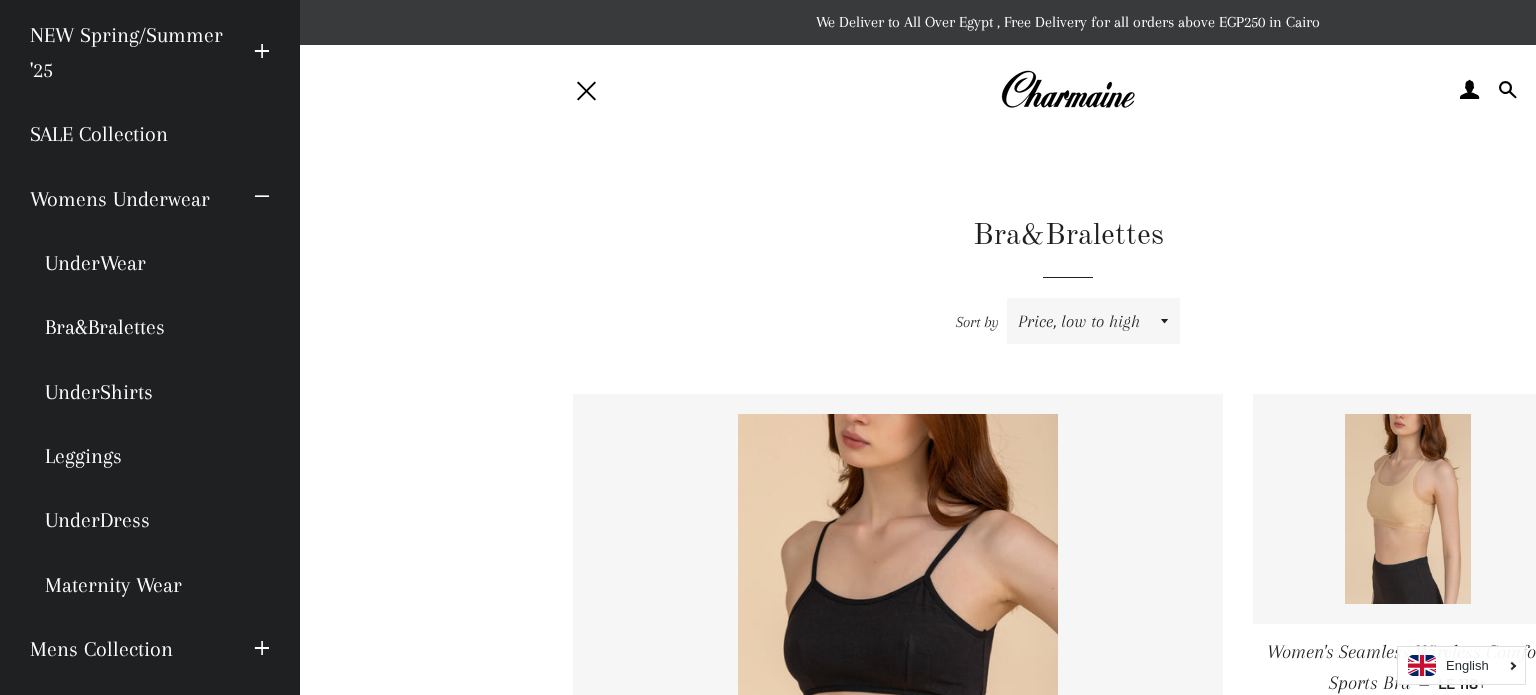 scroll, scrollTop: 0, scrollLeft: 0, axis: both 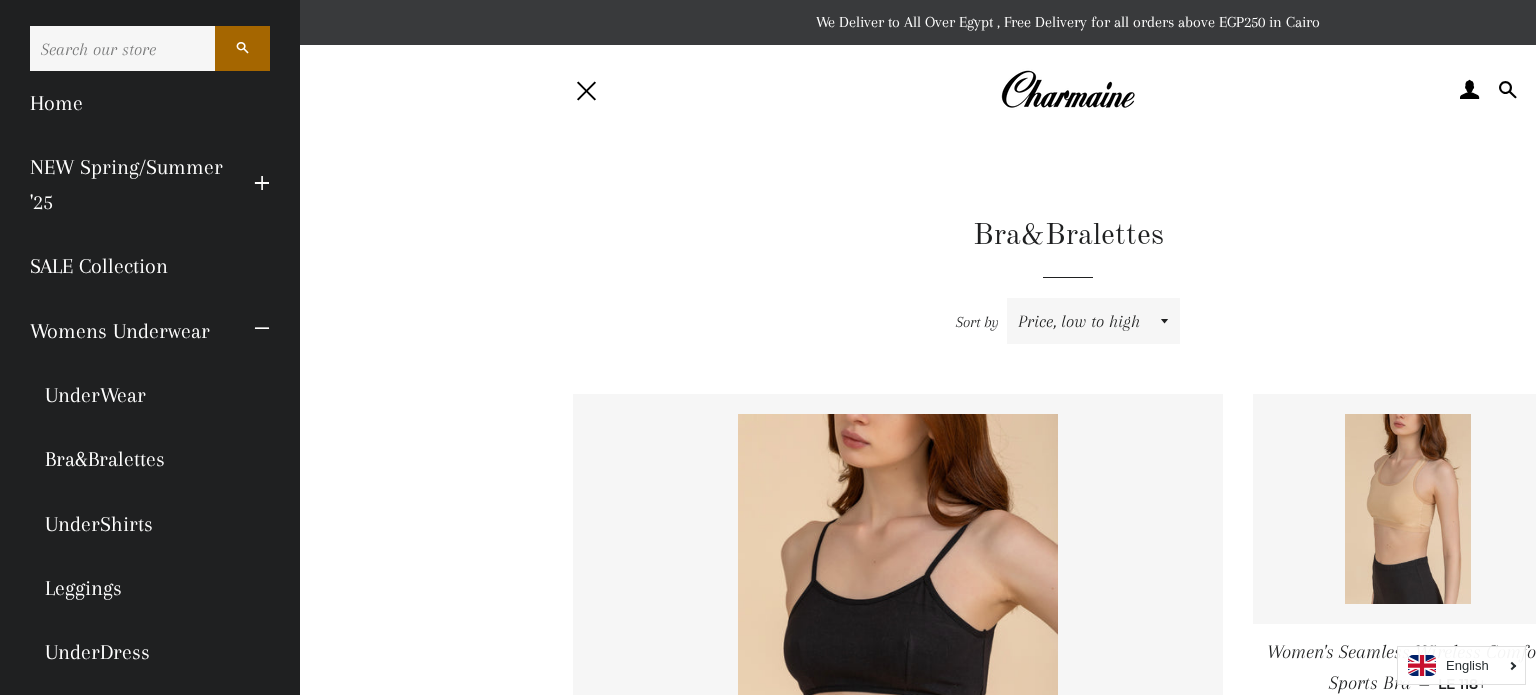click at bounding box center [262, 184] 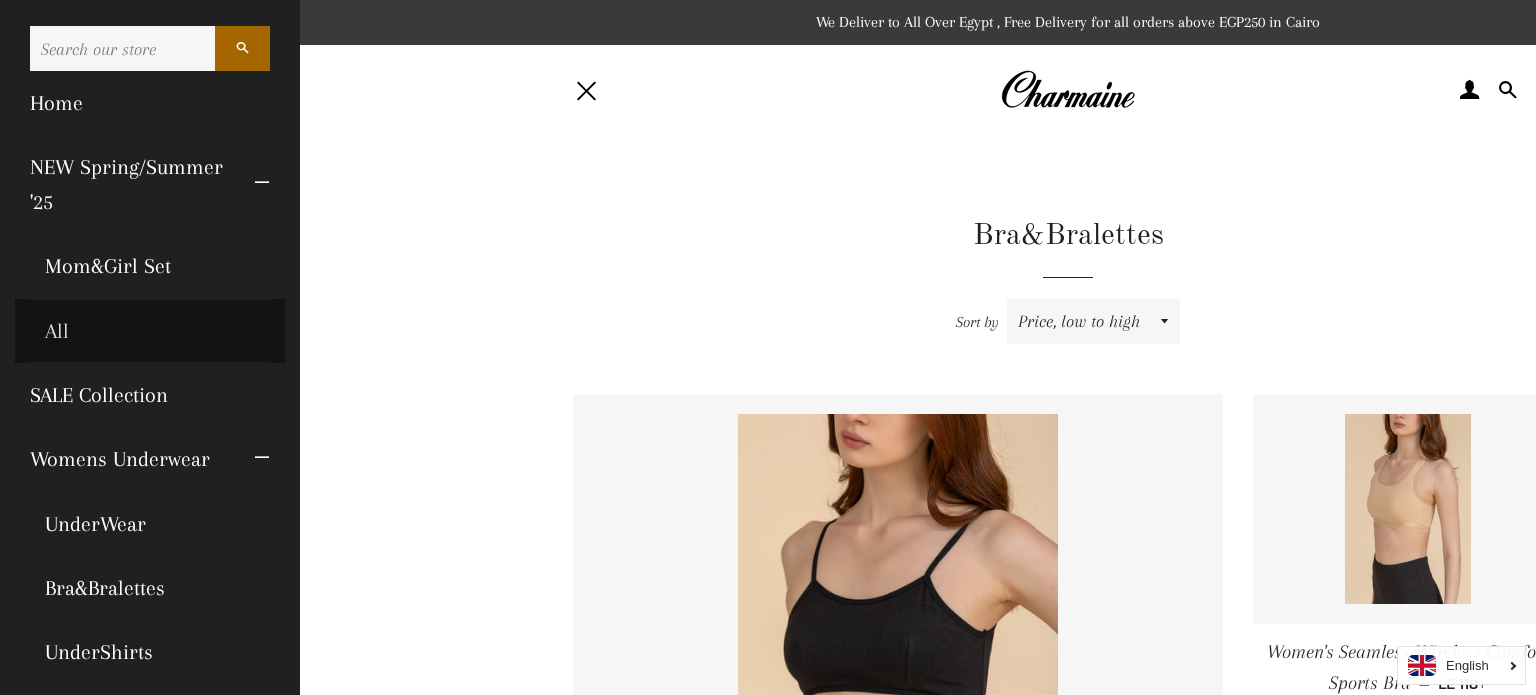 click on "All" at bounding box center [150, 331] 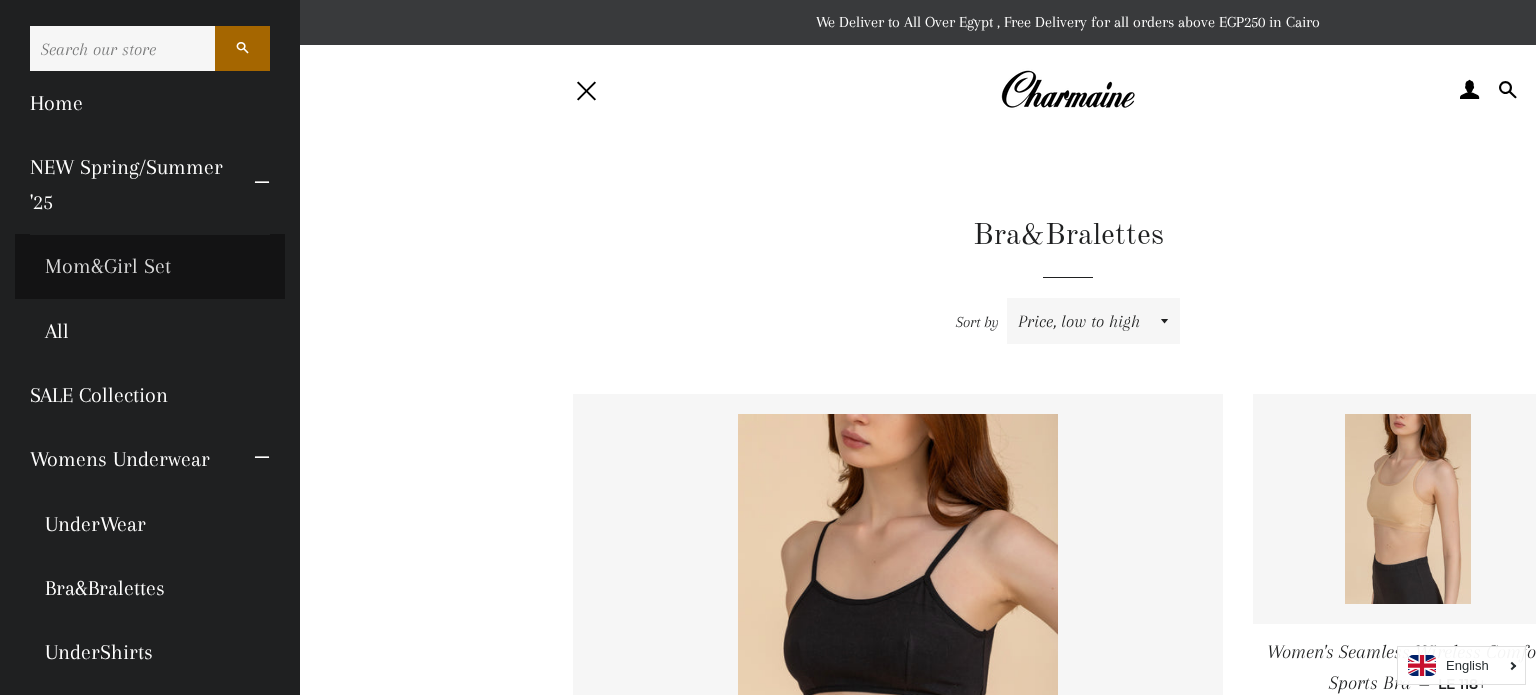 click on "Mom&Girl Set" at bounding box center [150, 266] 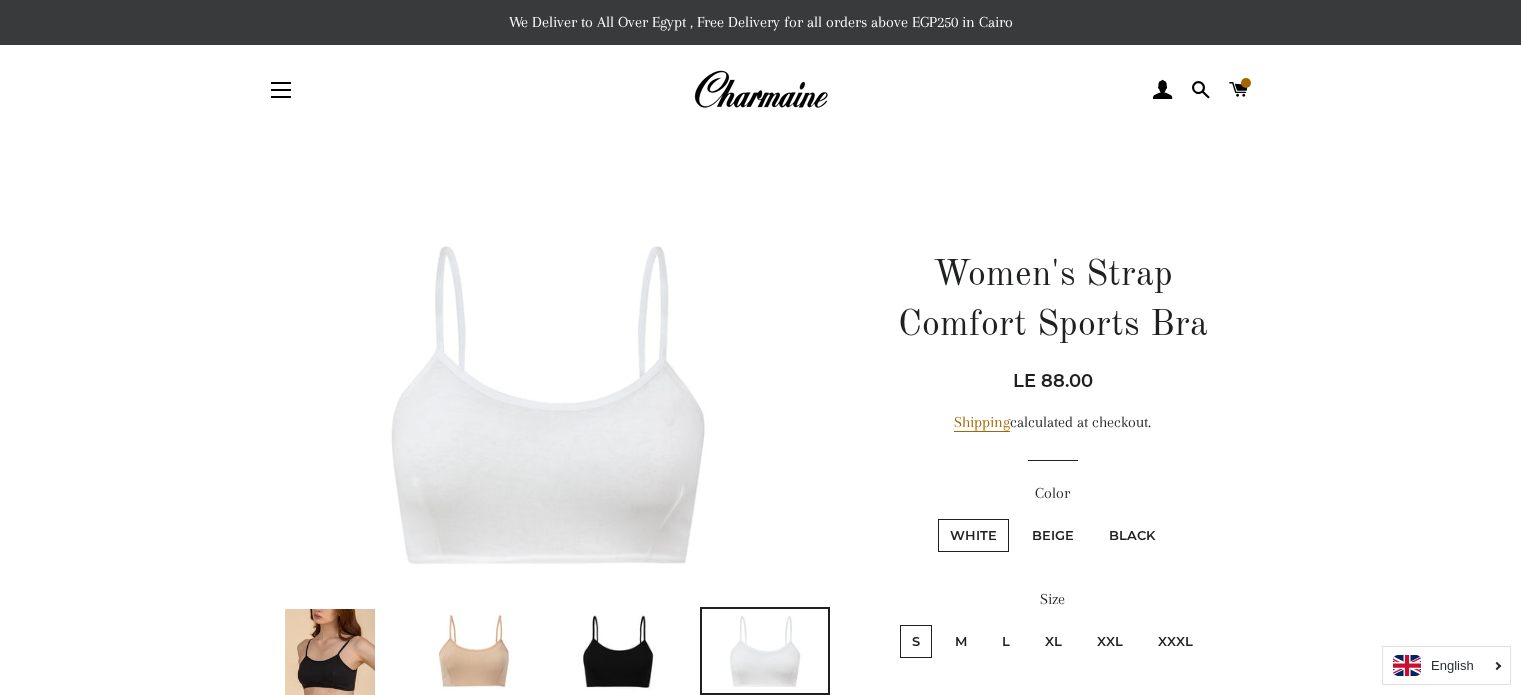 scroll, scrollTop: 0, scrollLeft: 0, axis: both 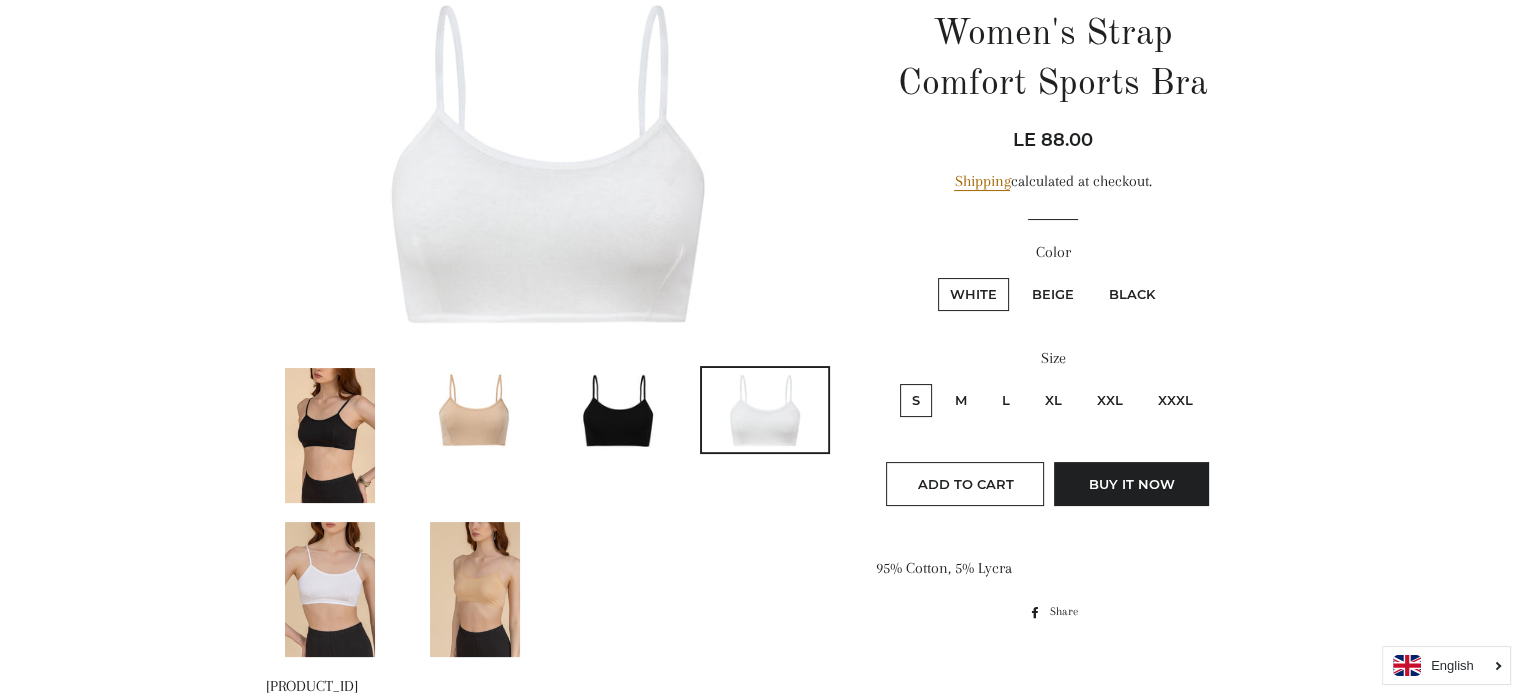 click at bounding box center [475, 410] 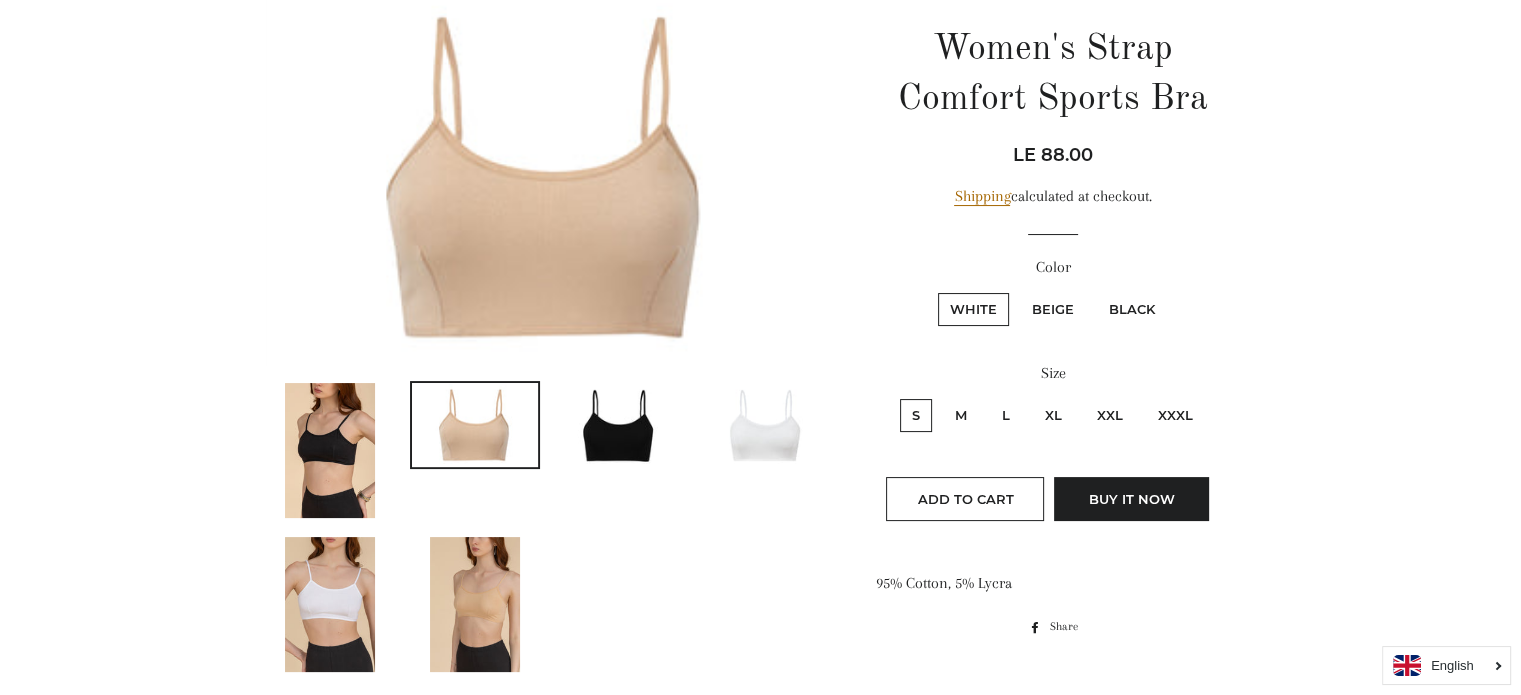scroll, scrollTop: 225, scrollLeft: 0, axis: vertical 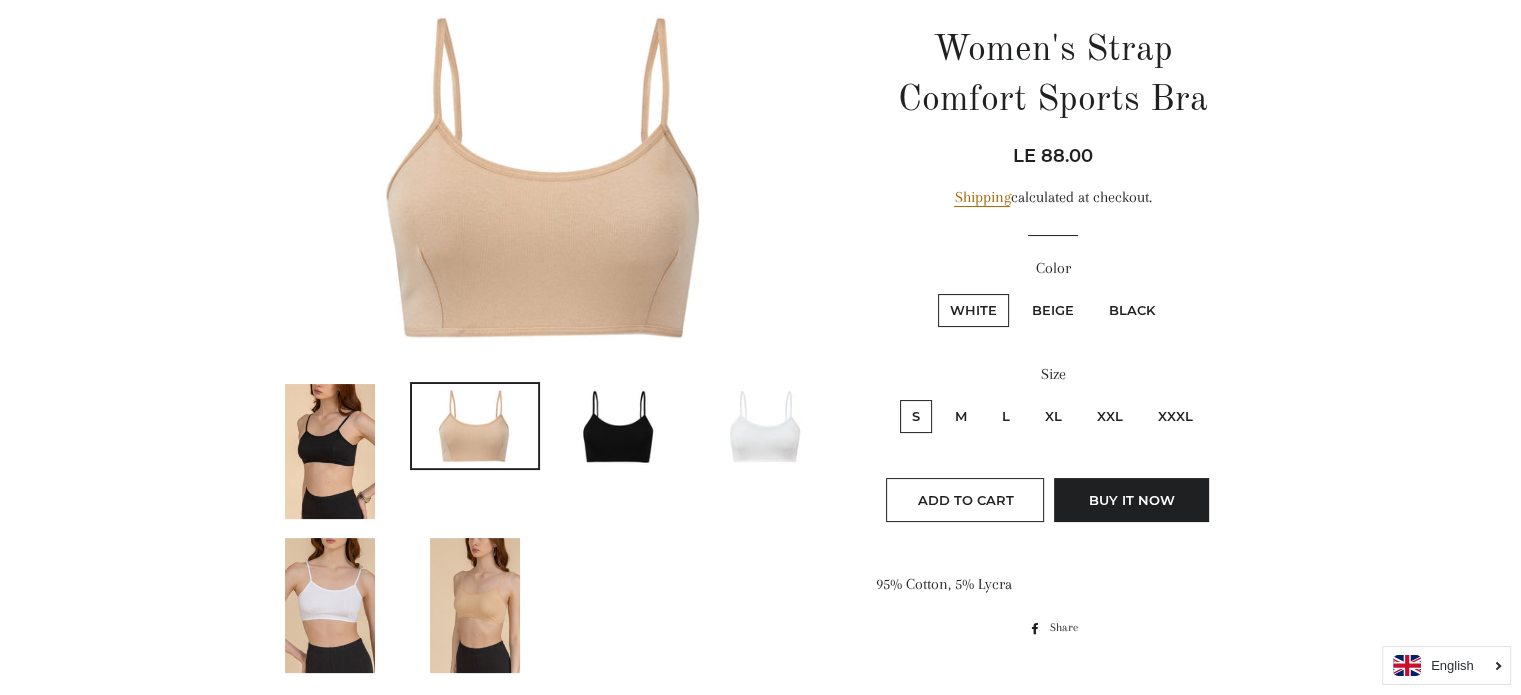 click on "Beige" at bounding box center (1053, 310) 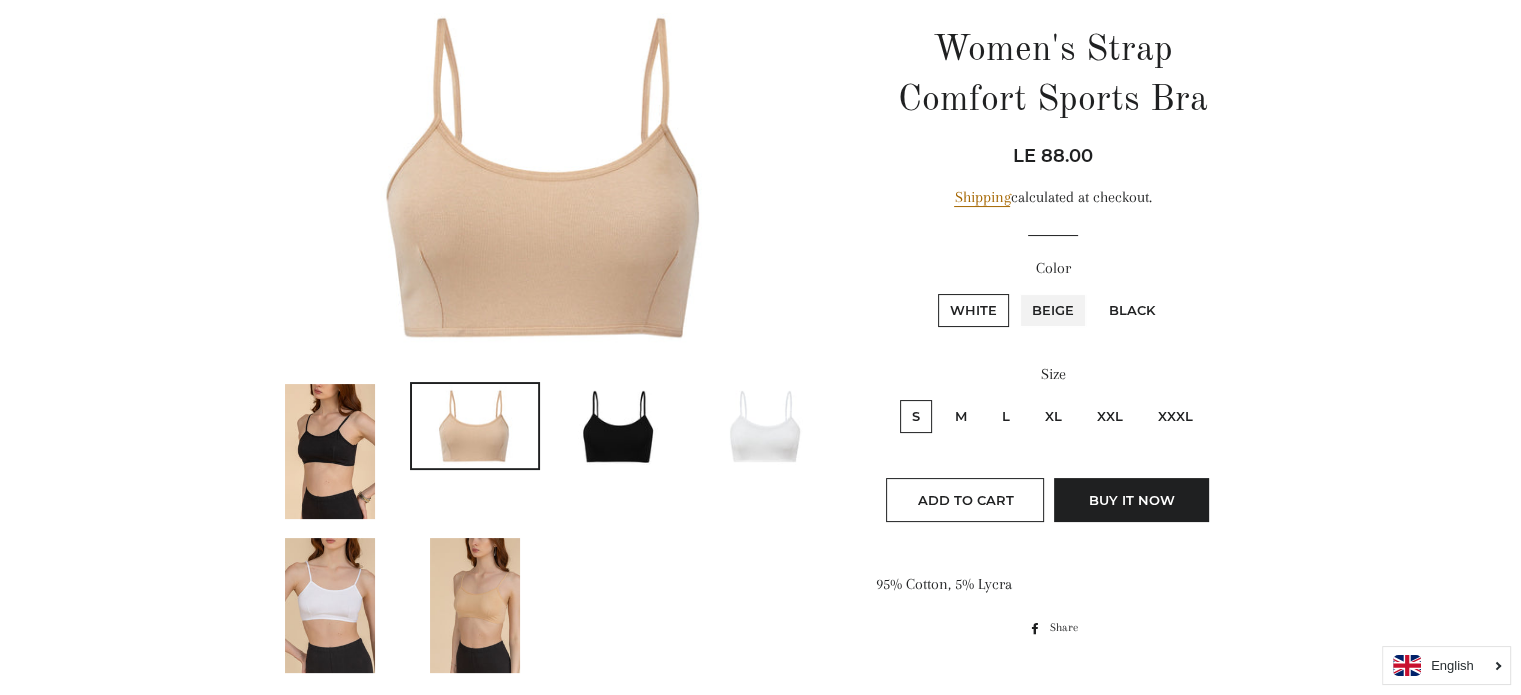 click on "Beige" at bounding box center (1017, 291) 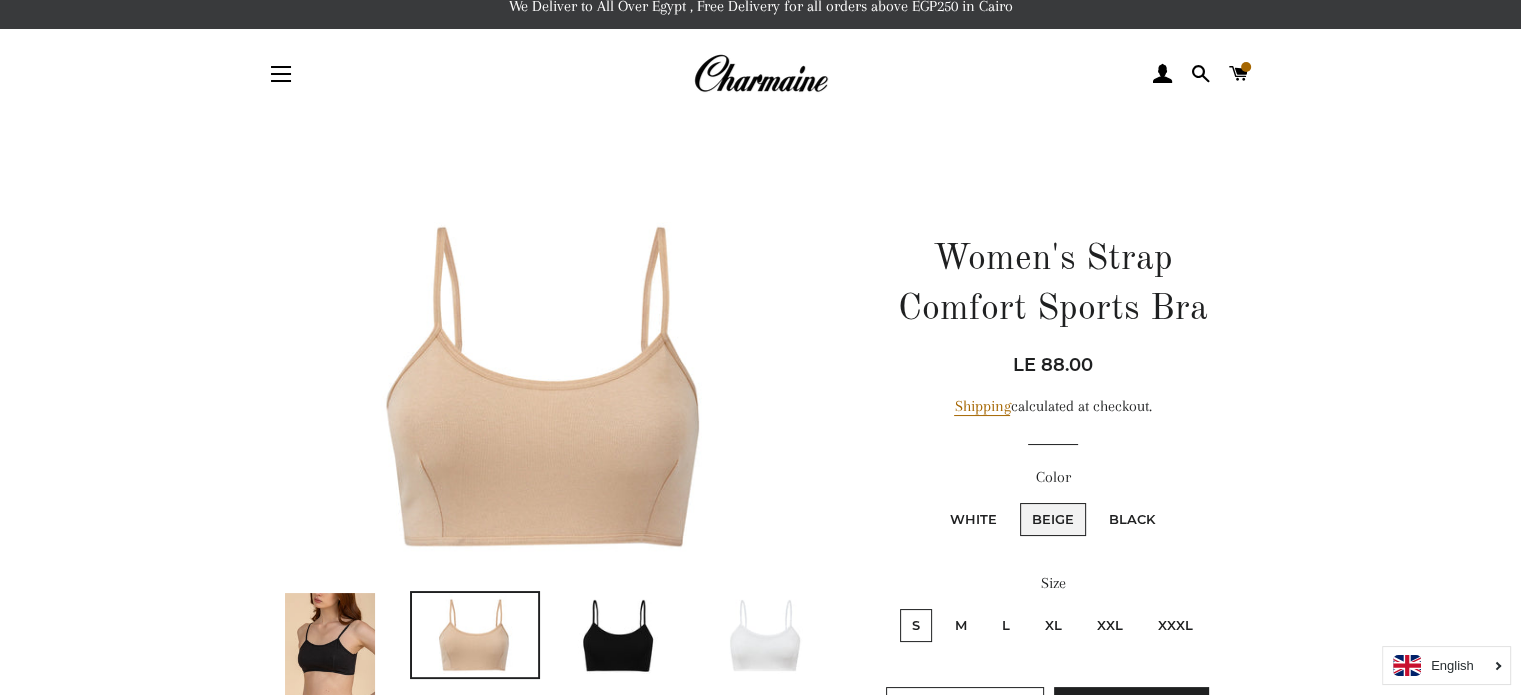scroll, scrollTop: 11, scrollLeft: 0, axis: vertical 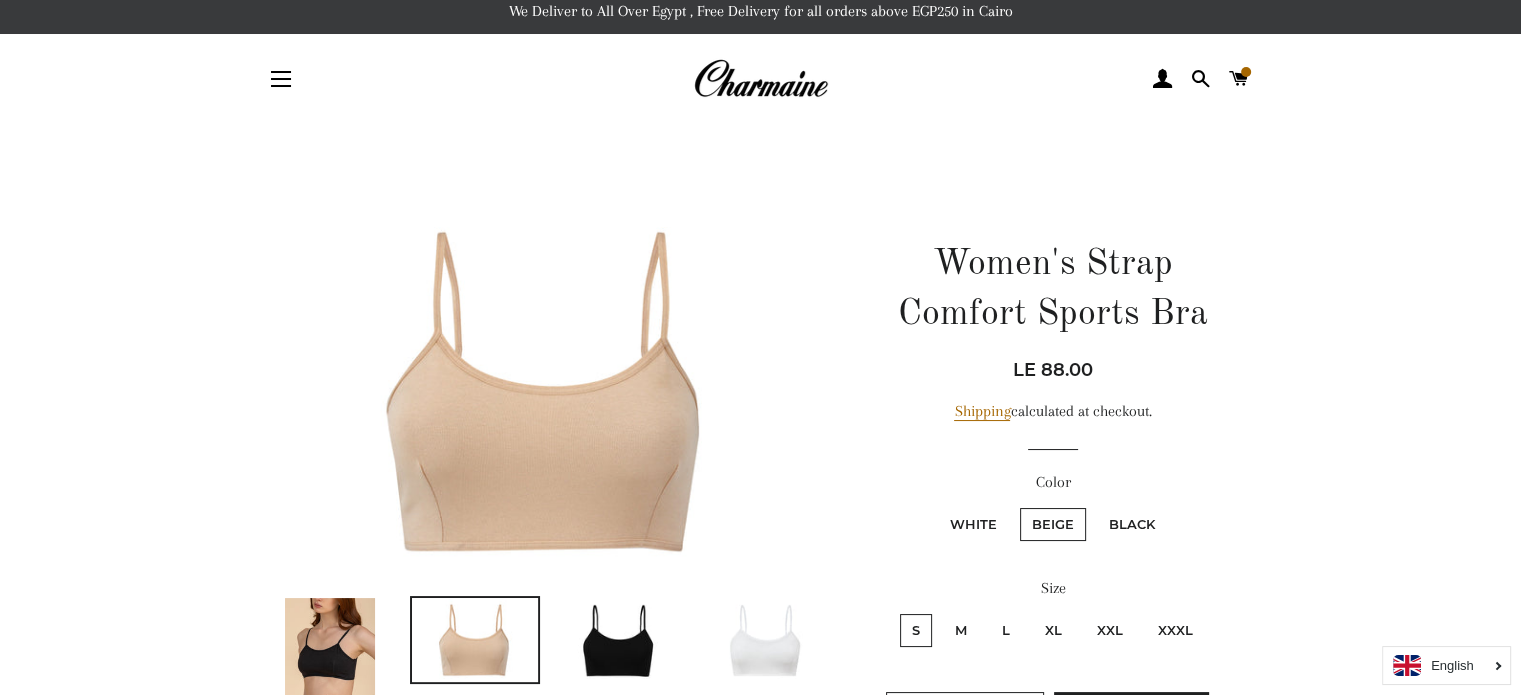 click on "Women's Strap Comfort Sports Bra" at bounding box center (1052, 290) 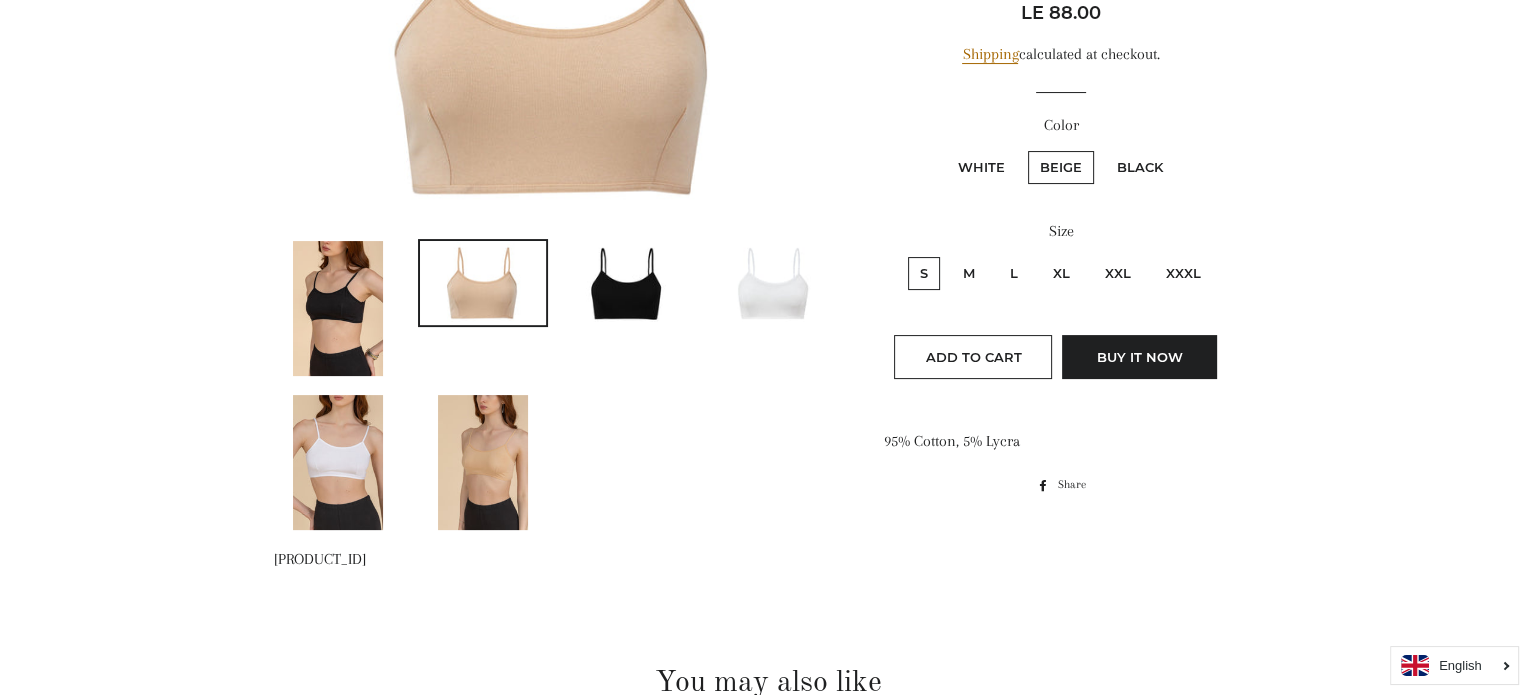scroll, scrollTop: 369, scrollLeft: 0, axis: vertical 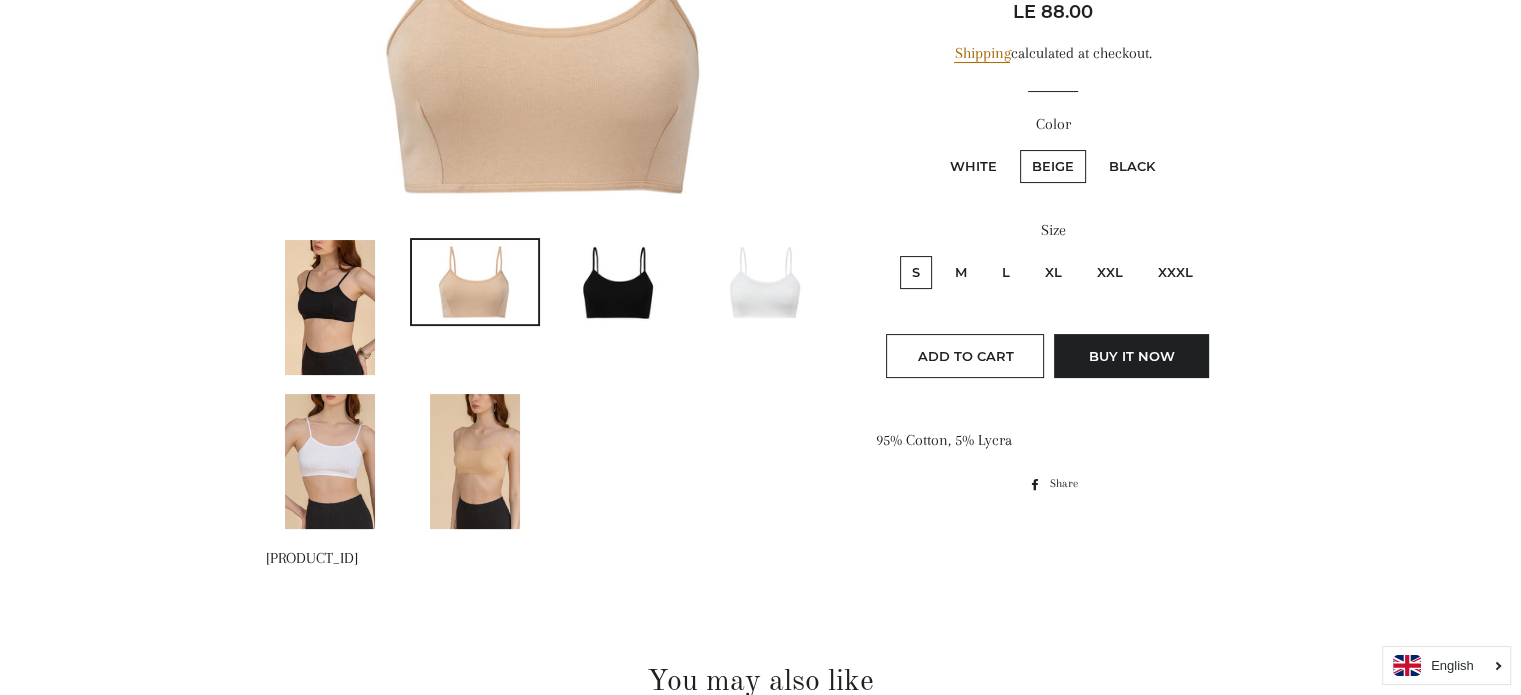 click at bounding box center [548, 34] 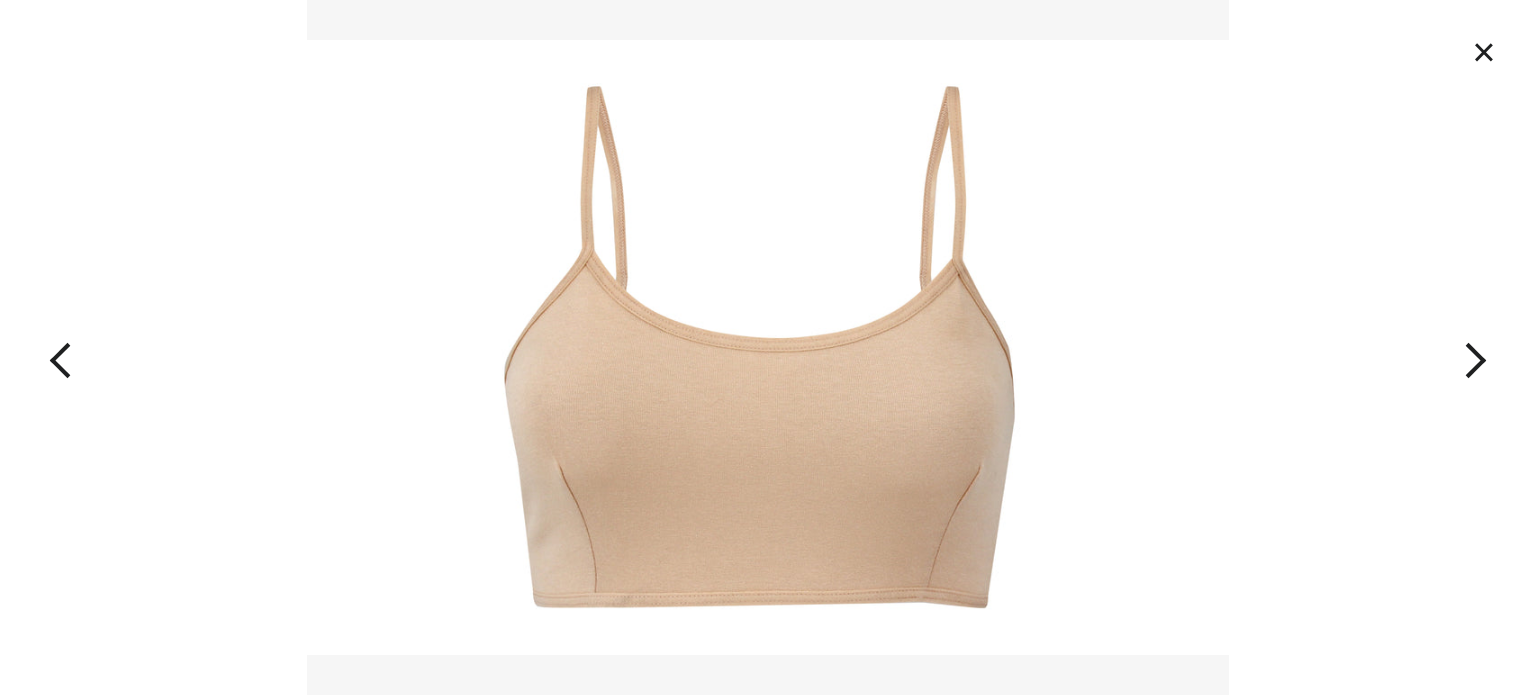 click at bounding box center (1382, 347) 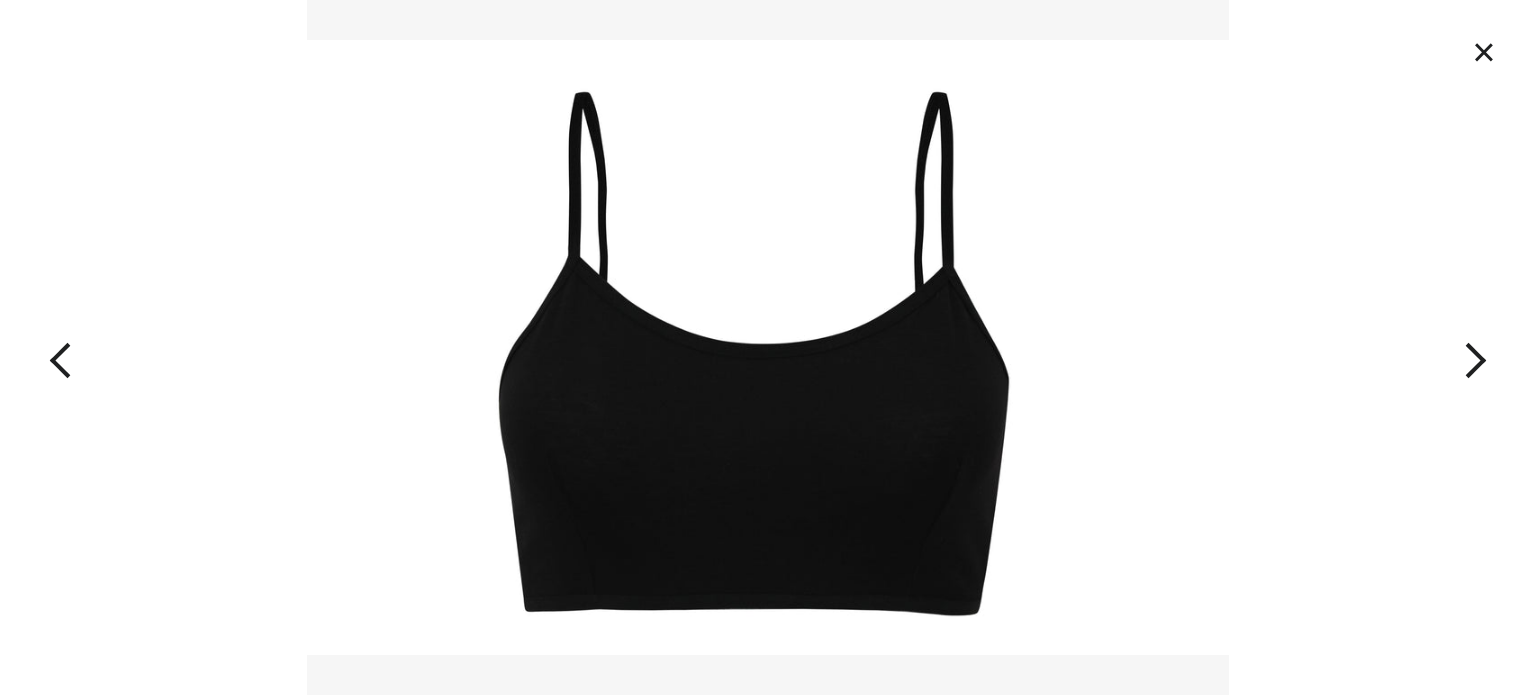 click at bounding box center [1382, 347] 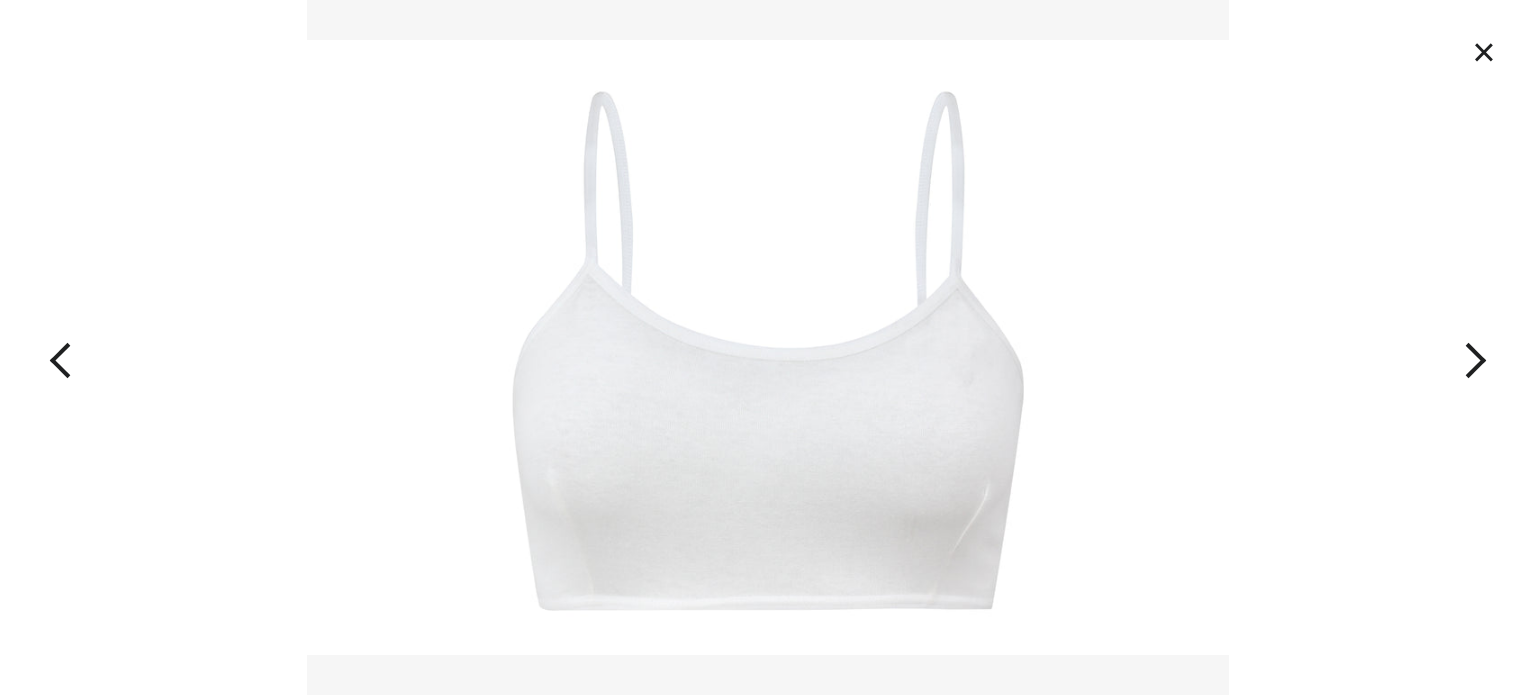 click at bounding box center (1382, 347) 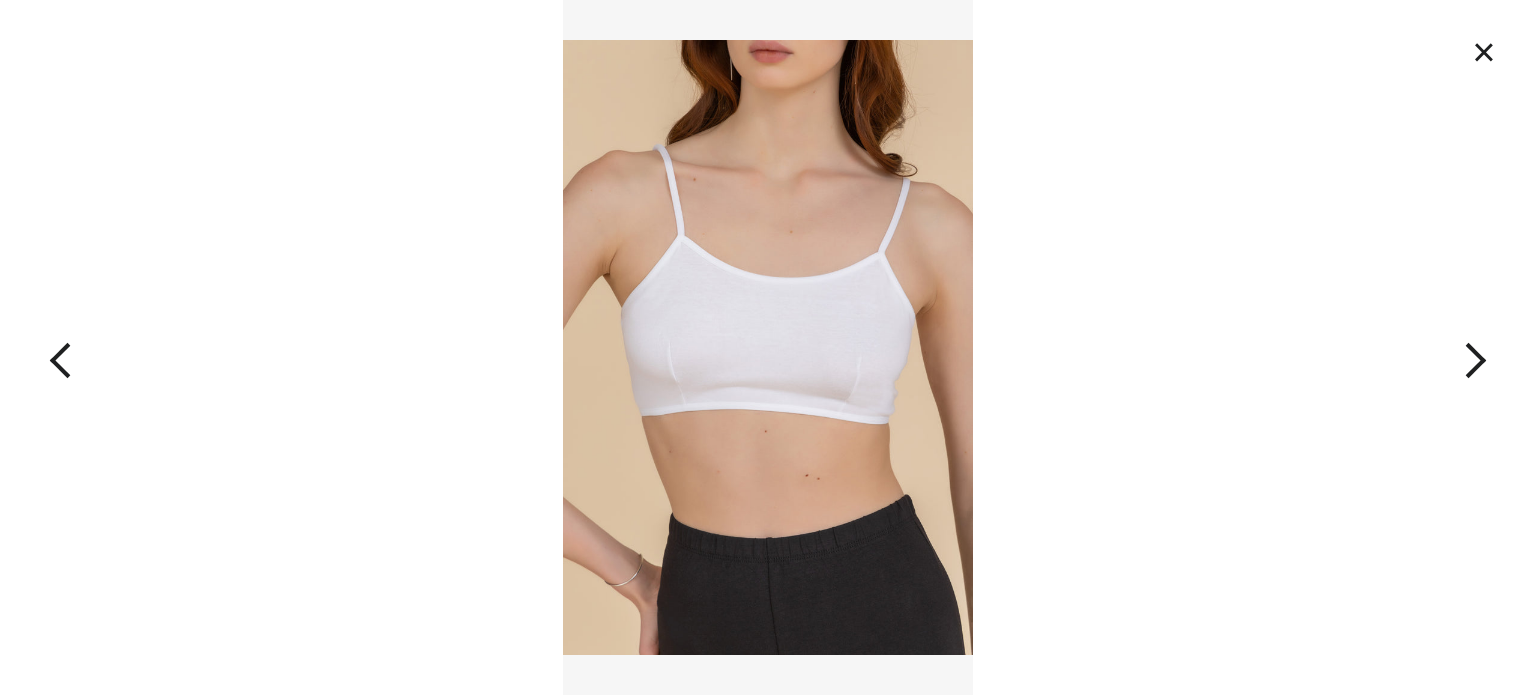 click at bounding box center [1382, 347] 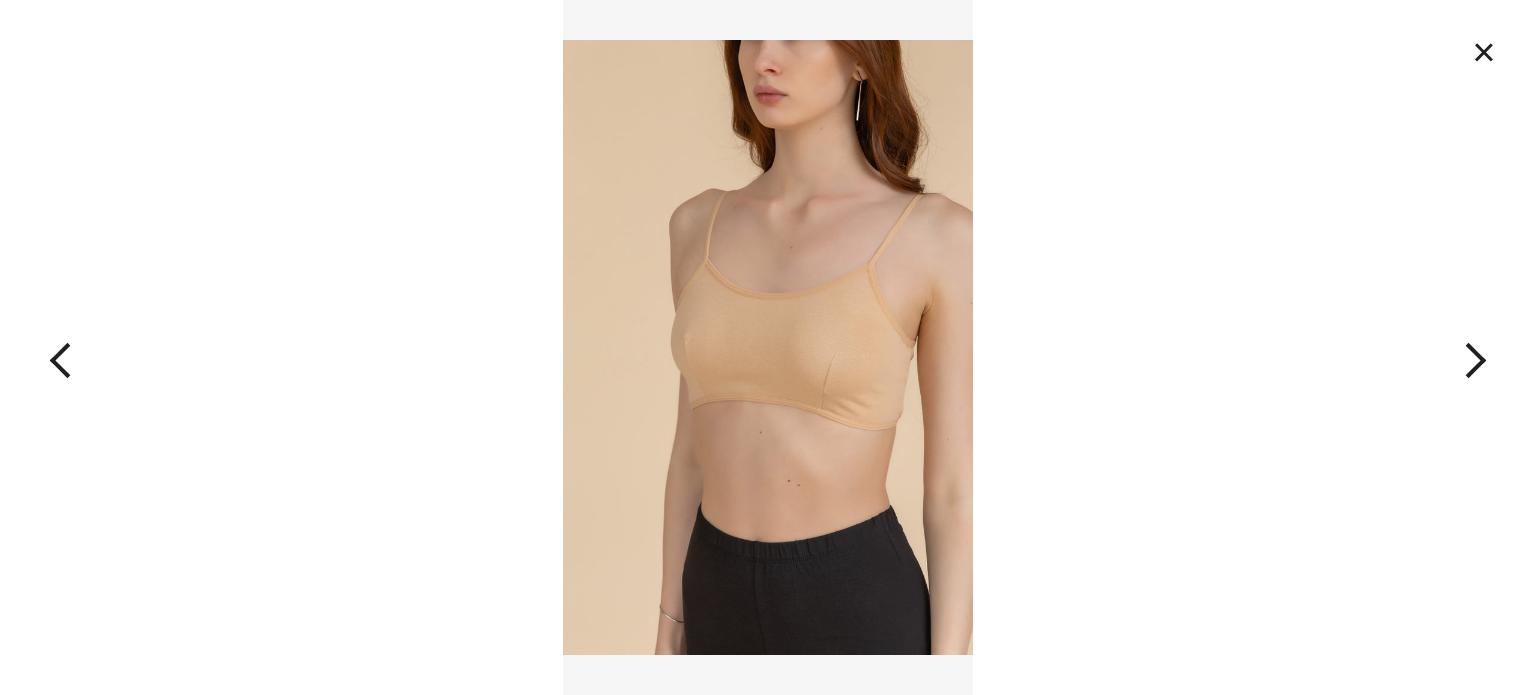 click at bounding box center [1382, 347] 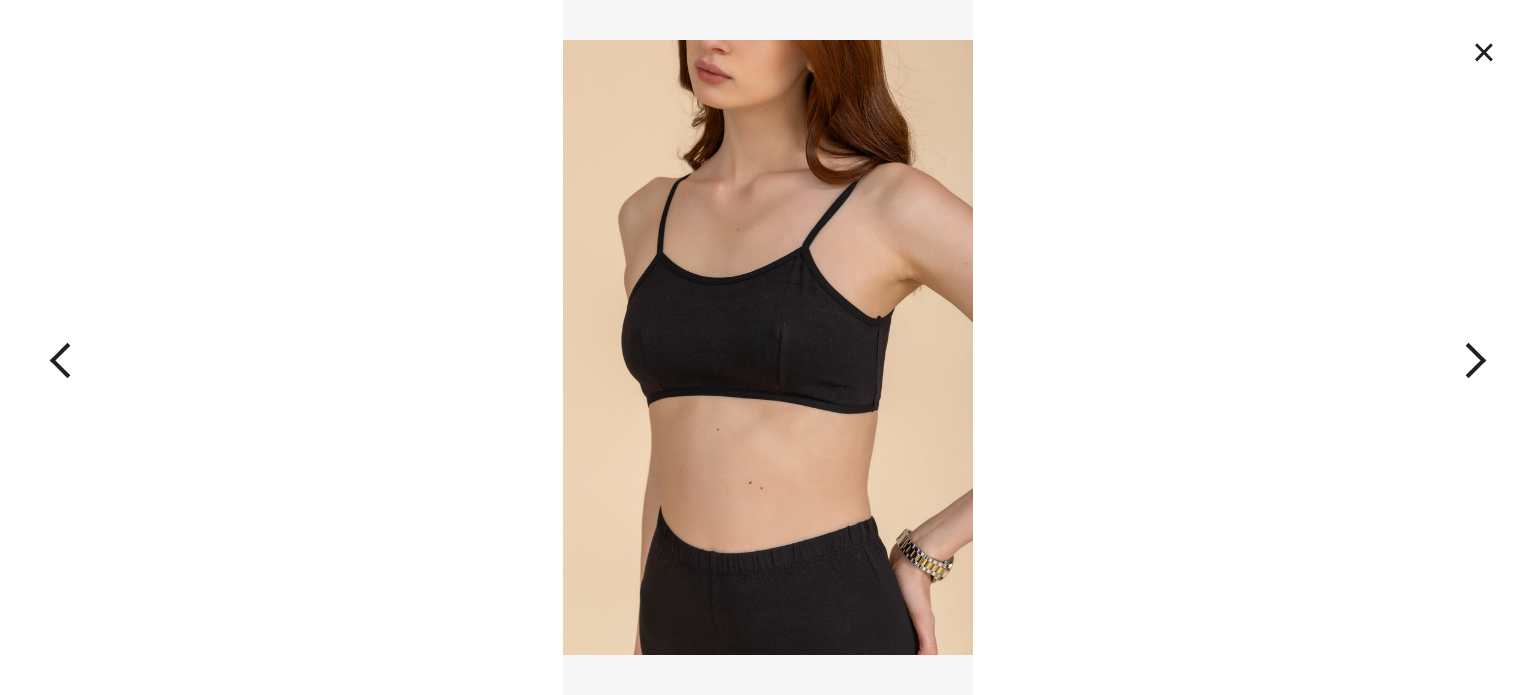 click on "×" at bounding box center [1484, 52] 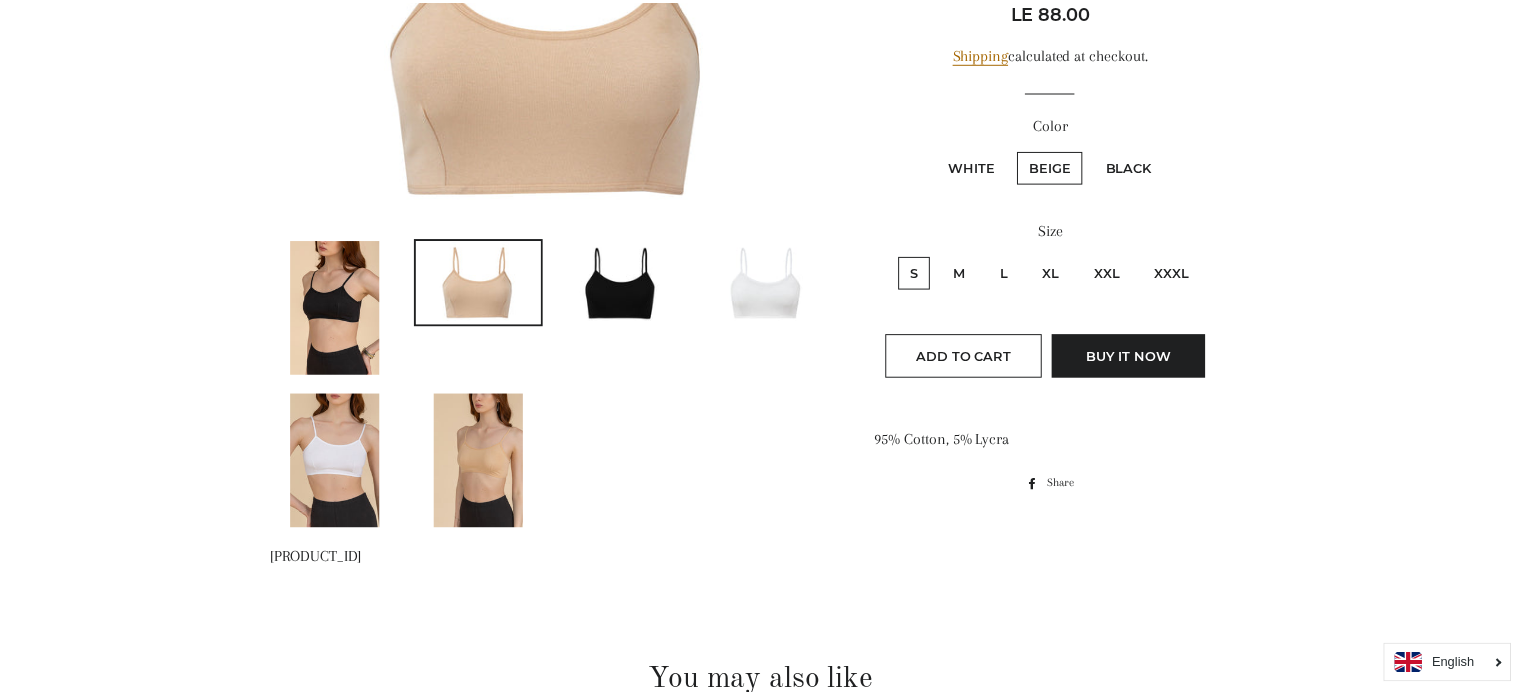scroll, scrollTop: 215, scrollLeft: 0, axis: vertical 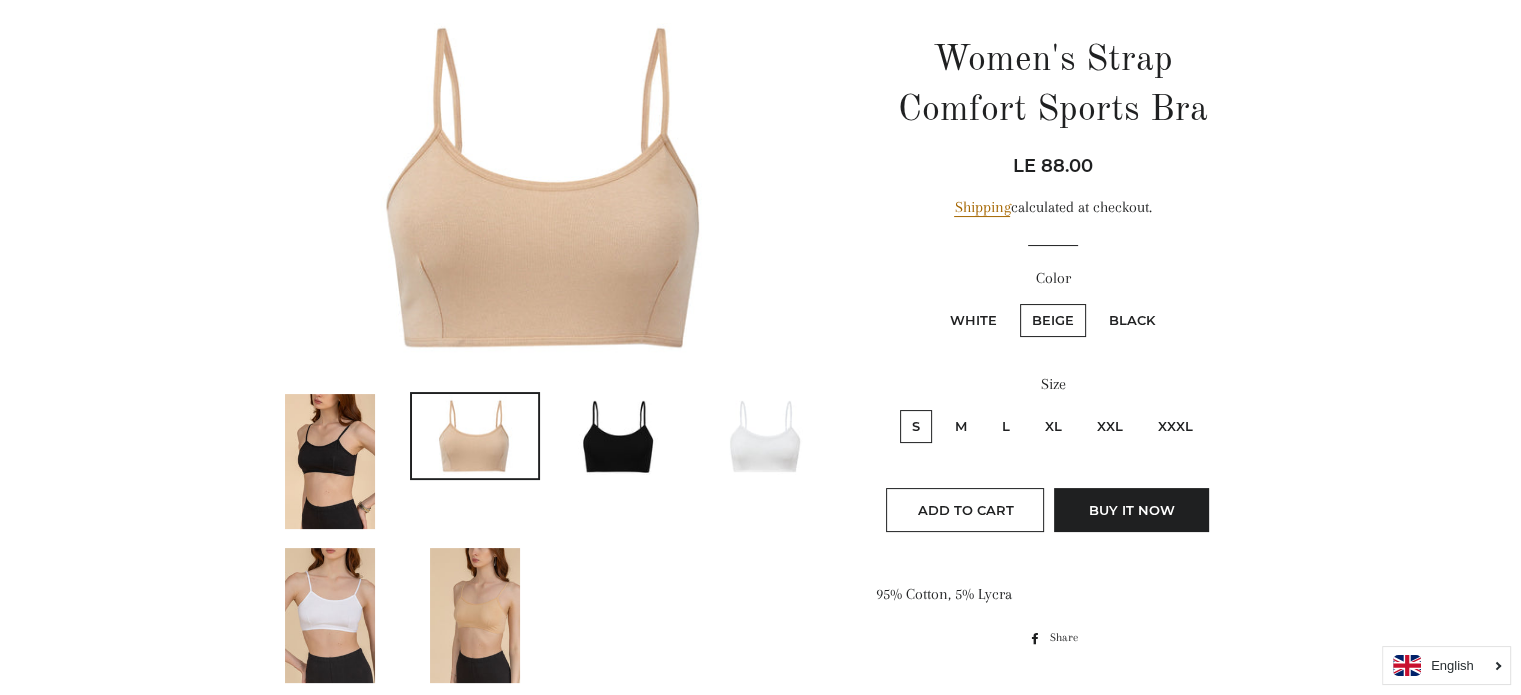 click on "XL" at bounding box center (1053, 426) 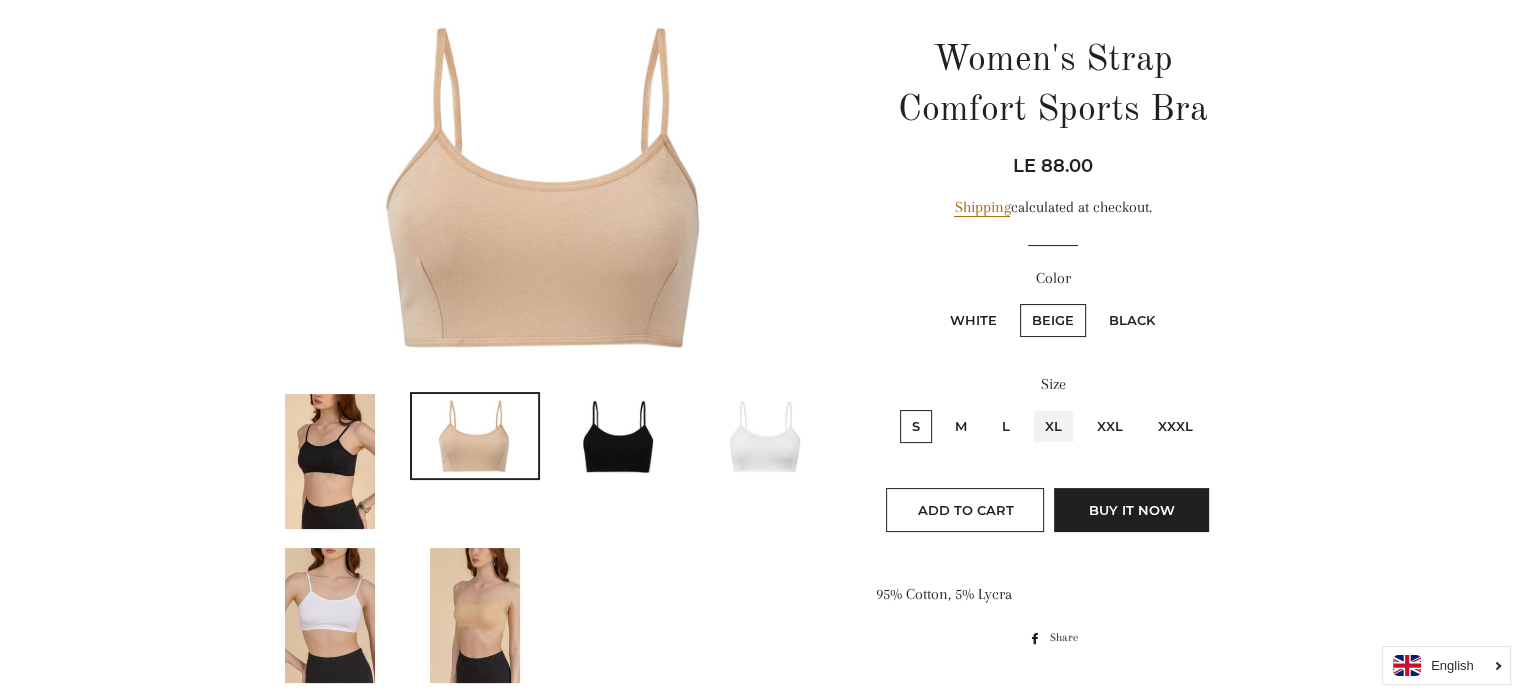click on "XL" at bounding box center (1030, 407) 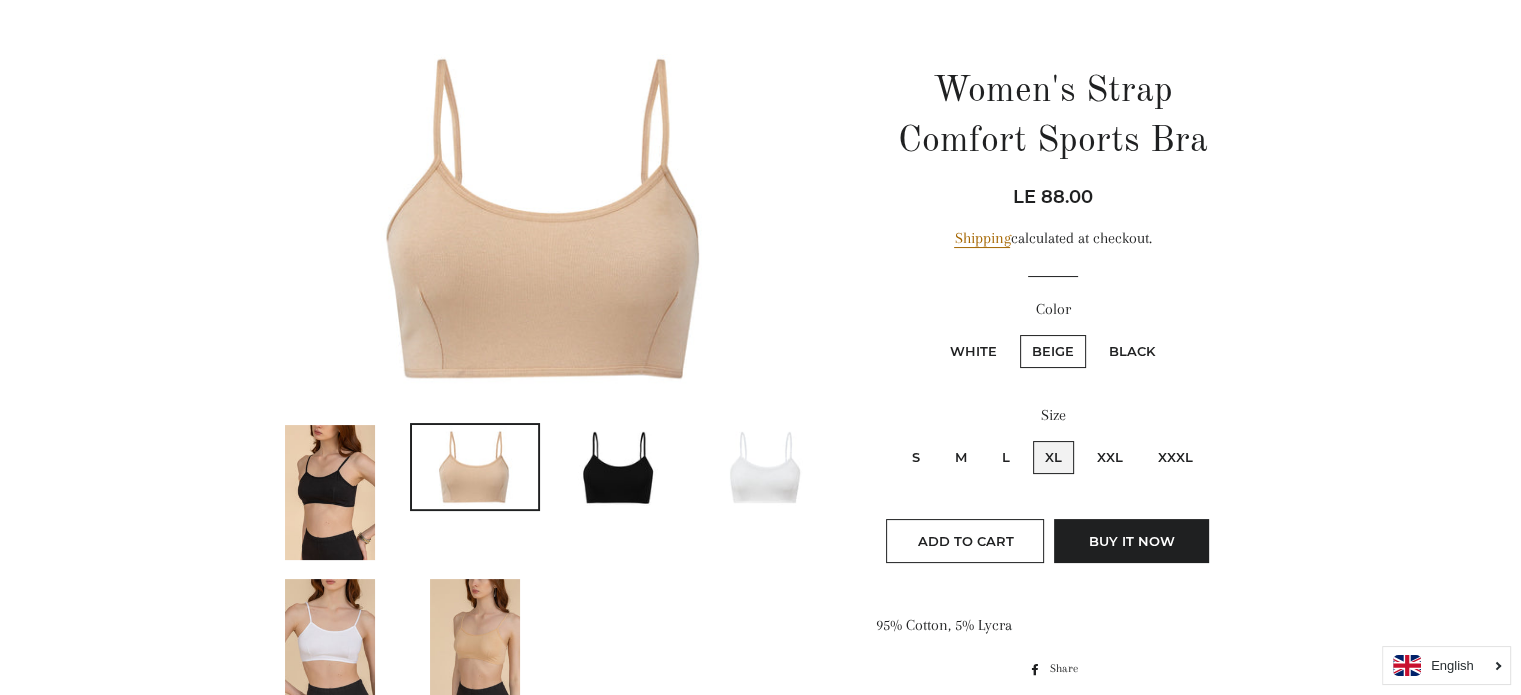 scroll, scrollTop: 181, scrollLeft: 0, axis: vertical 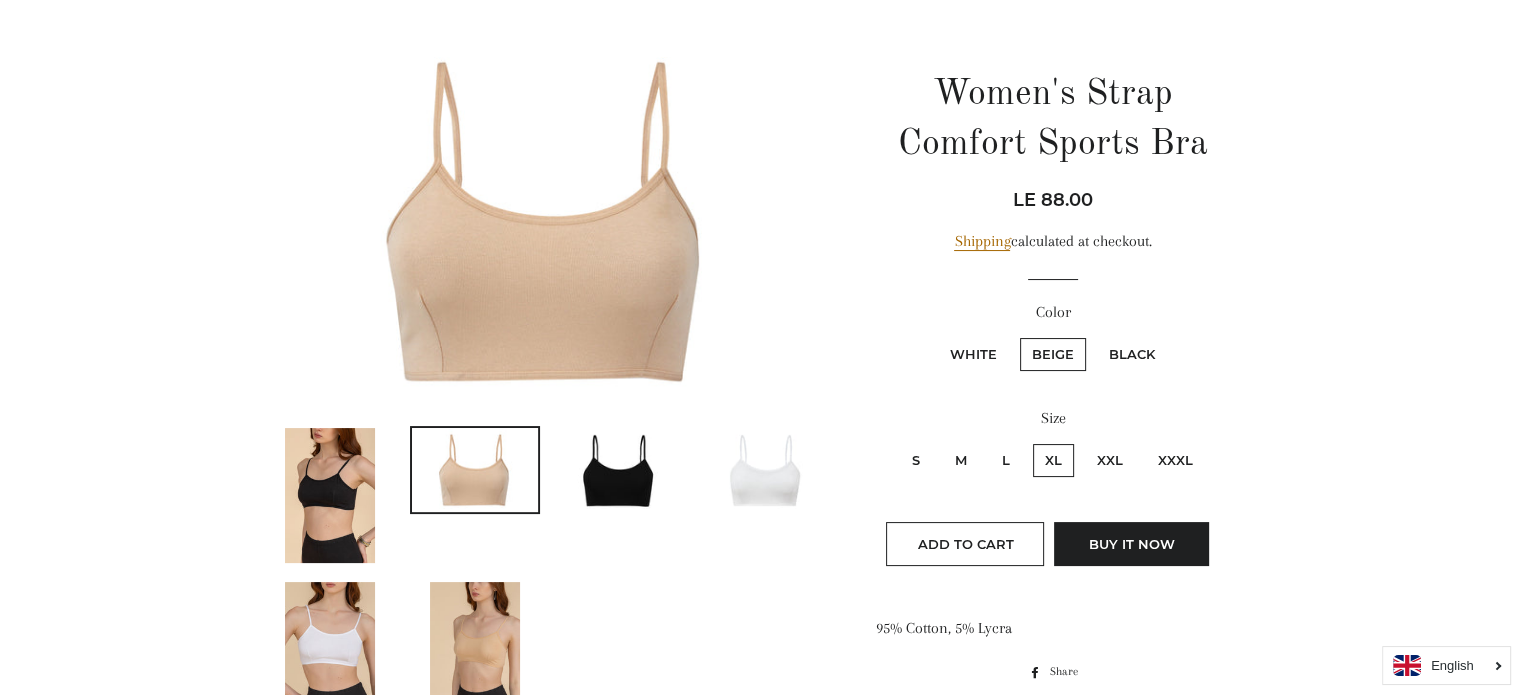 click on "L" at bounding box center [1006, 460] 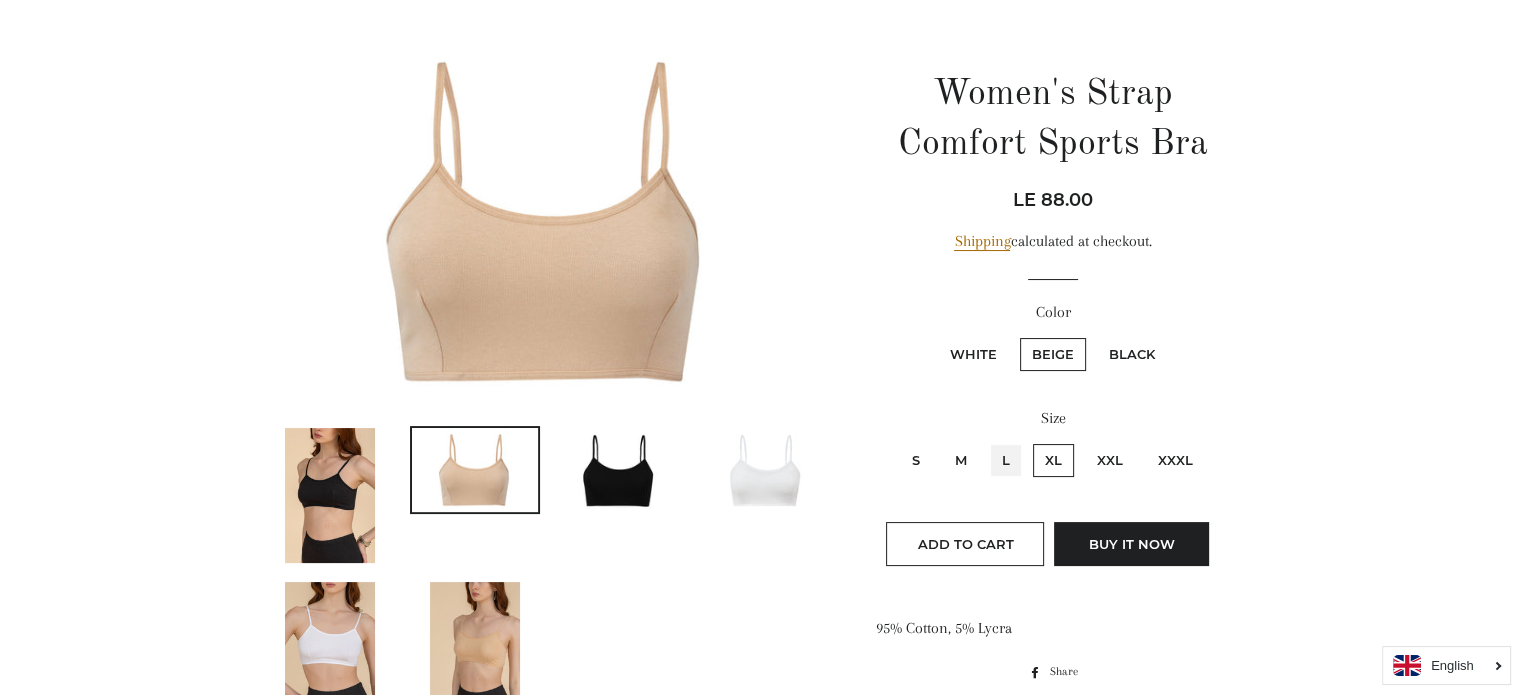 click on "L" at bounding box center (987, 441) 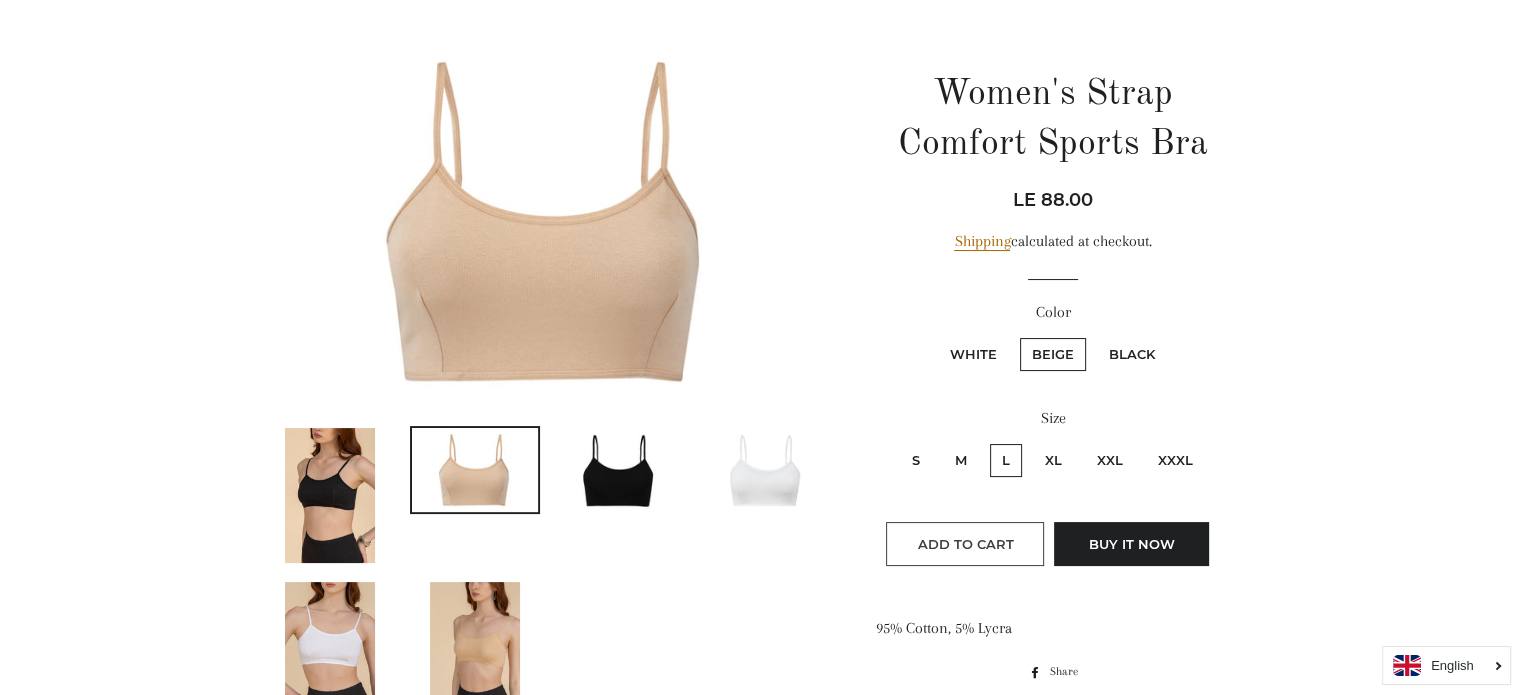 click on "Add to Cart" at bounding box center (965, 544) 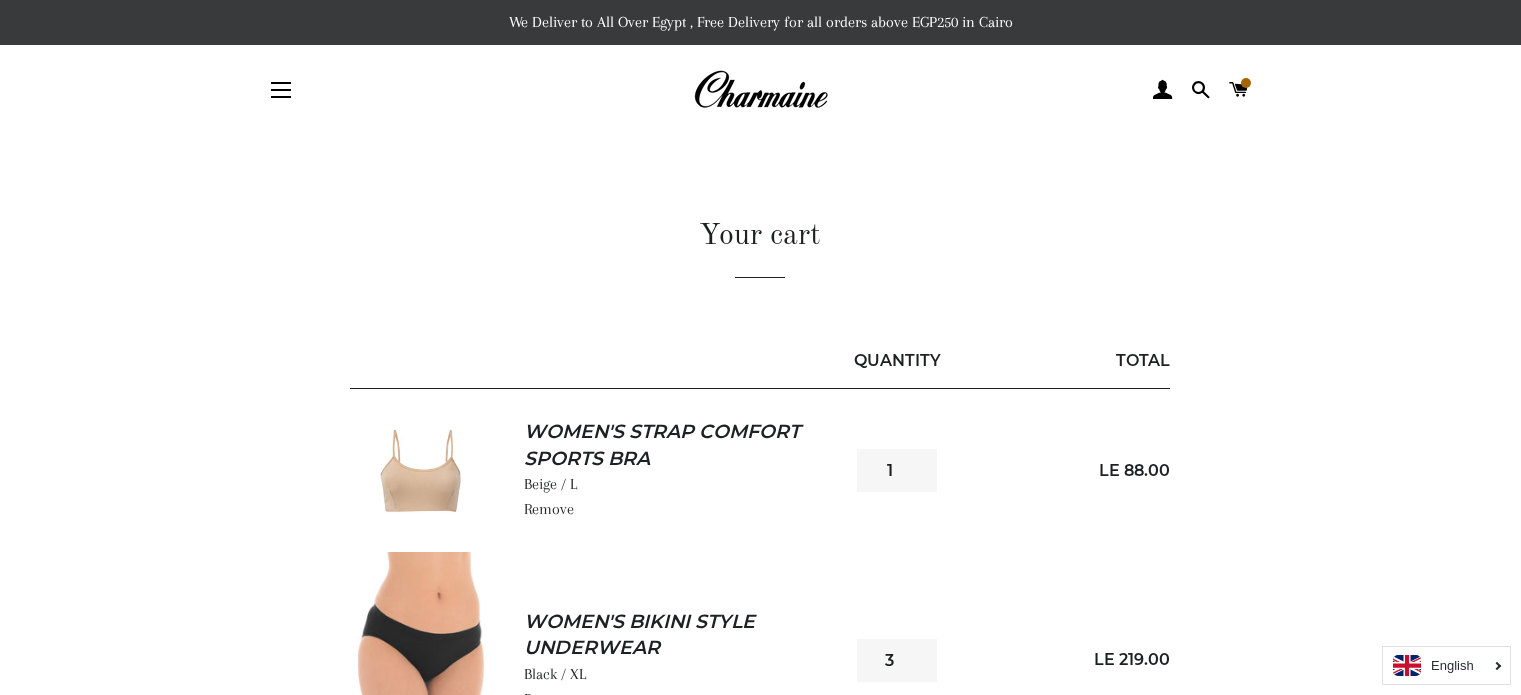 scroll, scrollTop: 0, scrollLeft: 0, axis: both 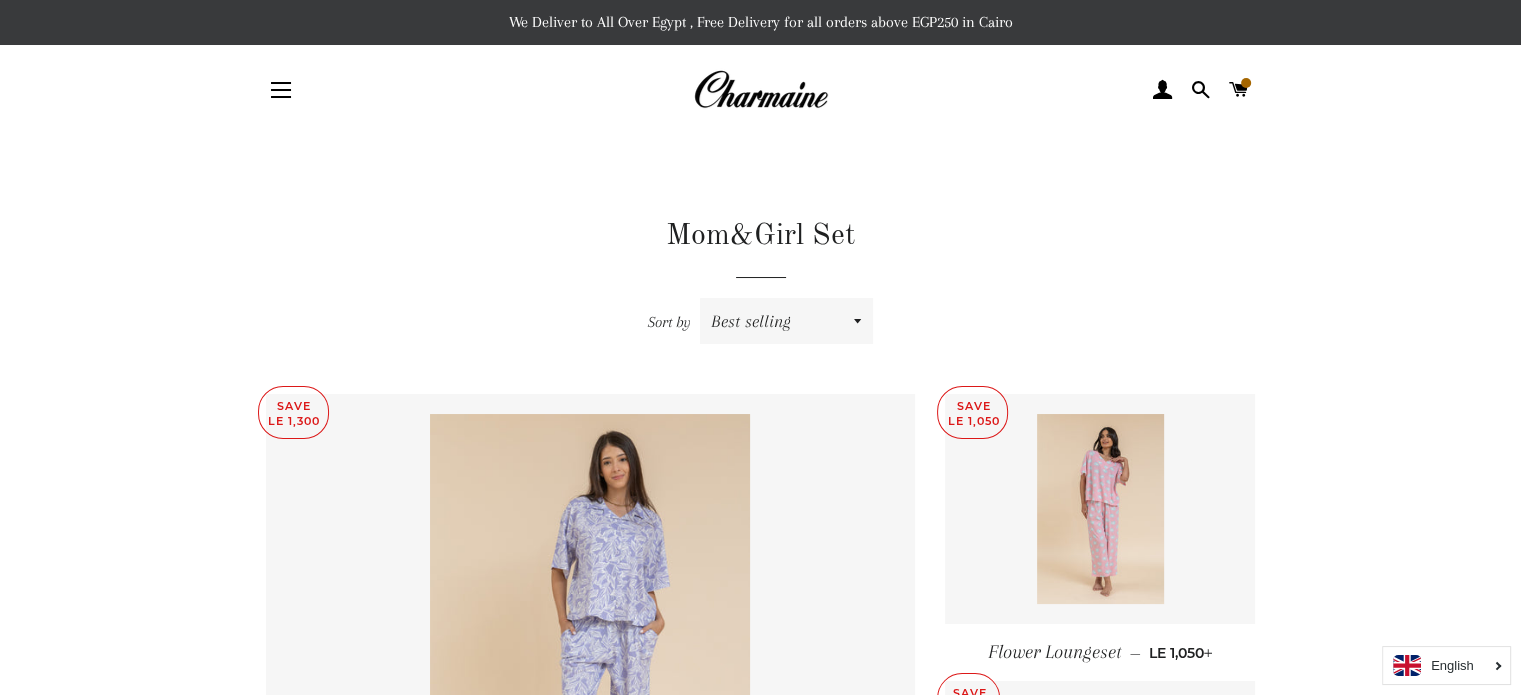 click on "Featured
Best selling
Alphabetically, A-Z
Alphabetically, Z-A
Price, low to high
Price, high to low
Date, old to new
Date, new to old" at bounding box center (786, 321) 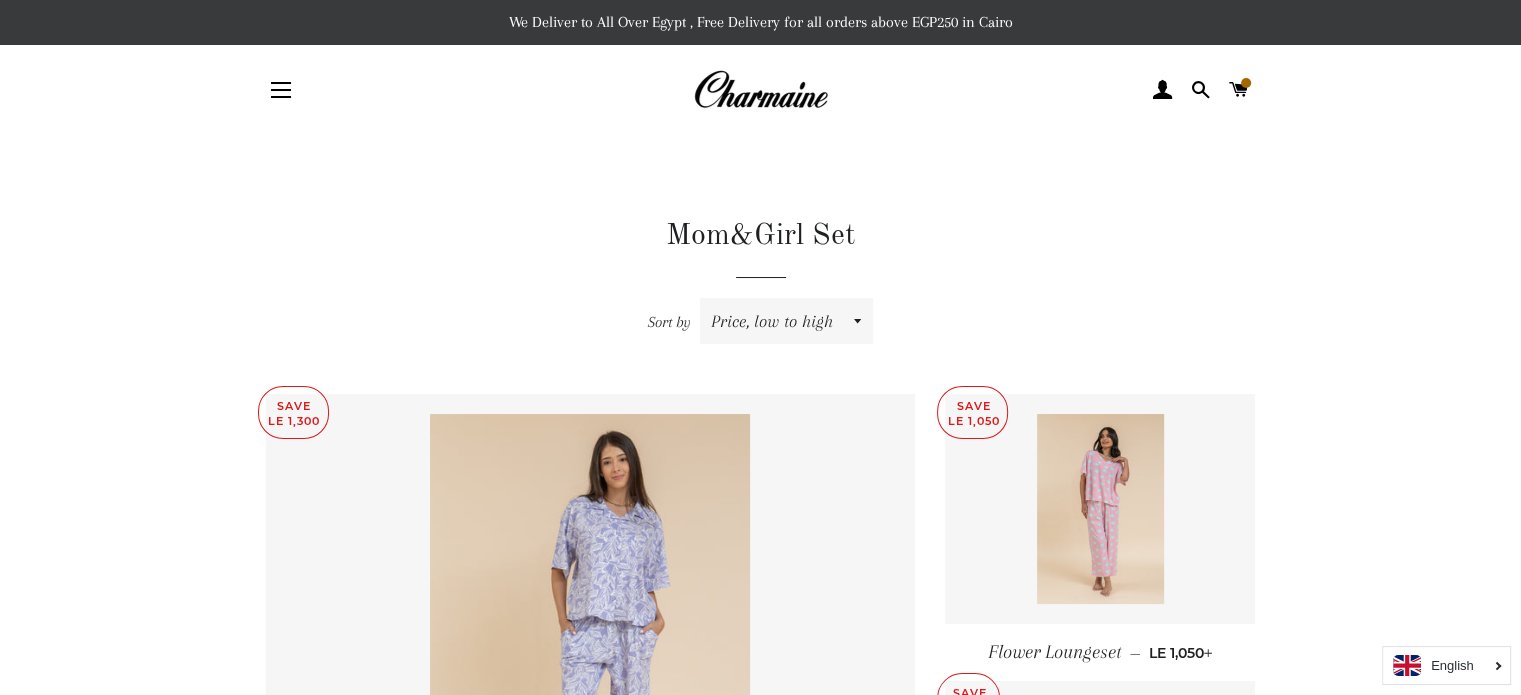 click on "Featured
Best selling
Alphabetically, A-Z
Alphabetically, Z-A
Price, low to high
Price, high to low
Date, old to new
Date, new to old" at bounding box center [786, 321] 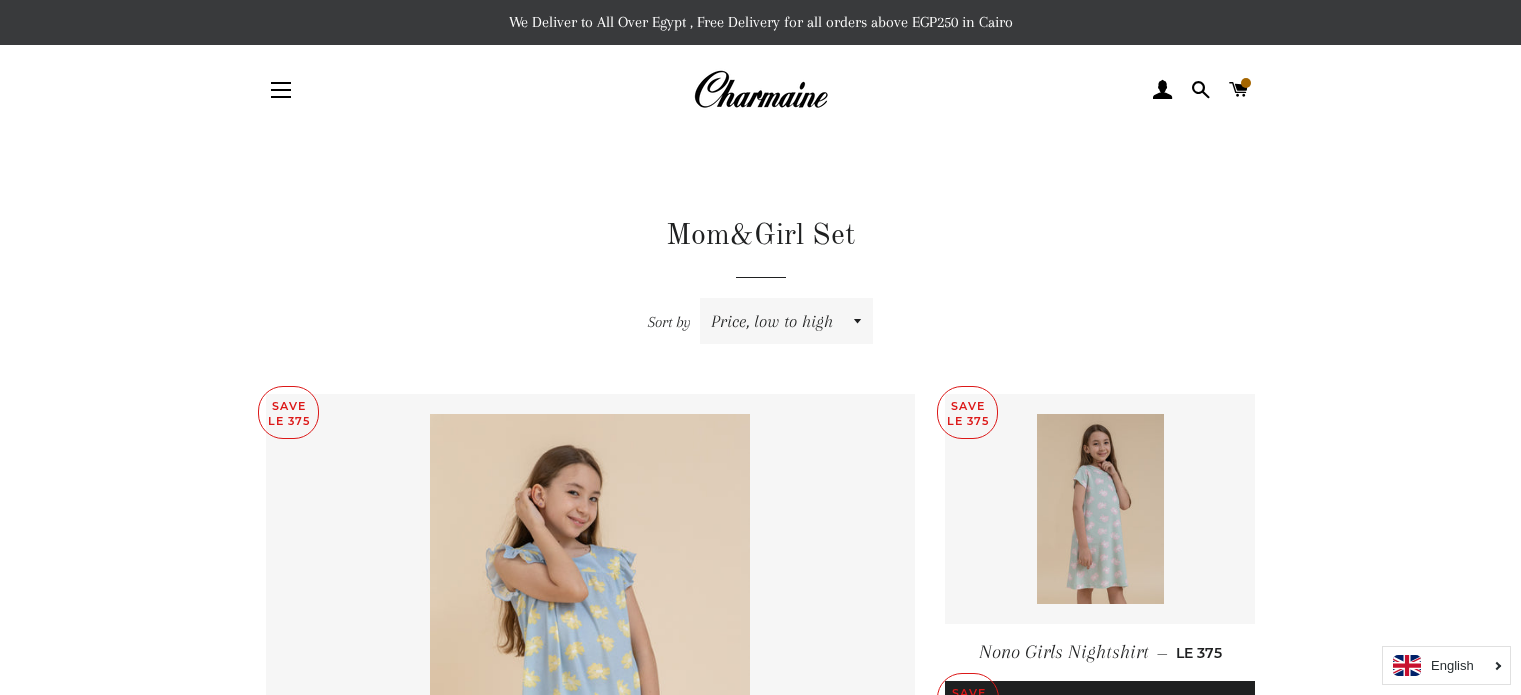 scroll, scrollTop: 0, scrollLeft: 0, axis: both 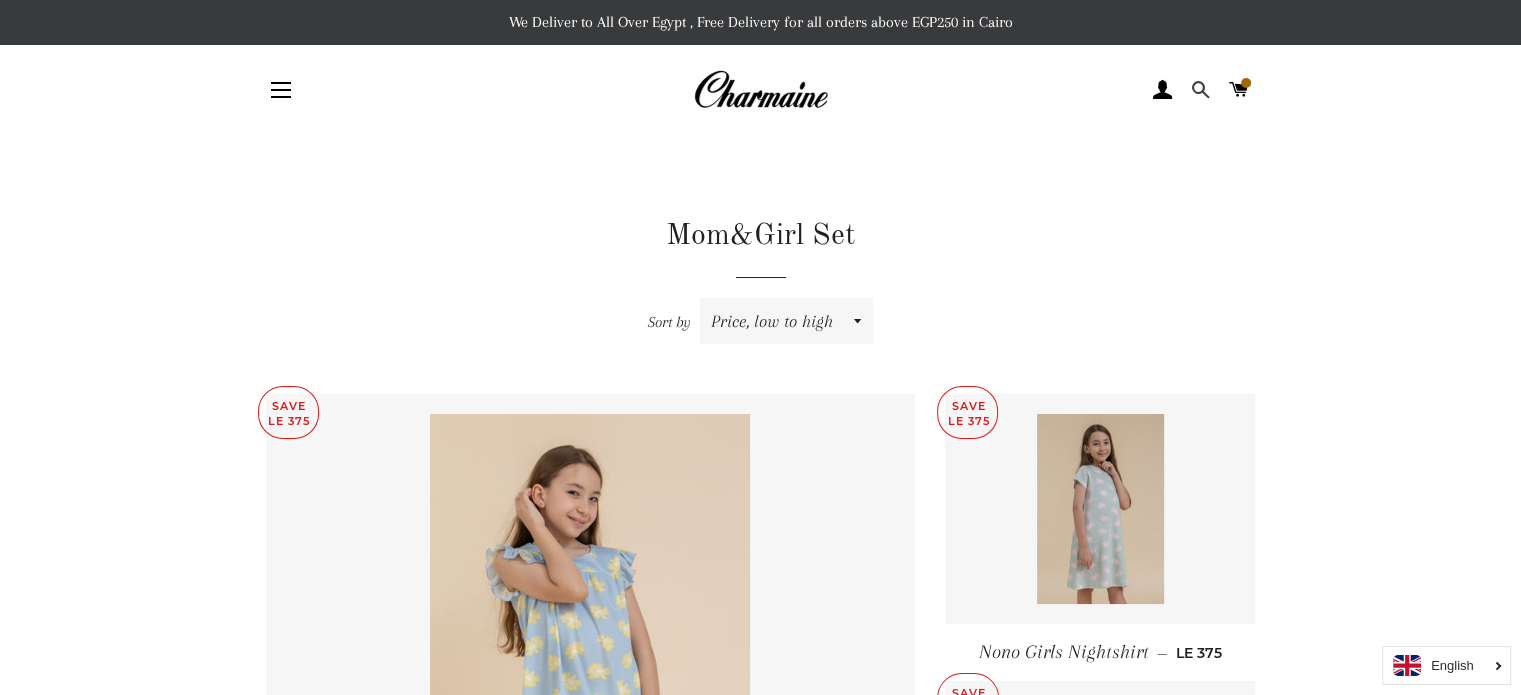 click at bounding box center (1200, 90) 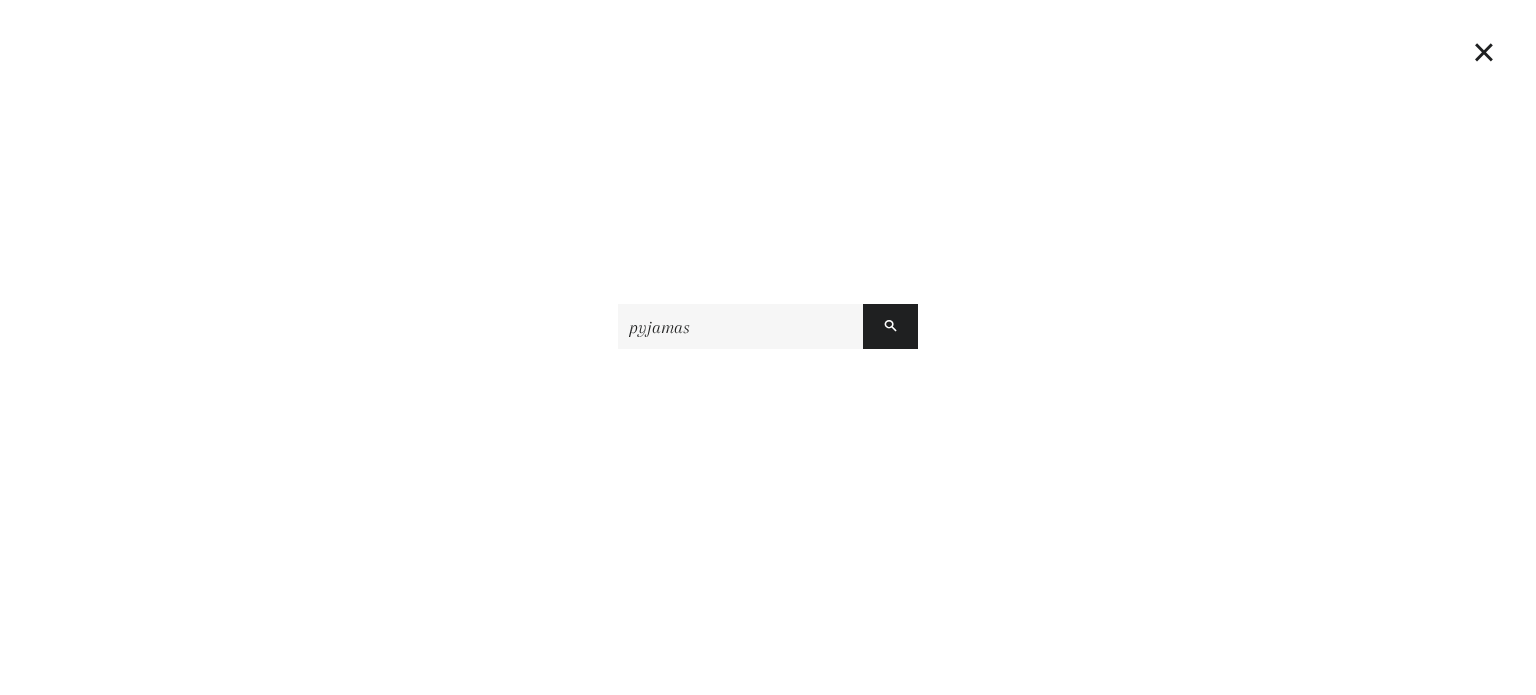 type on "pyjamas" 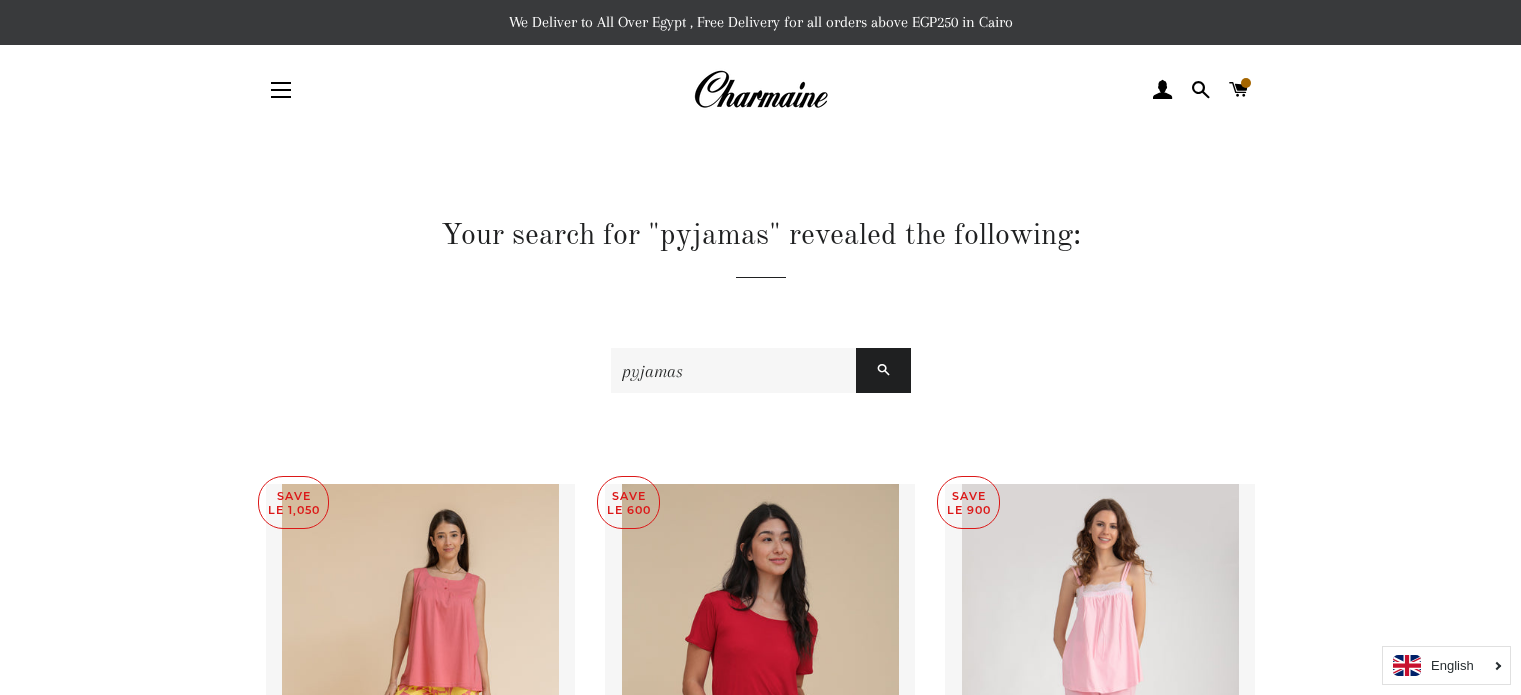 scroll, scrollTop: 0, scrollLeft: 0, axis: both 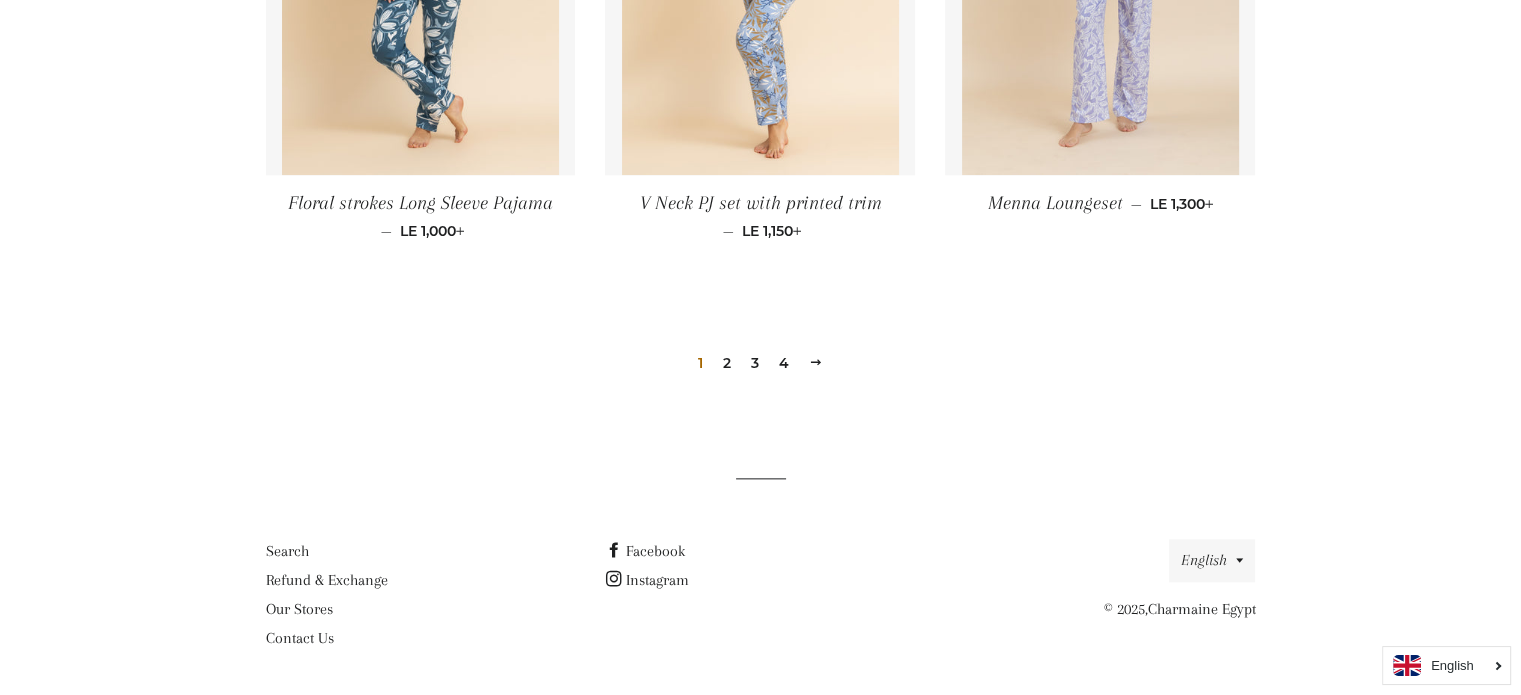 click on "Next" at bounding box center (816, 362) 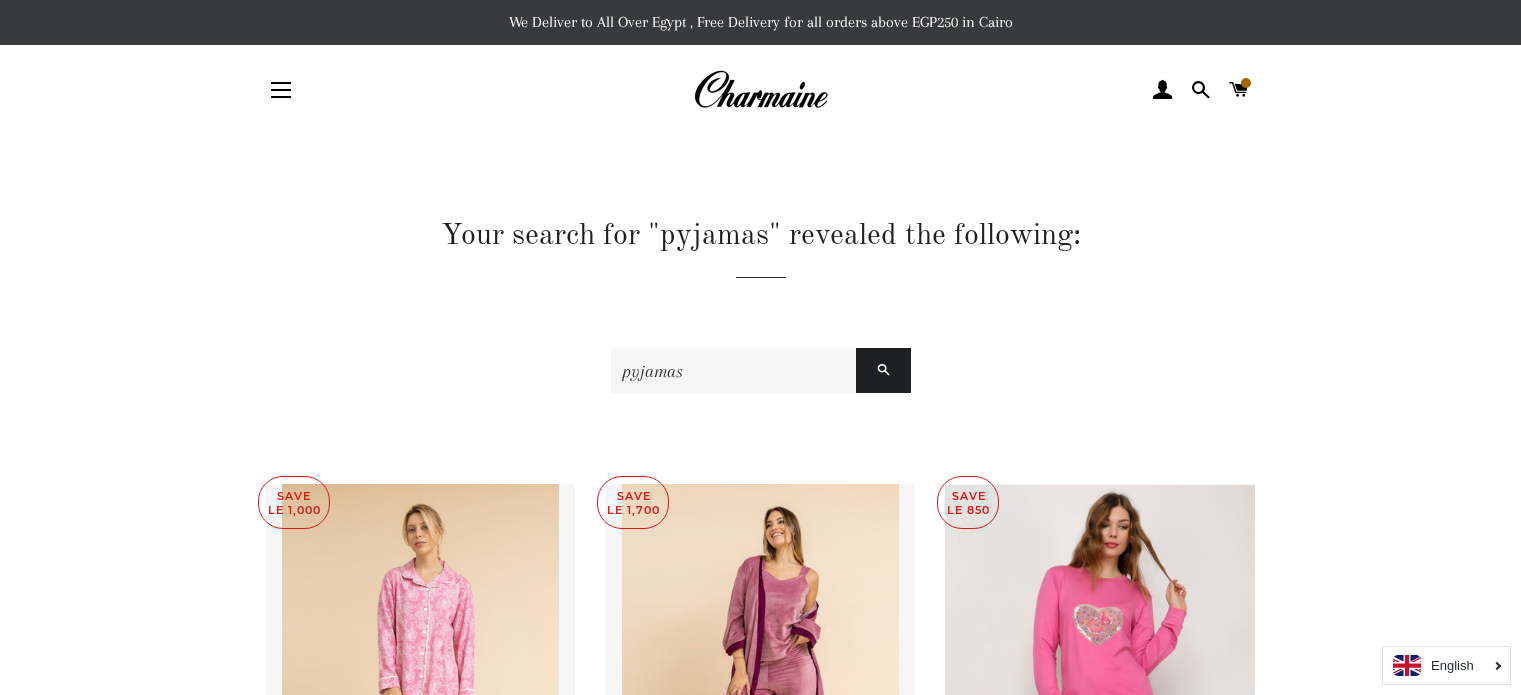 scroll, scrollTop: 0, scrollLeft: 0, axis: both 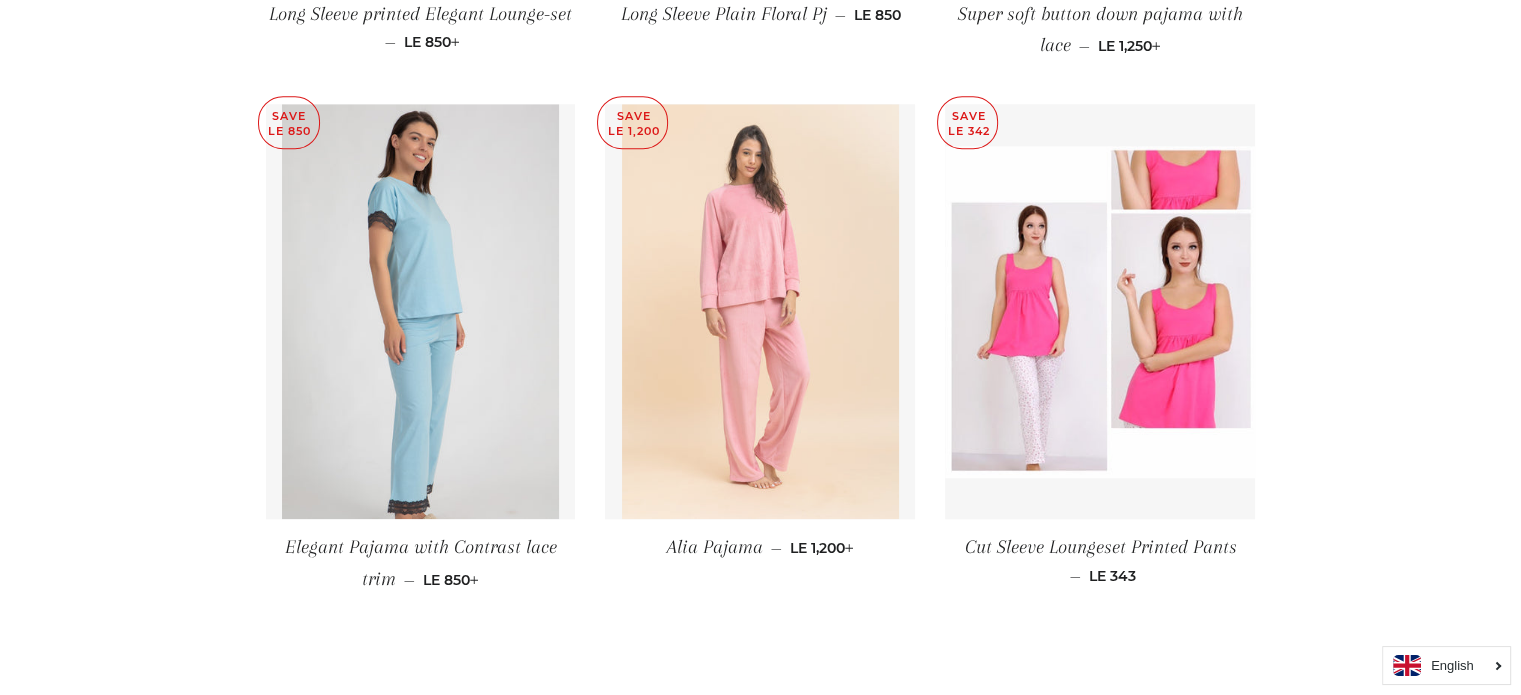 click at bounding box center [760, 311] 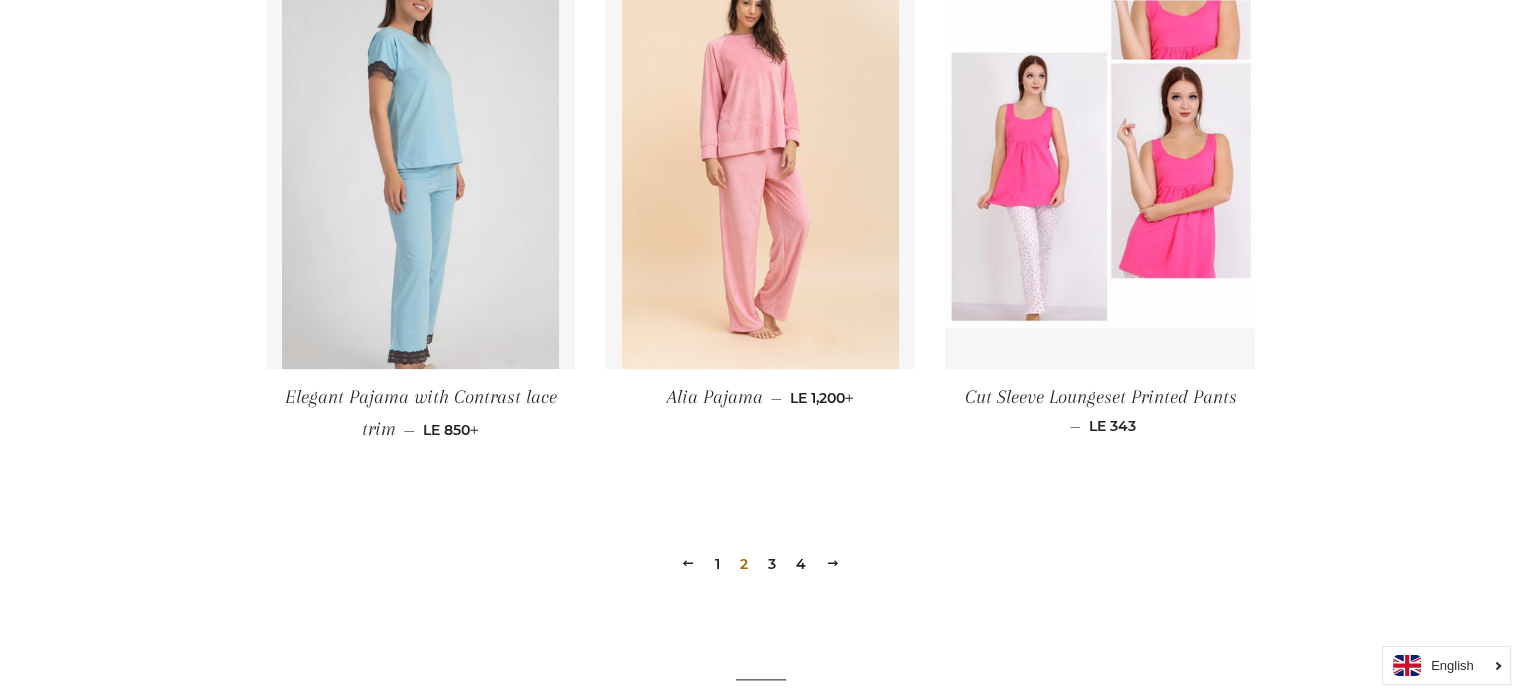 scroll, scrollTop: 2319, scrollLeft: 0, axis: vertical 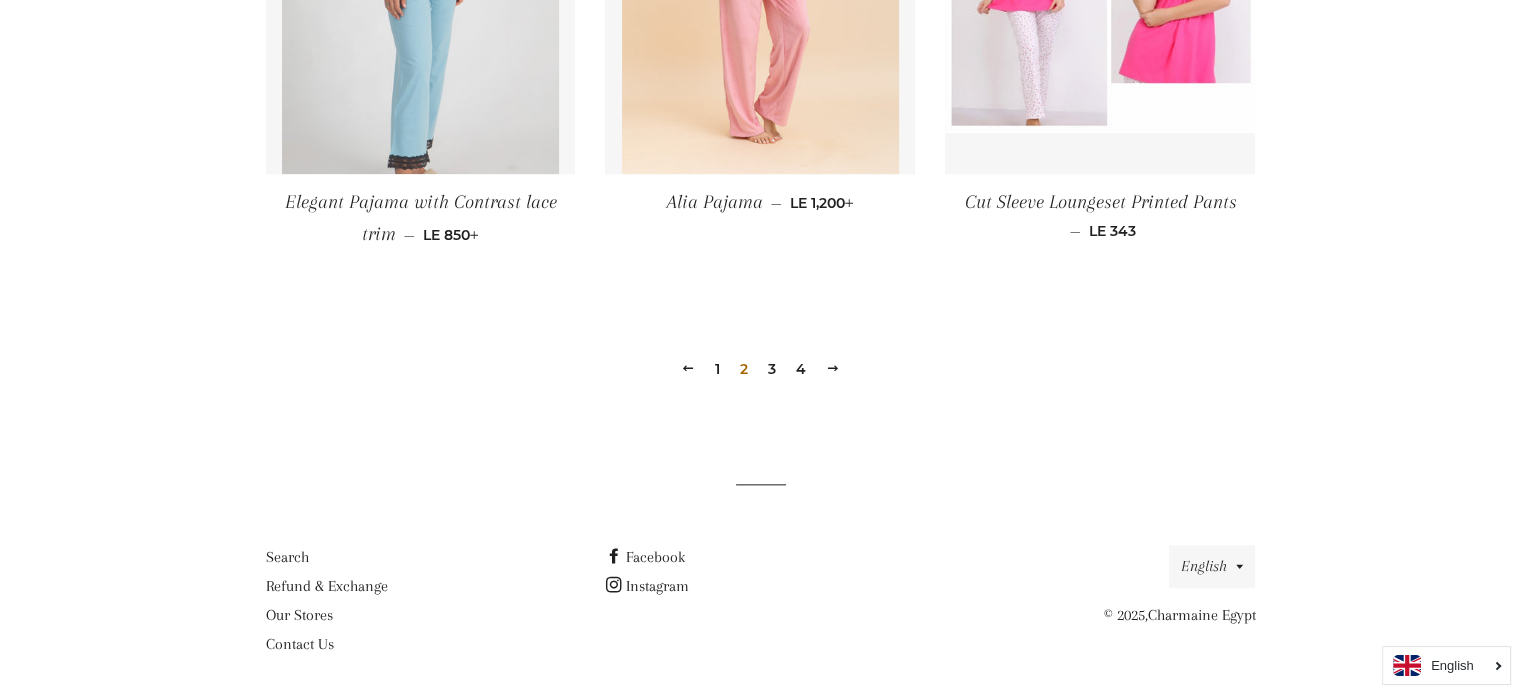 click on "Next" at bounding box center (833, 368) 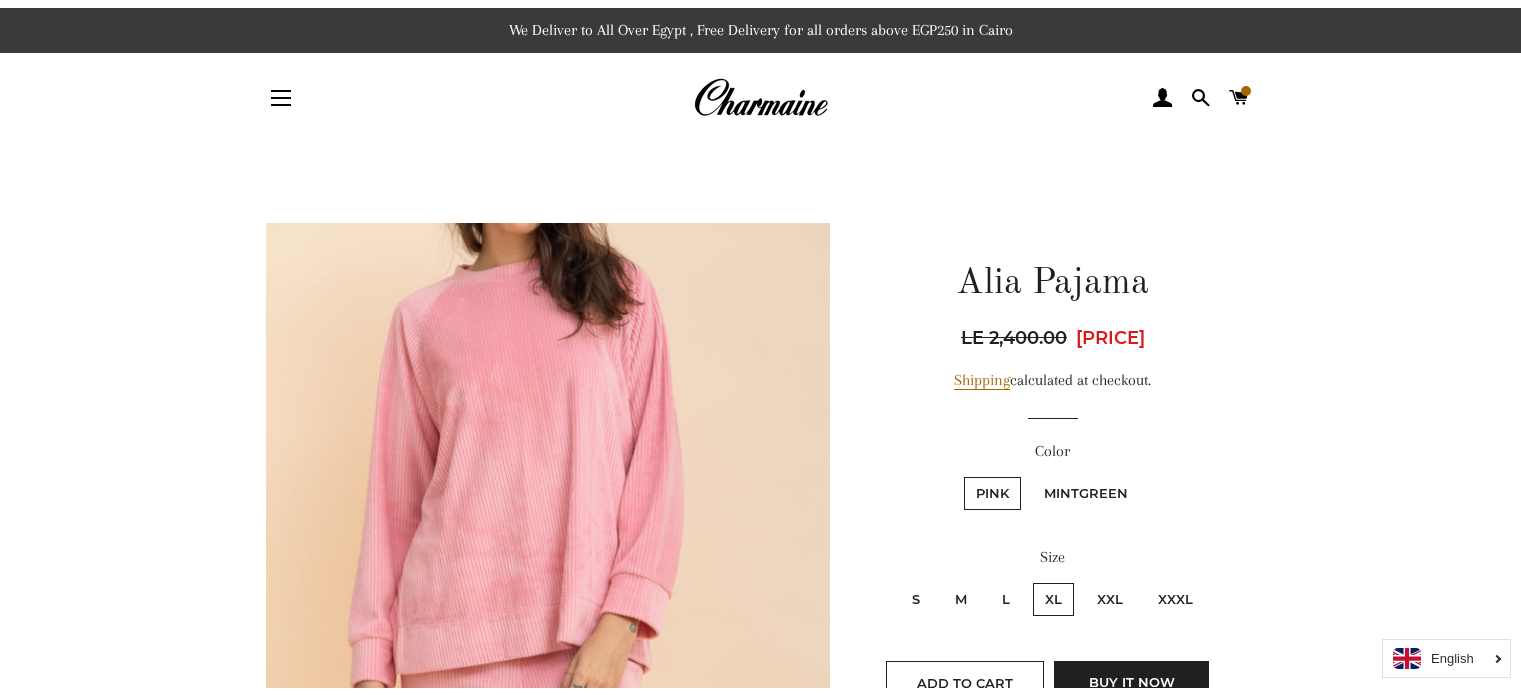 scroll, scrollTop: 0, scrollLeft: 0, axis: both 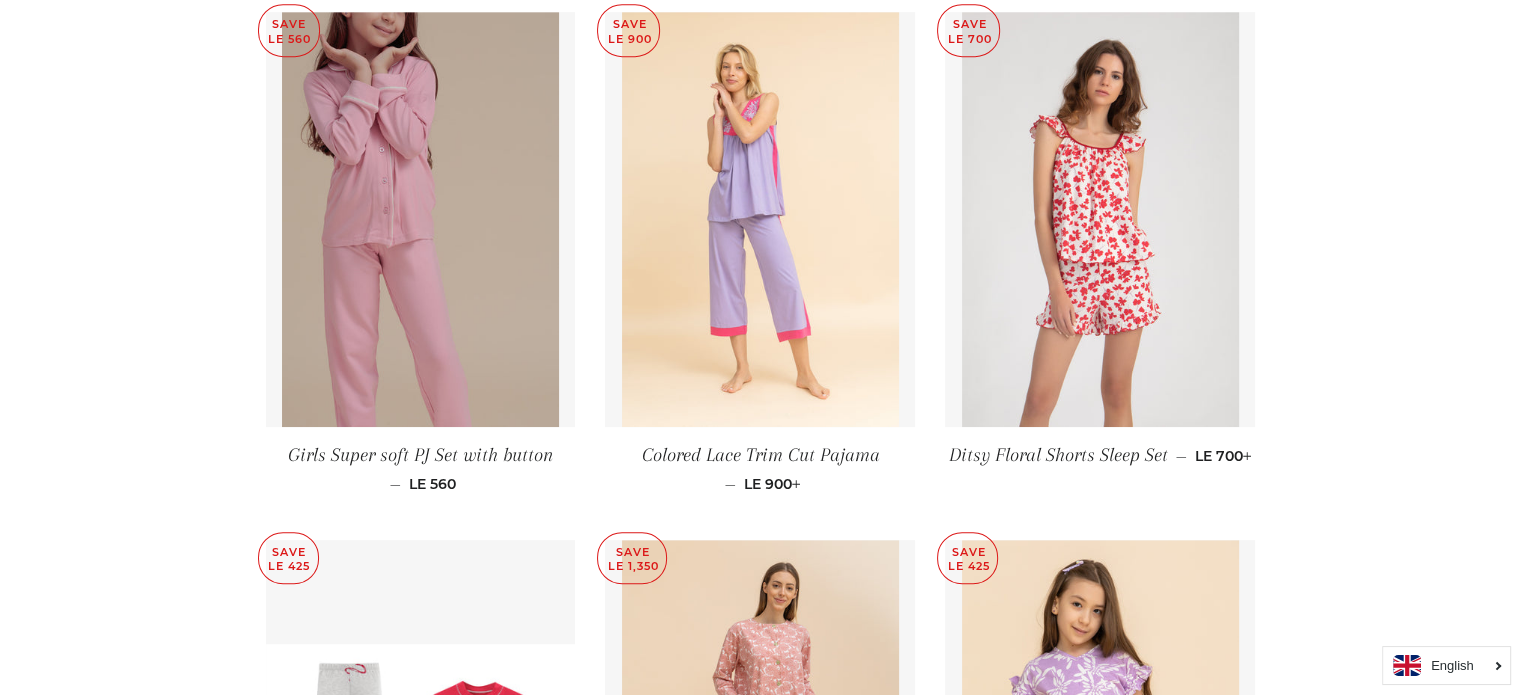 click at bounding box center (1100, 219) 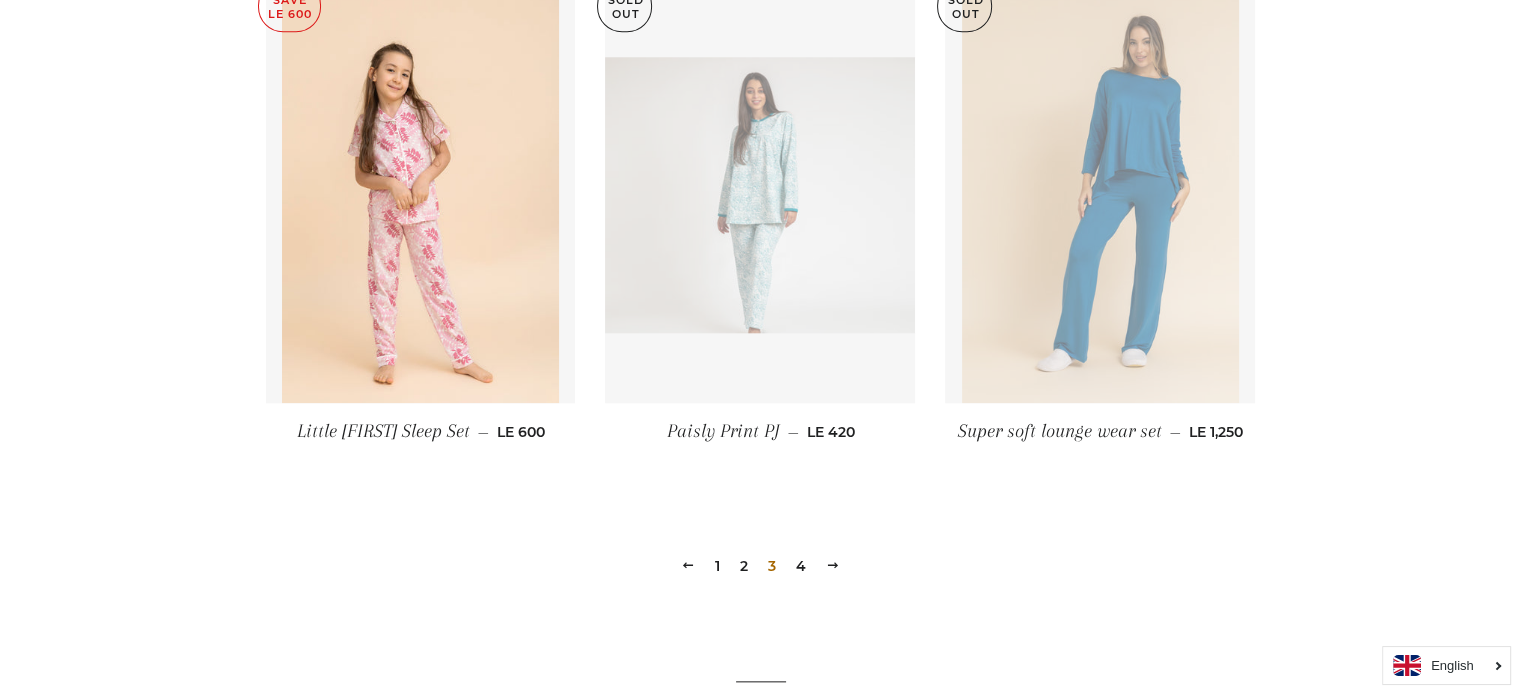 scroll, scrollTop: 2047, scrollLeft: 0, axis: vertical 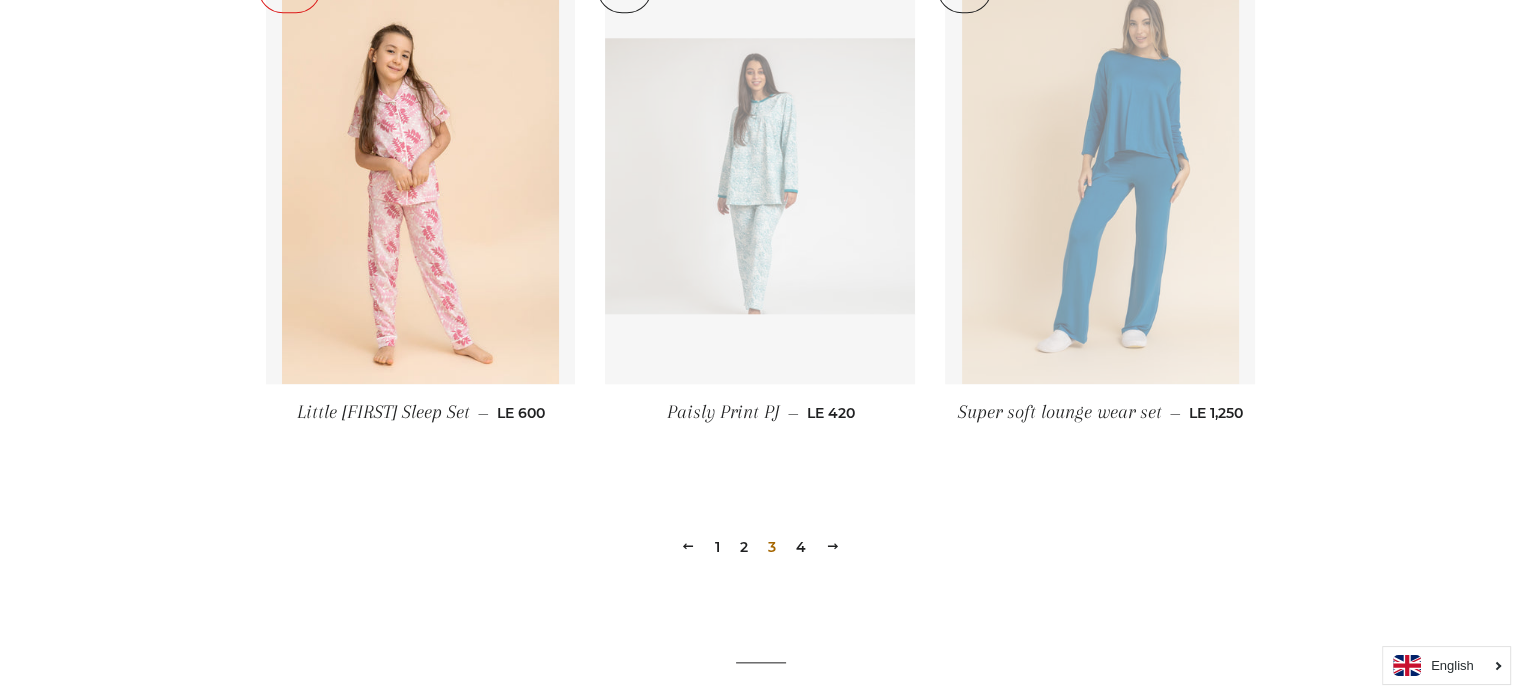 click on "Next" at bounding box center (833, 546) 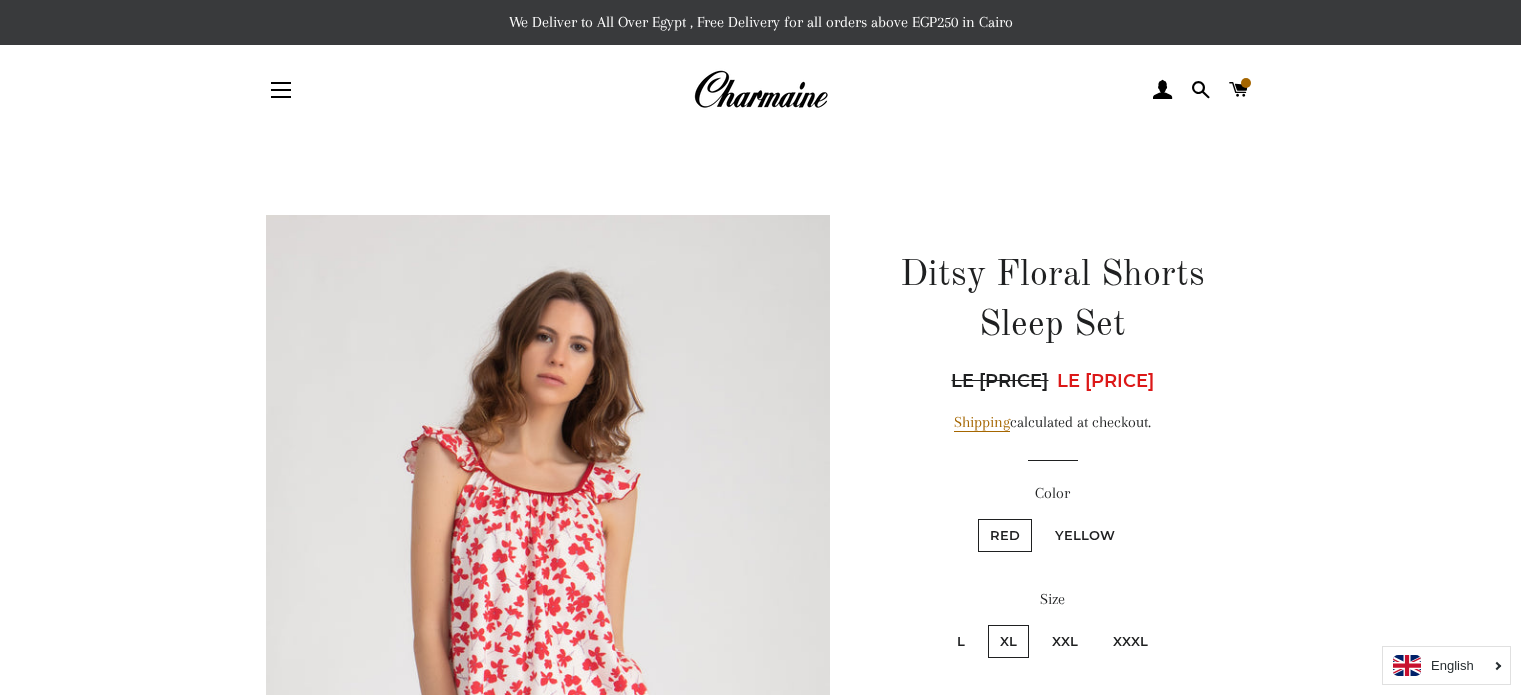 scroll, scrollTop: 0, scrollLeft: 0, axis: both 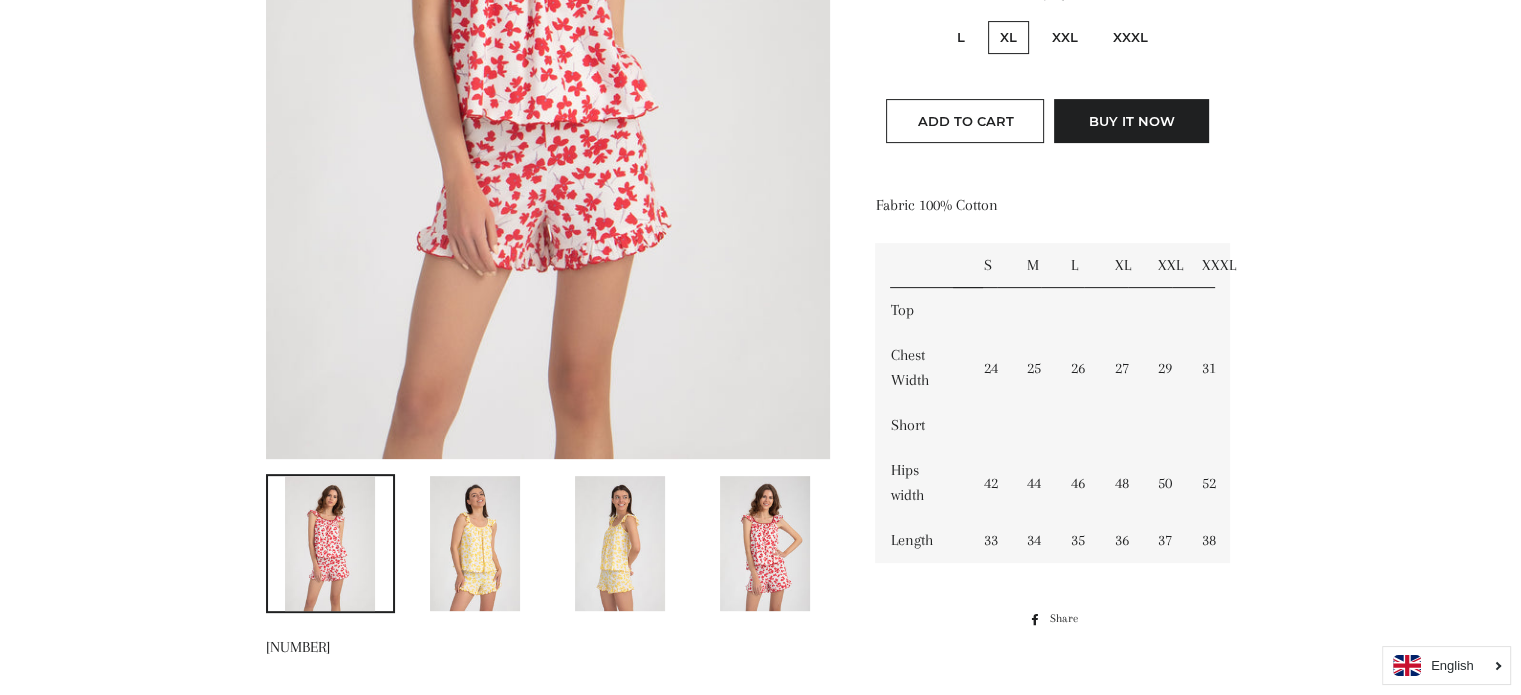 click at bounding box center [760, 455] 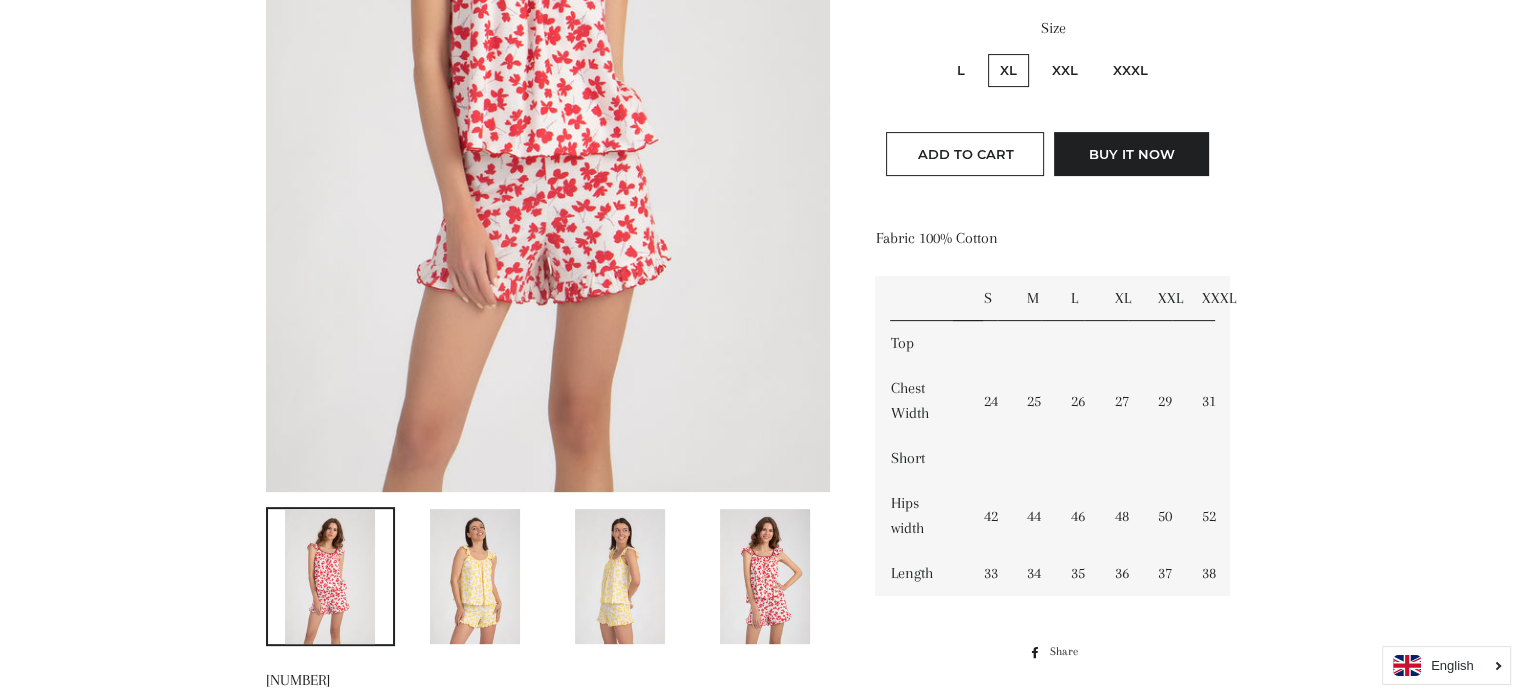 scroll, scrollTop: 811, scrollLeft: 0, axis: vertical 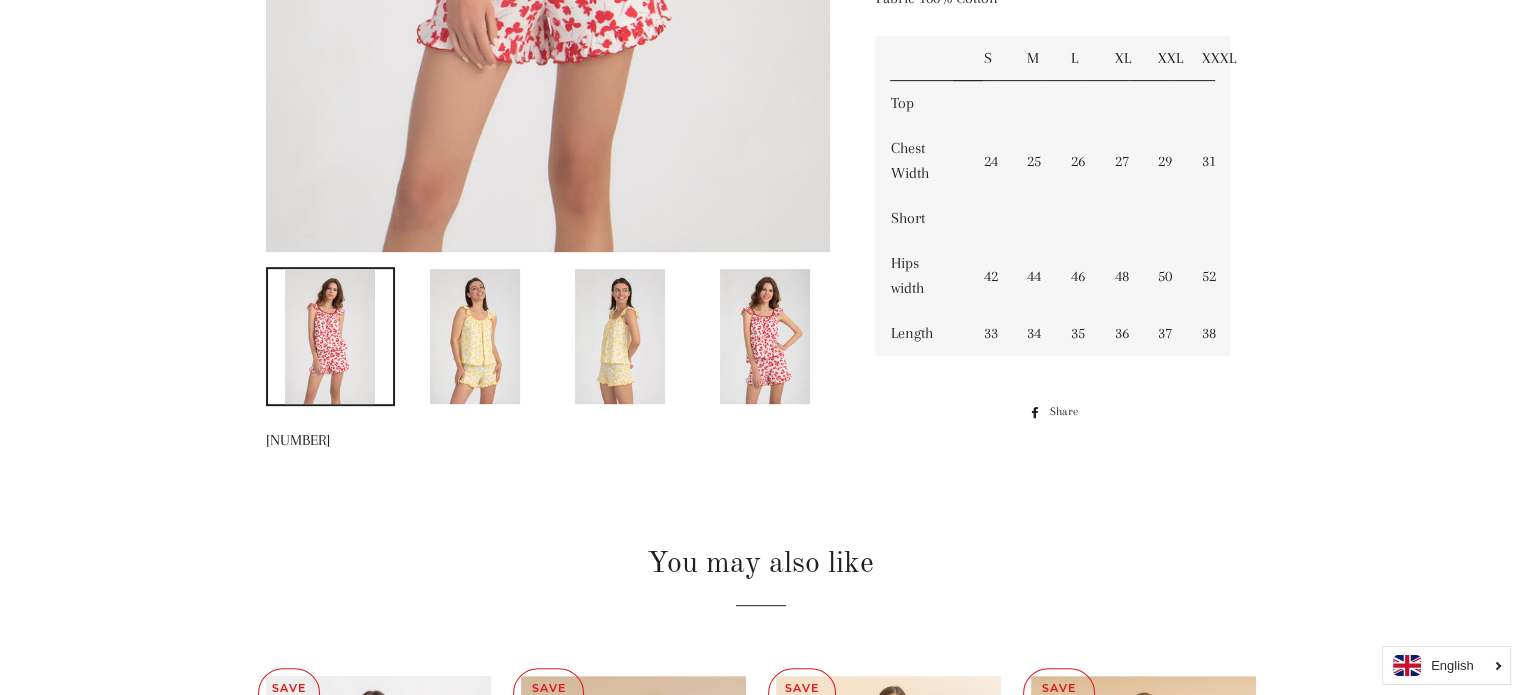 click at bounding box center (765, 336) 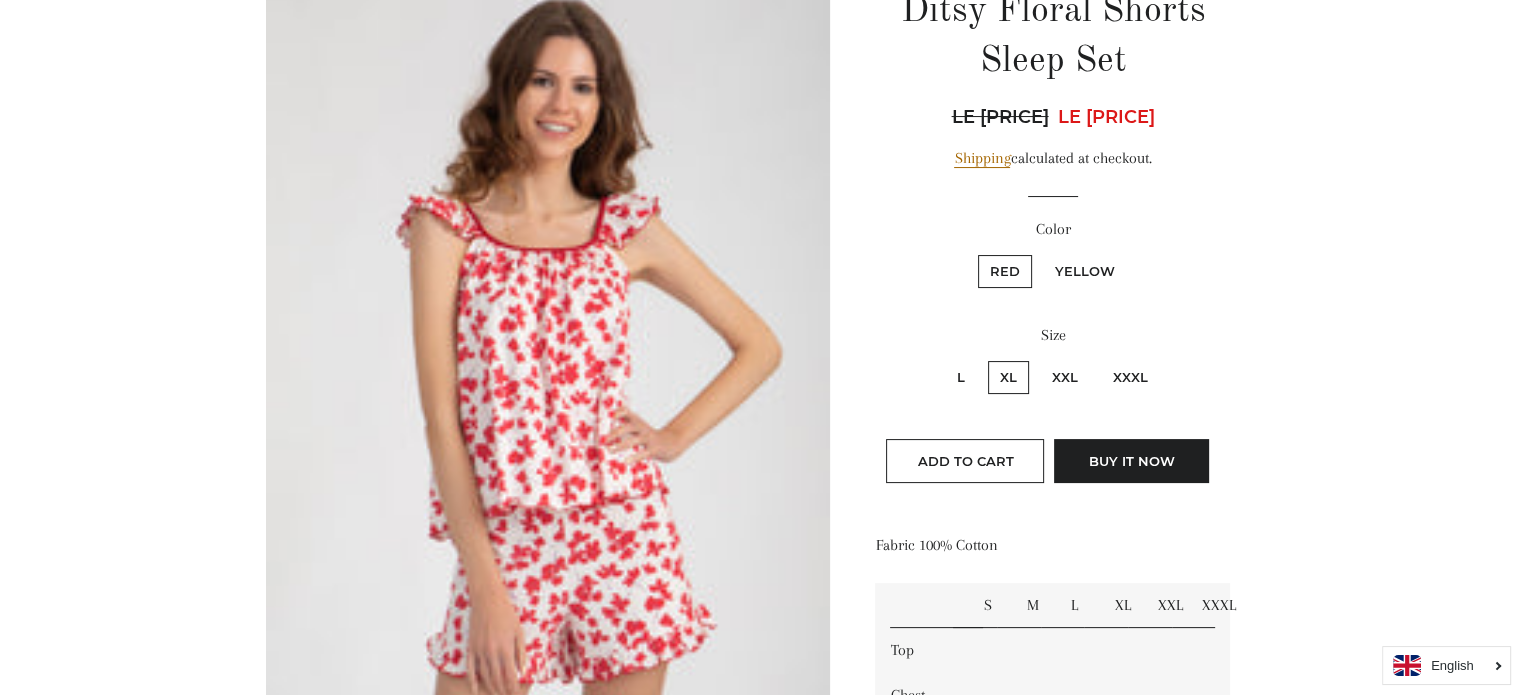 scroll, scrollTop: 238, scrollLeft: 0, axis: vertical 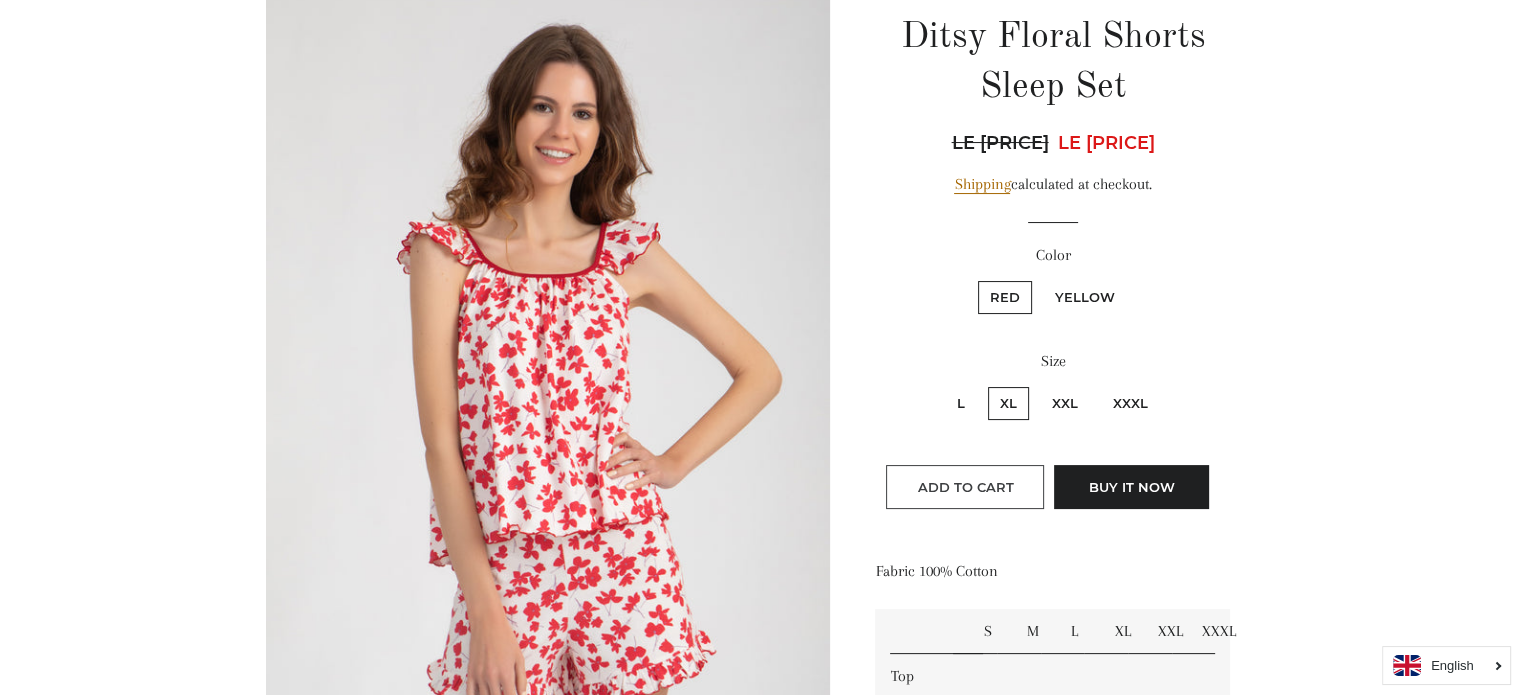 click on "Add to Cart" at bounding box center (965, 487) 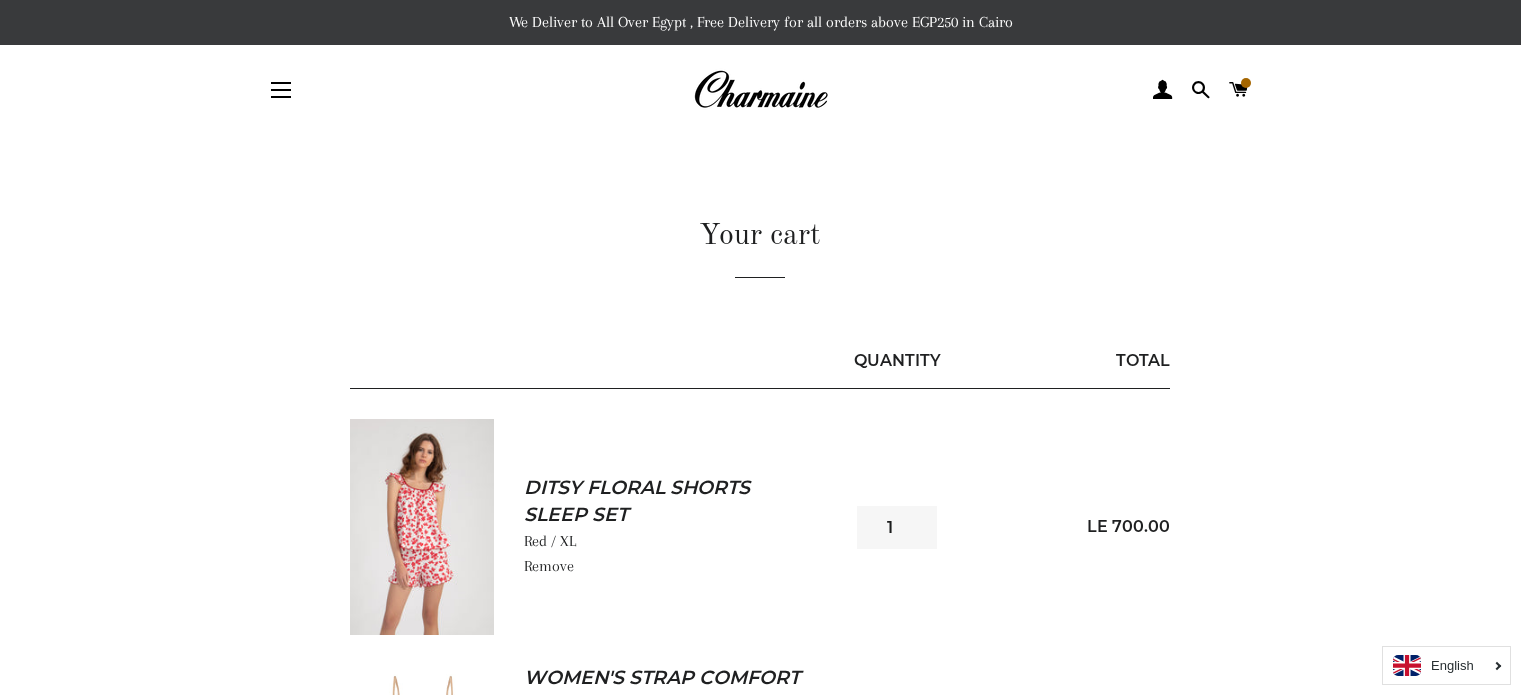 scroll, scrollTop: 0, scrollLeft: 0, axis: both 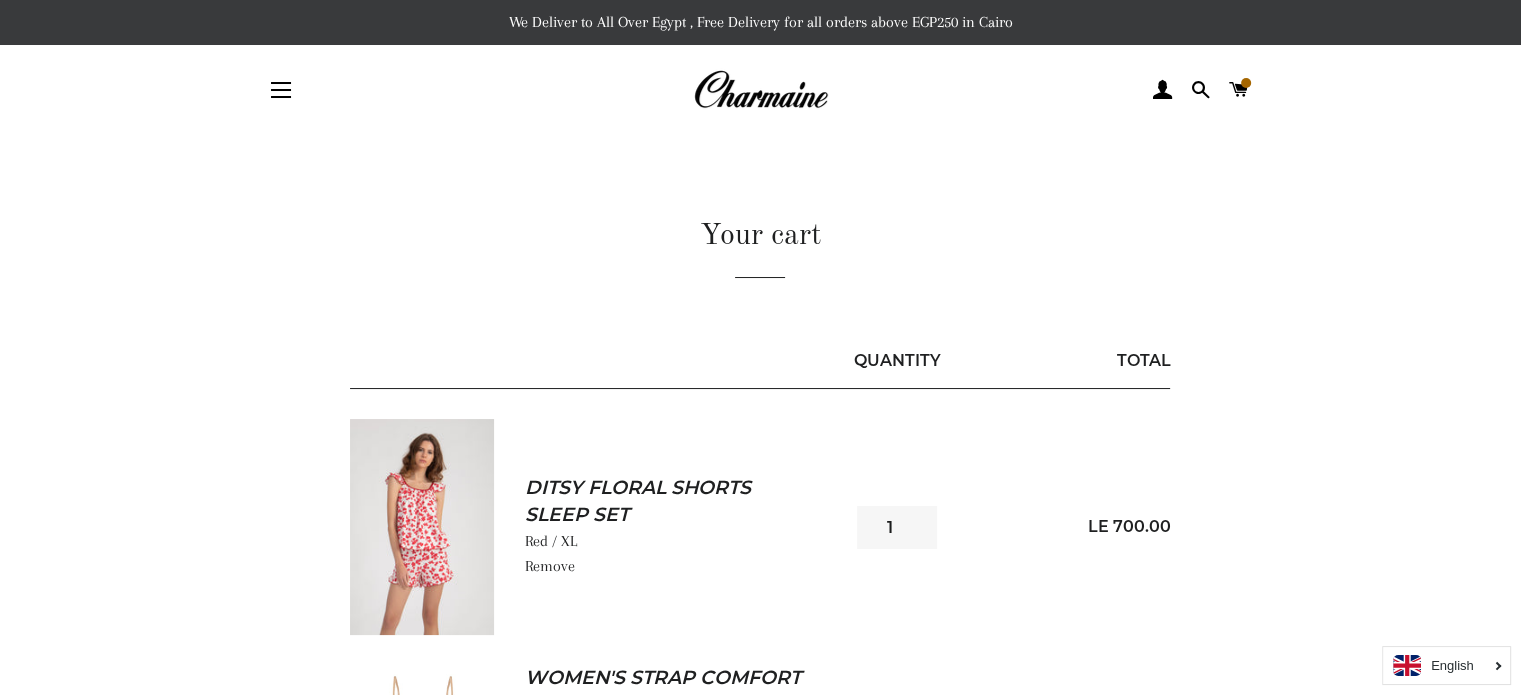 click at bounding box center [281, 90] 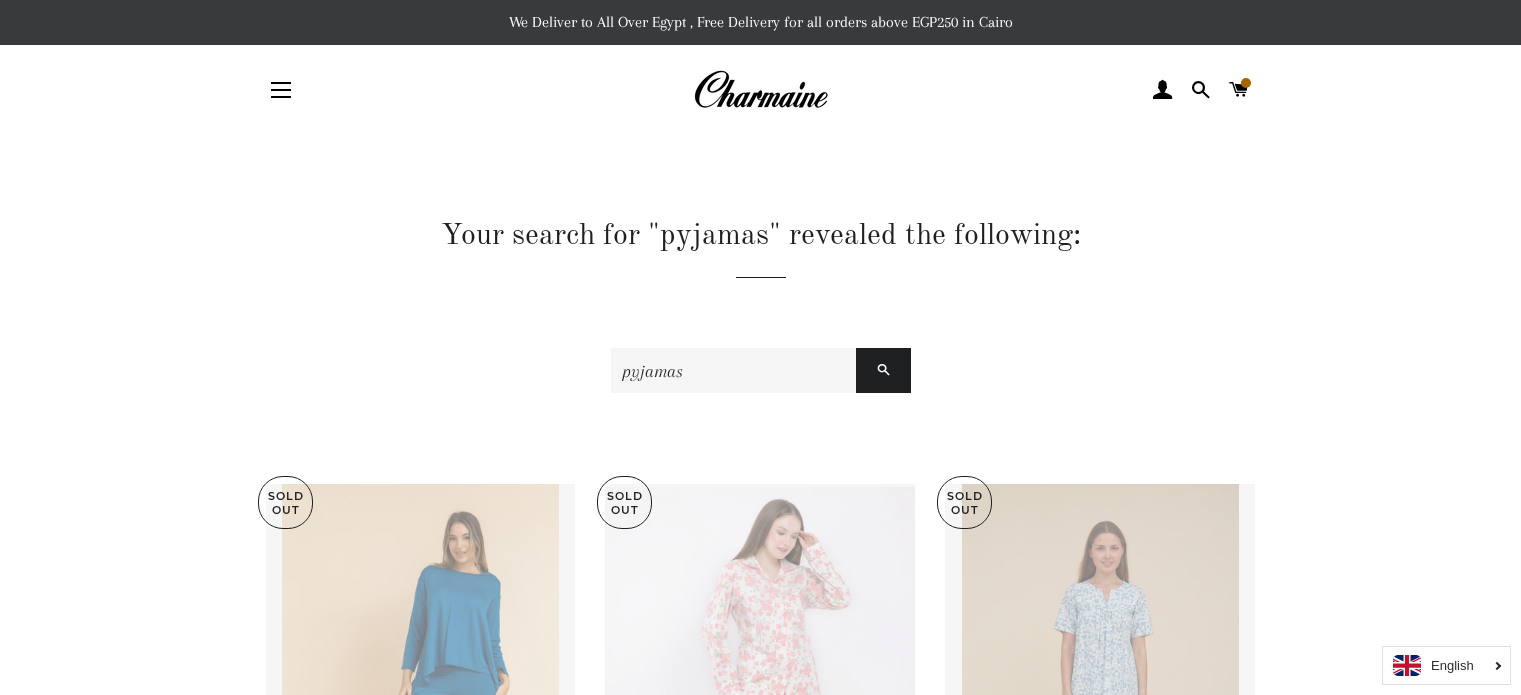 scroll, scrollTop: 0, scrollLeft: 0, axis: both 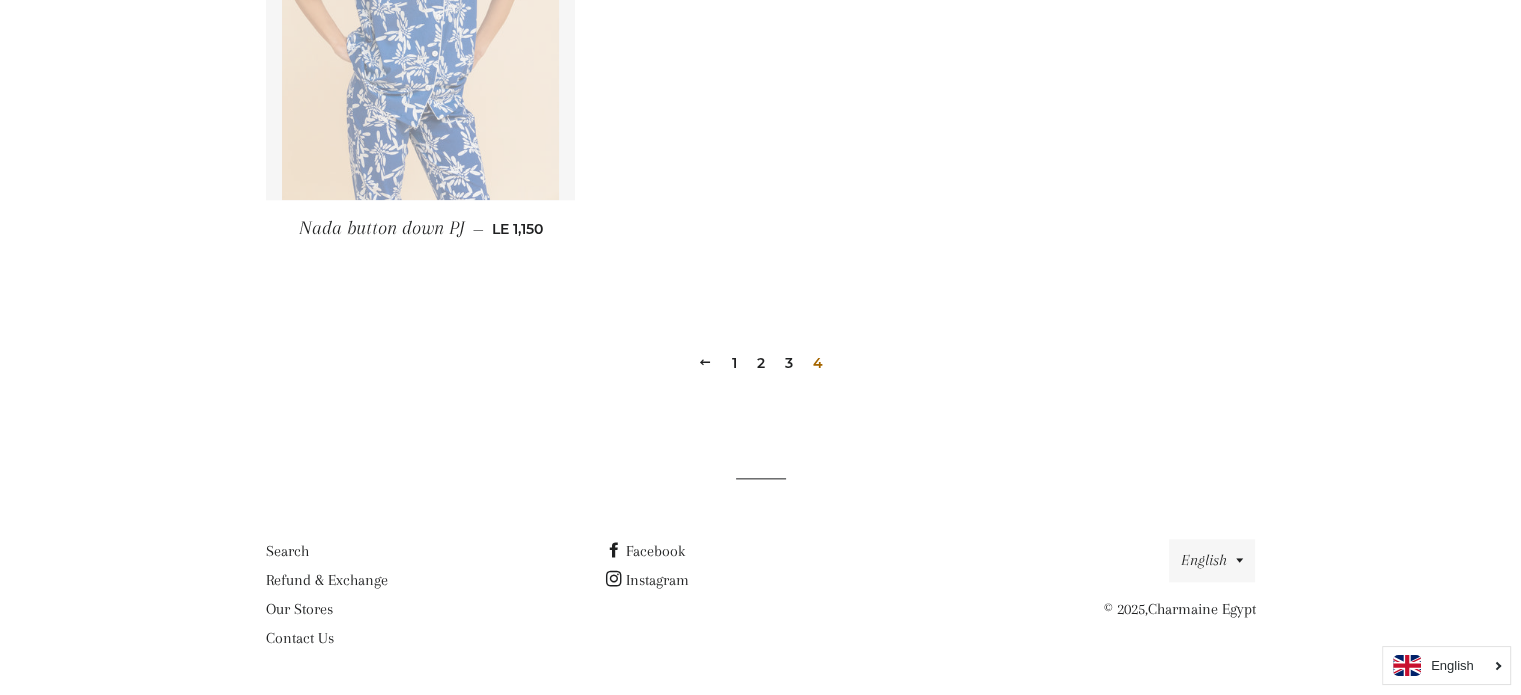 click on "3" at bounding box center (789, 363) 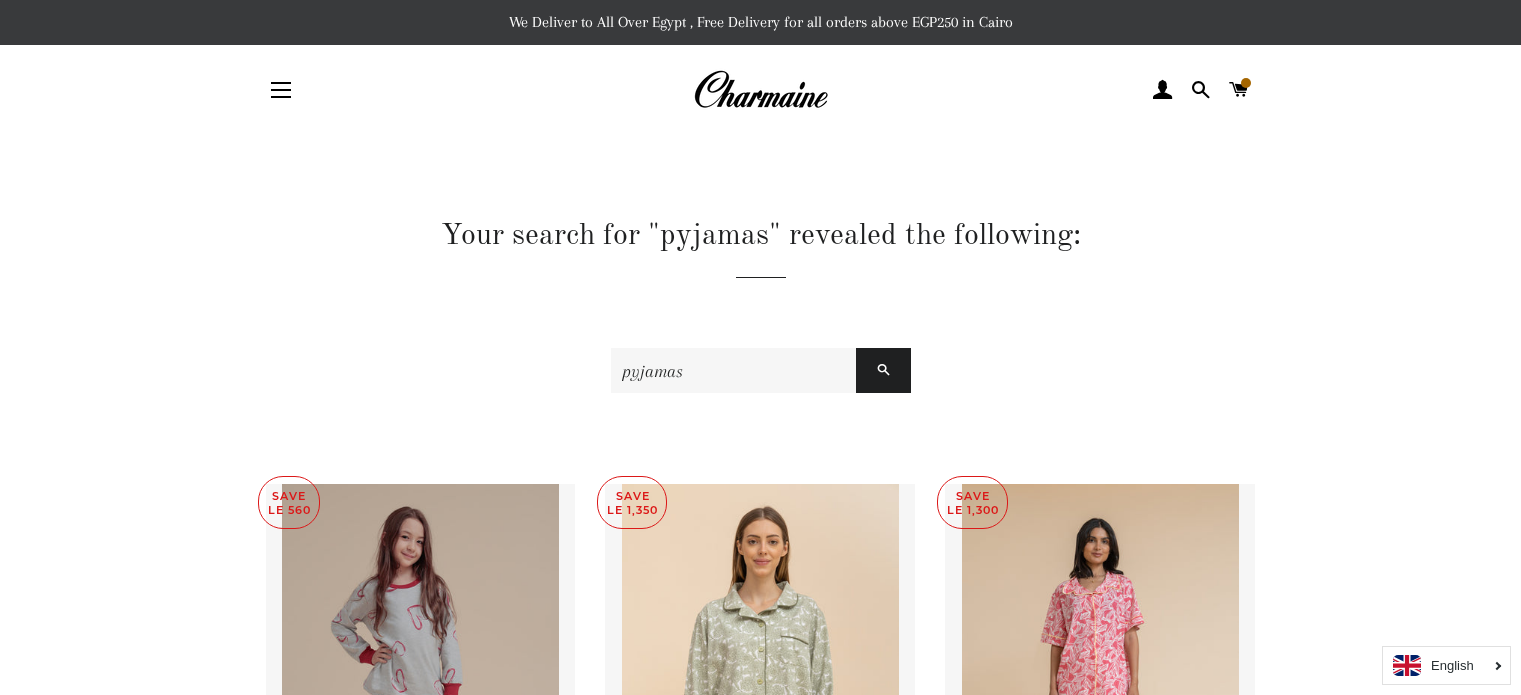 scroll, scrollTop: 2232, scrollLeft: 0, axis: vertical 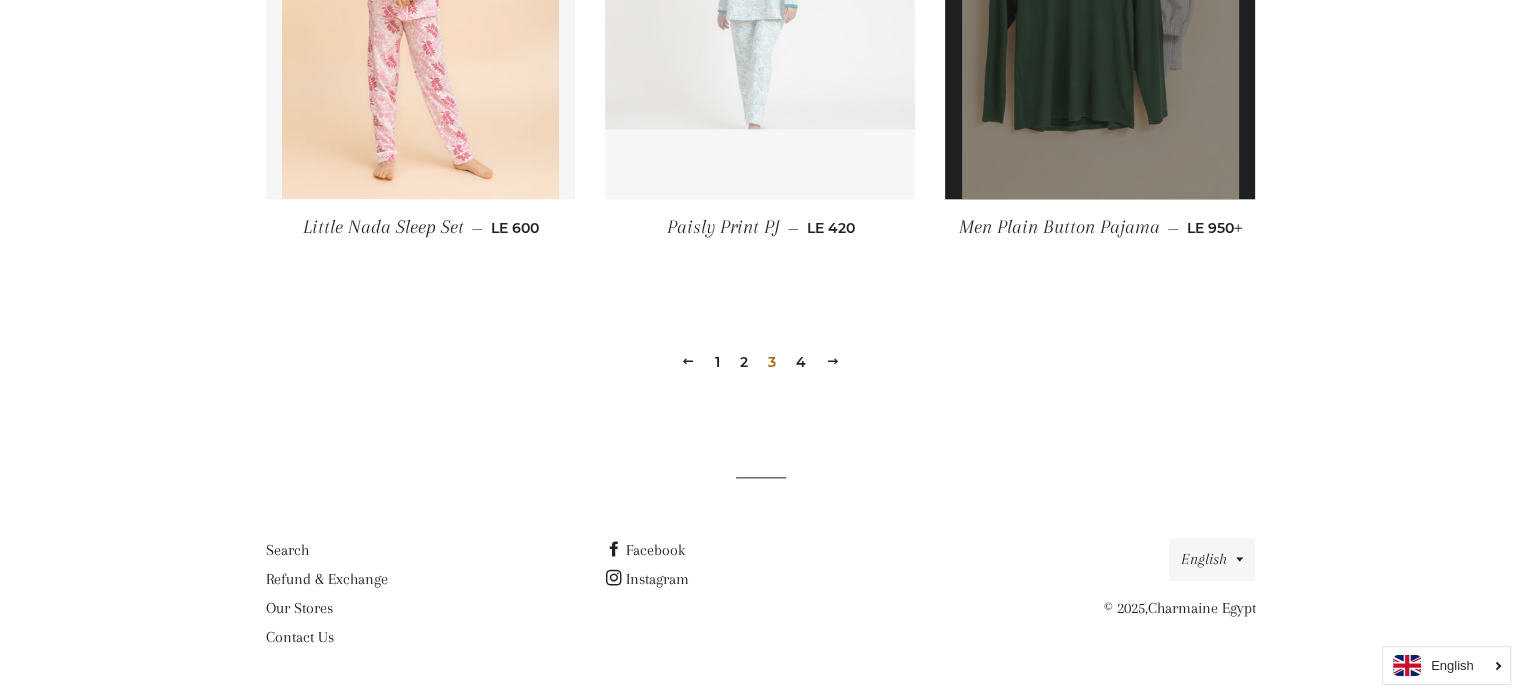 click on "2" at bounding box center [744, 362] 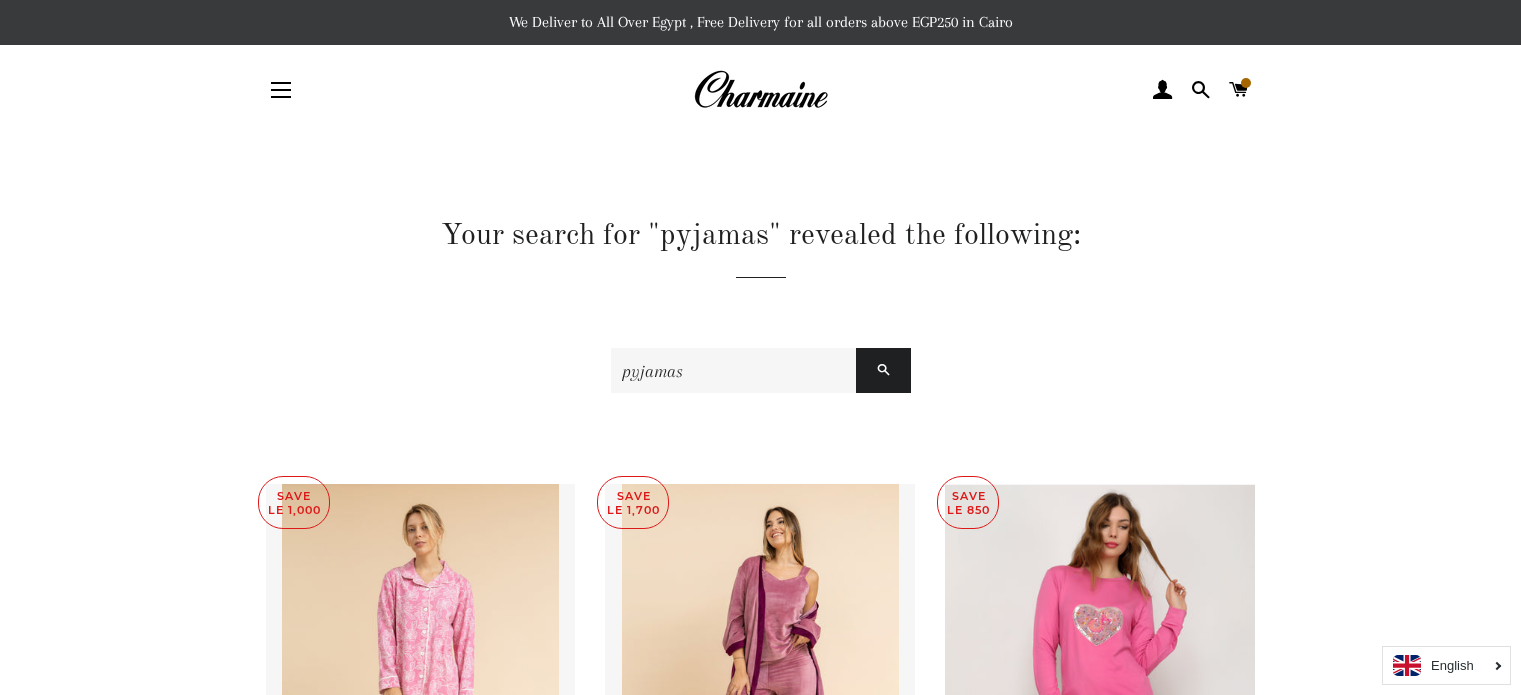 scroll, scrollTop: 0, scrollLeft: 0, axis: both 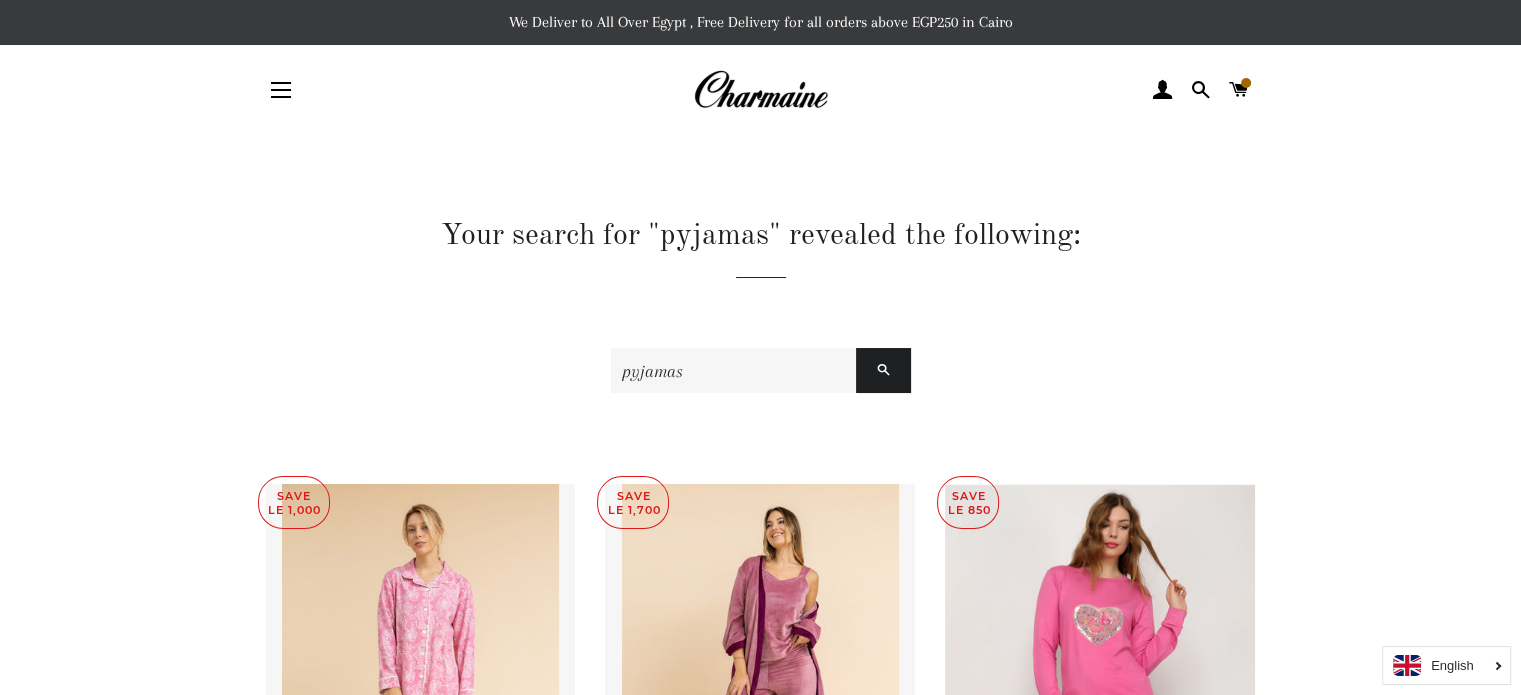 click on "pyjamas" at bounding box center [733, 370] 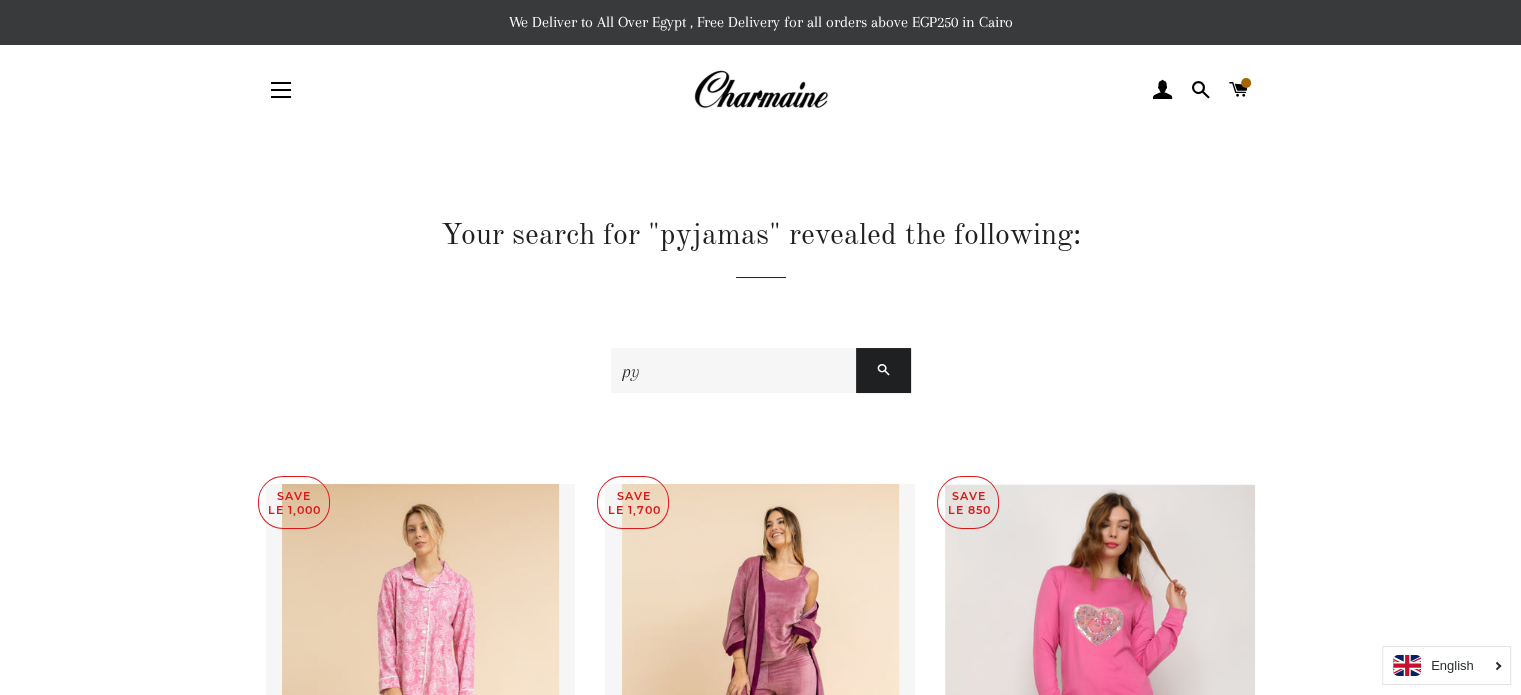type on "p" 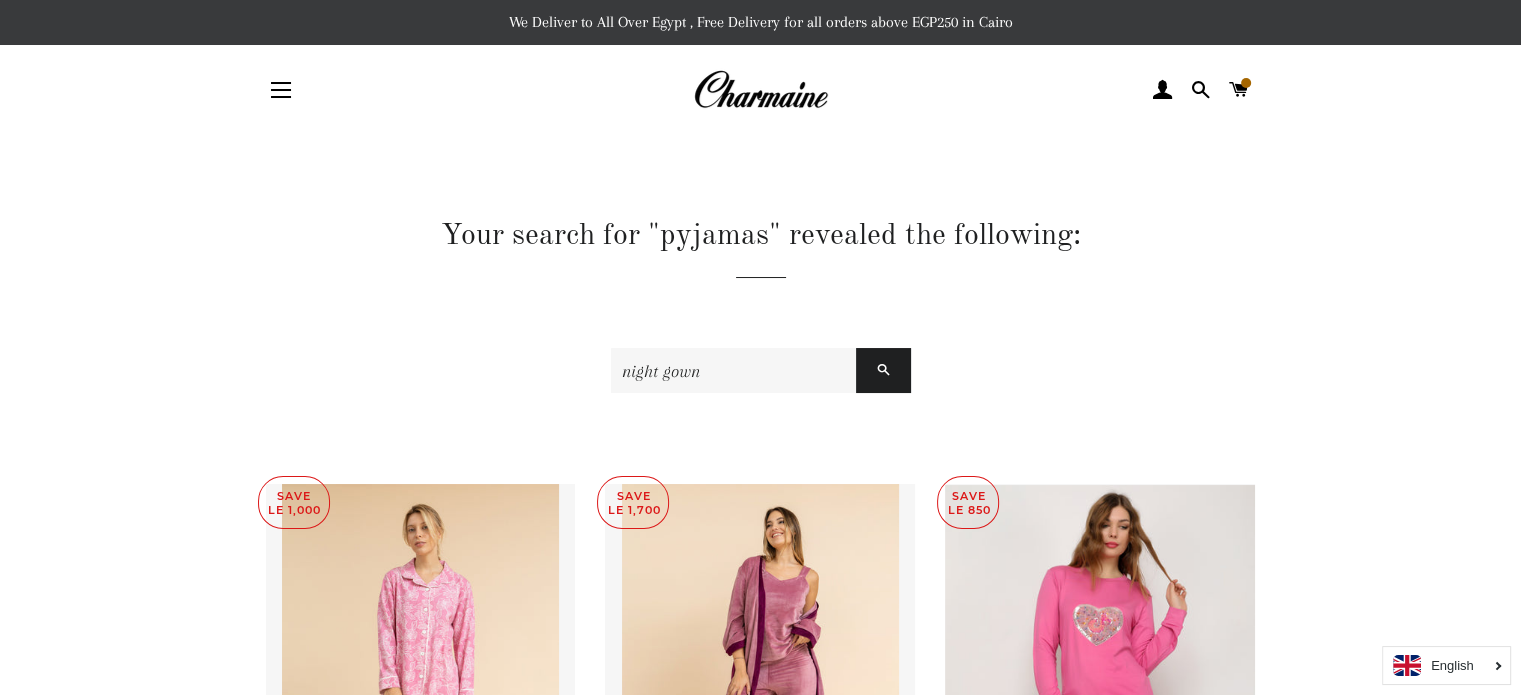 type on "night gown" 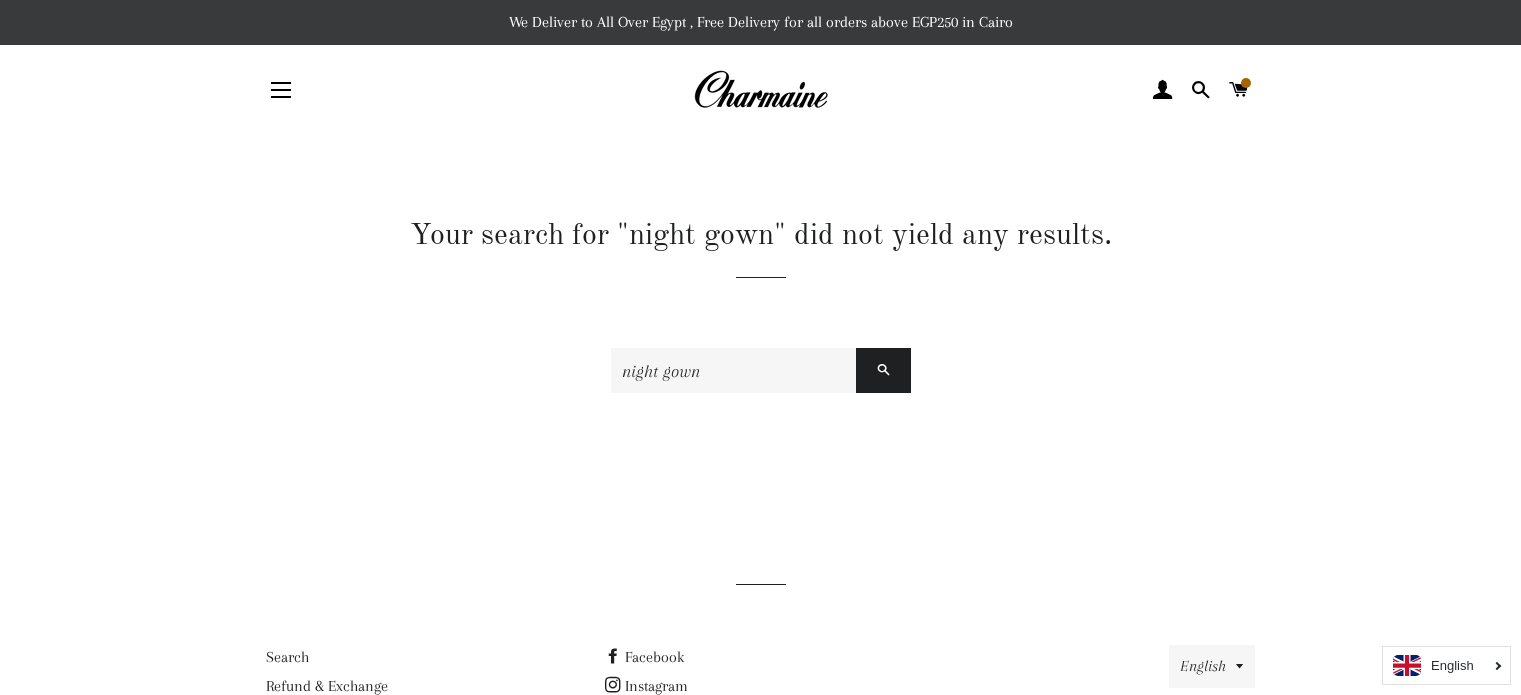 scroll, scrollTop: 0, scrollLeft: 0, axis: both 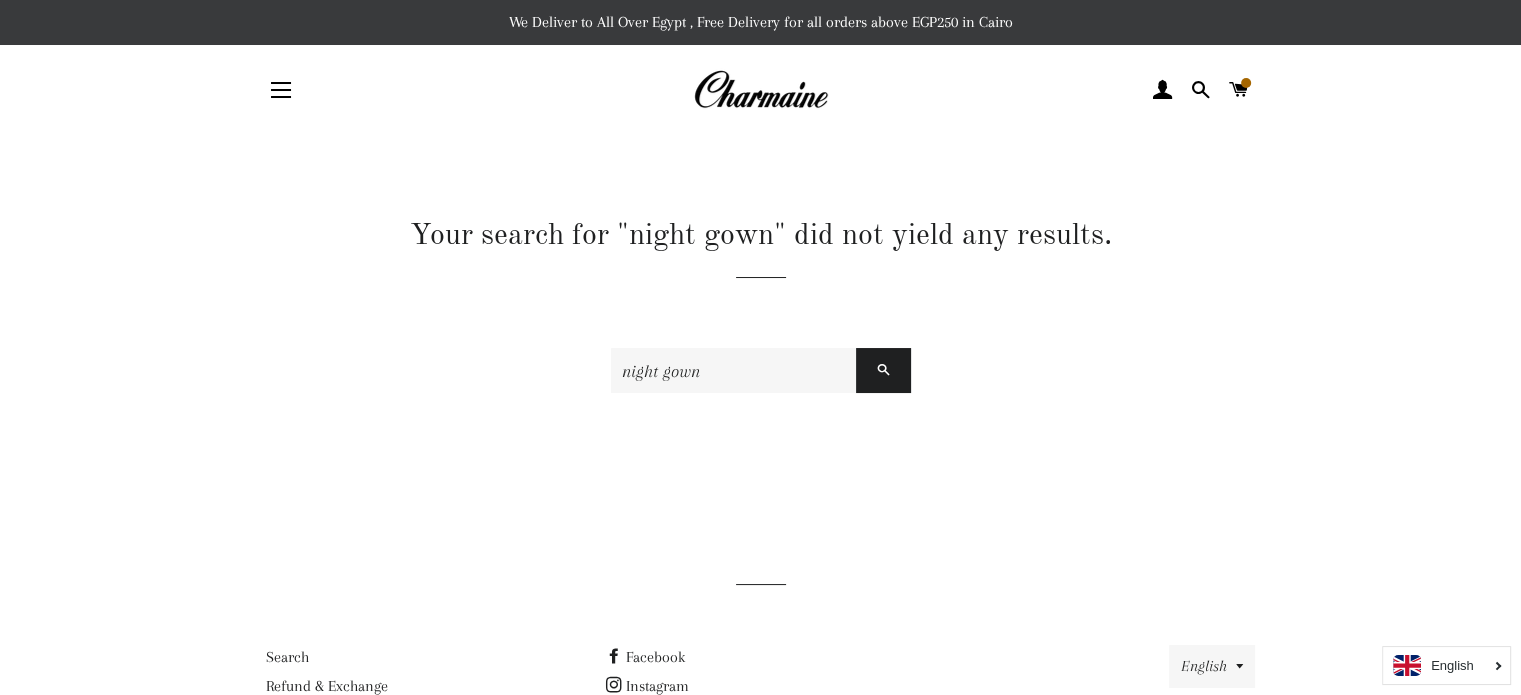 click on "night gown" at bounding box center (733, 370) 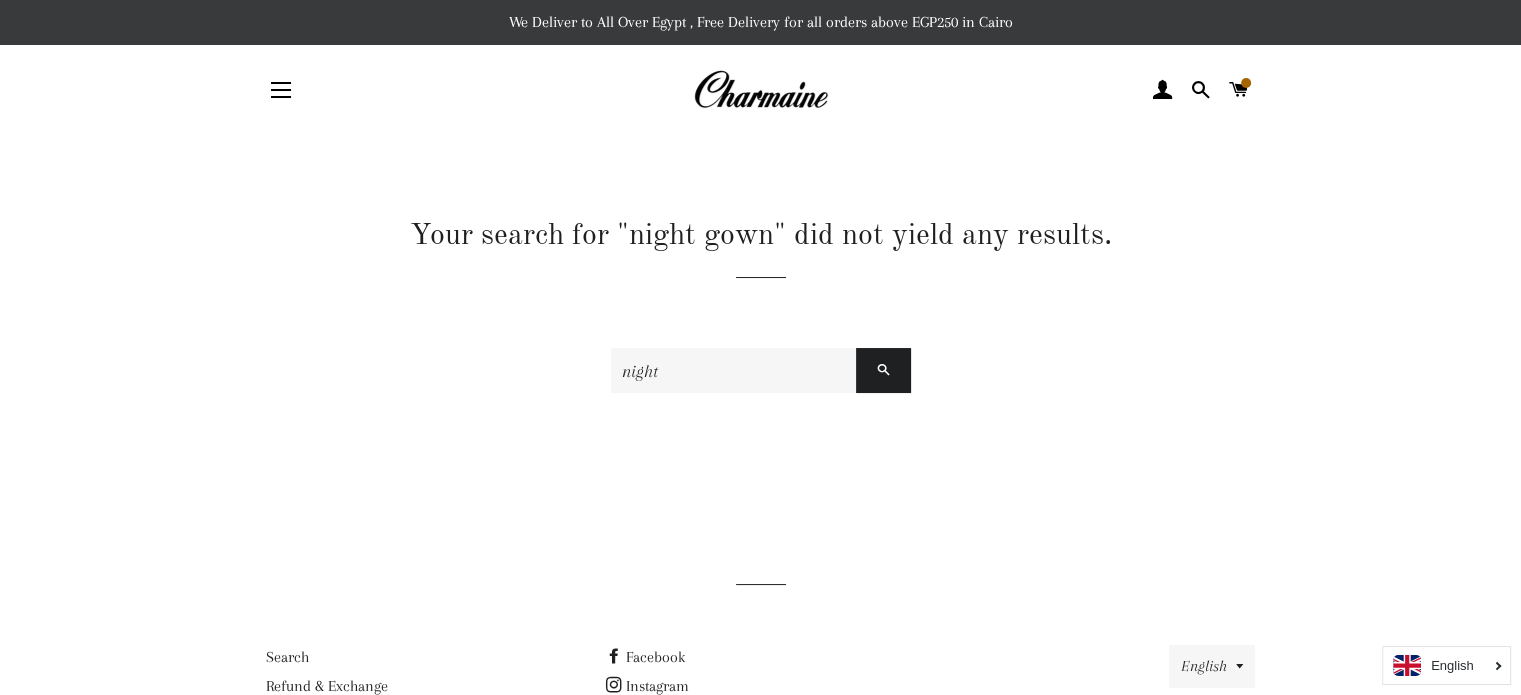 type on "night" 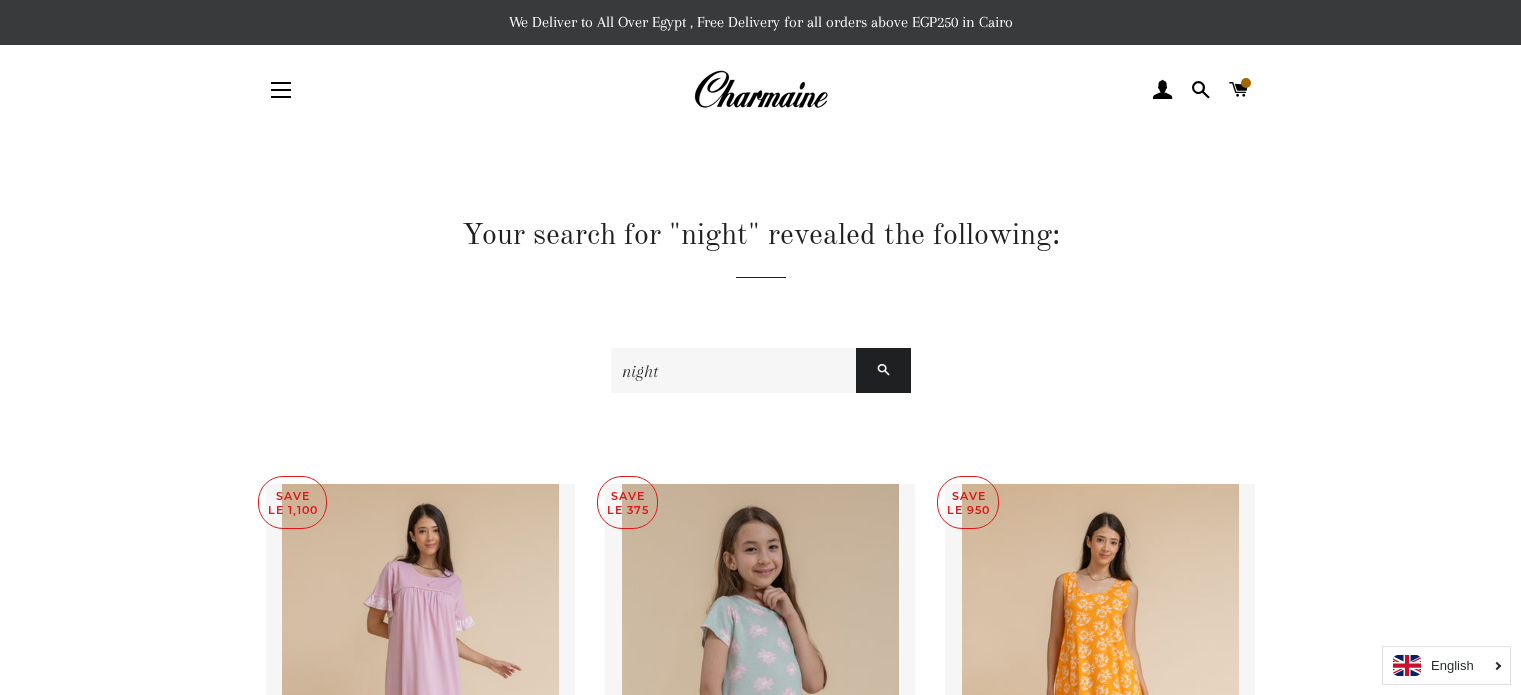 scroll, scrollTop: 0, scrollLeft: 0, axis: both 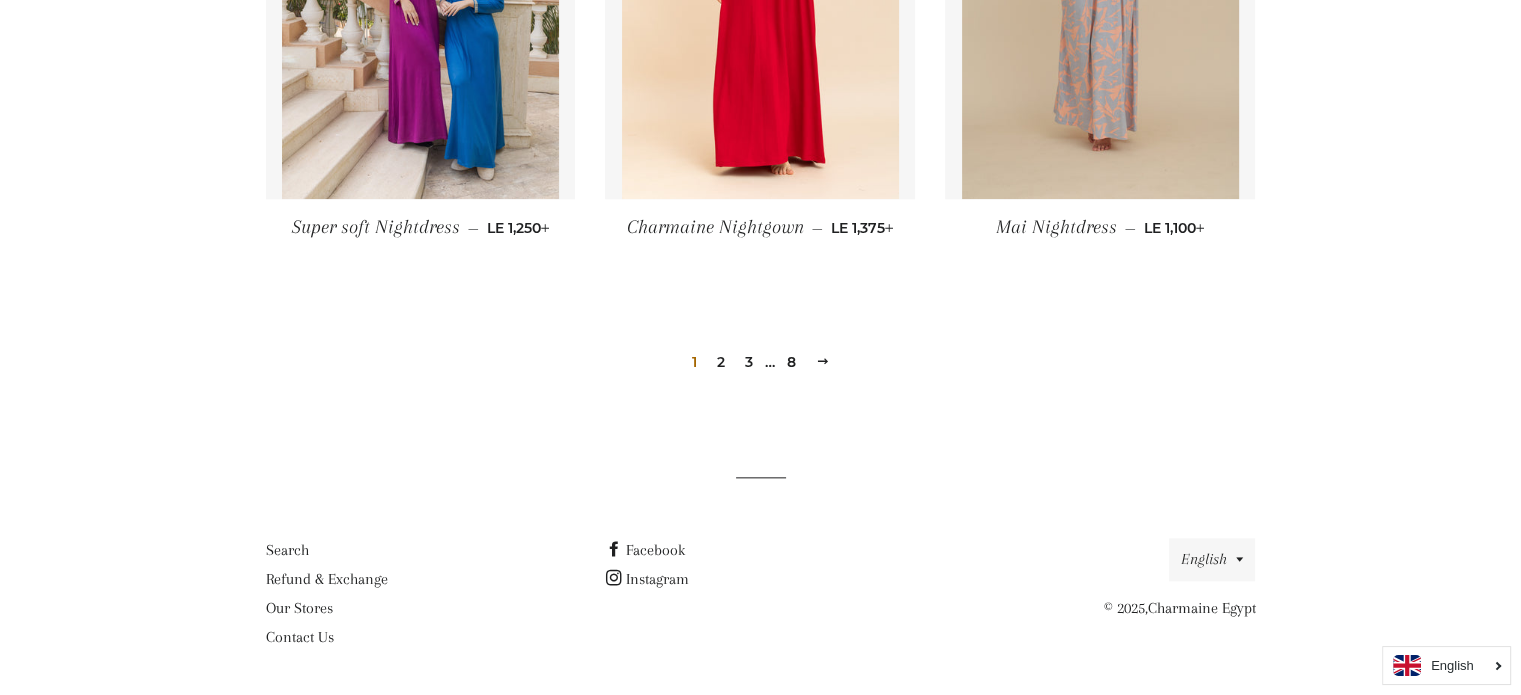 click on "Next" at bounding box center (823, 361) 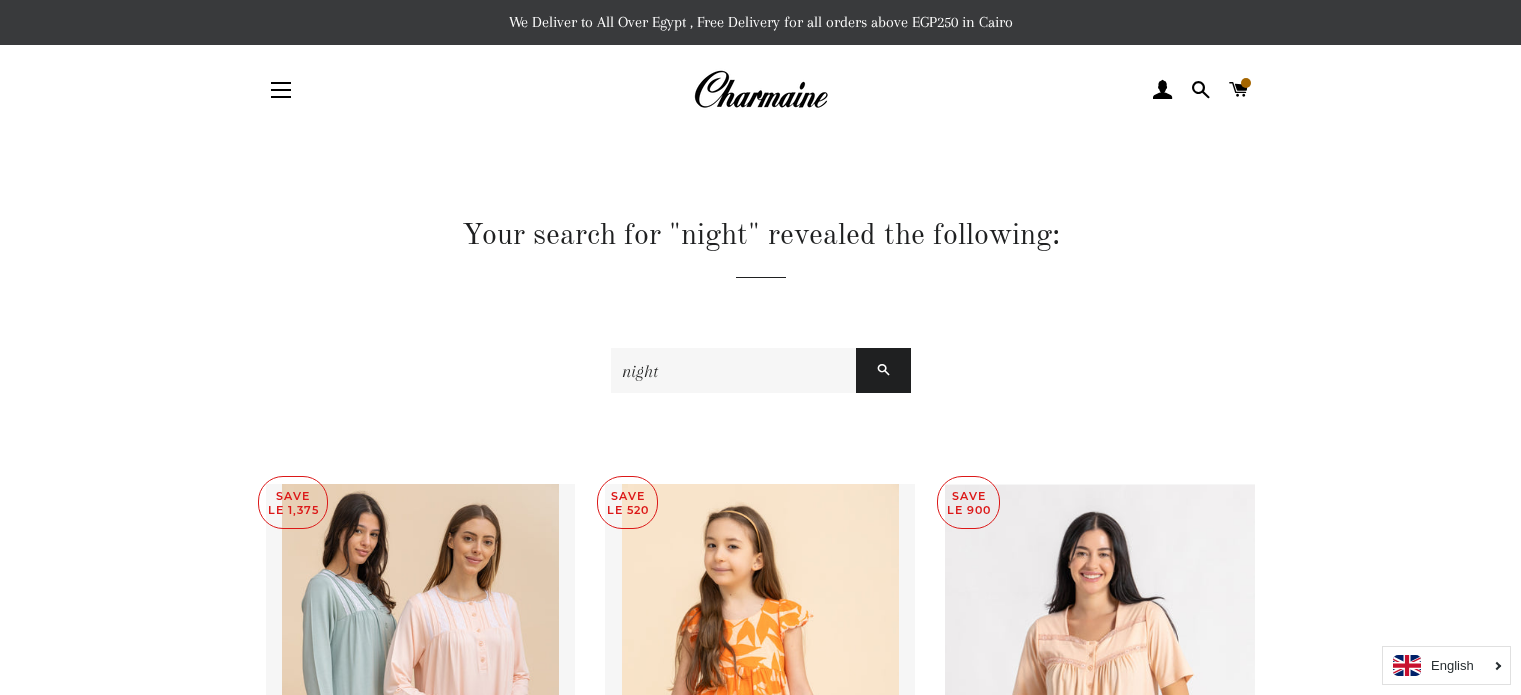 scroll, scrollTop: 0, scrollLeft: 0, axis: both 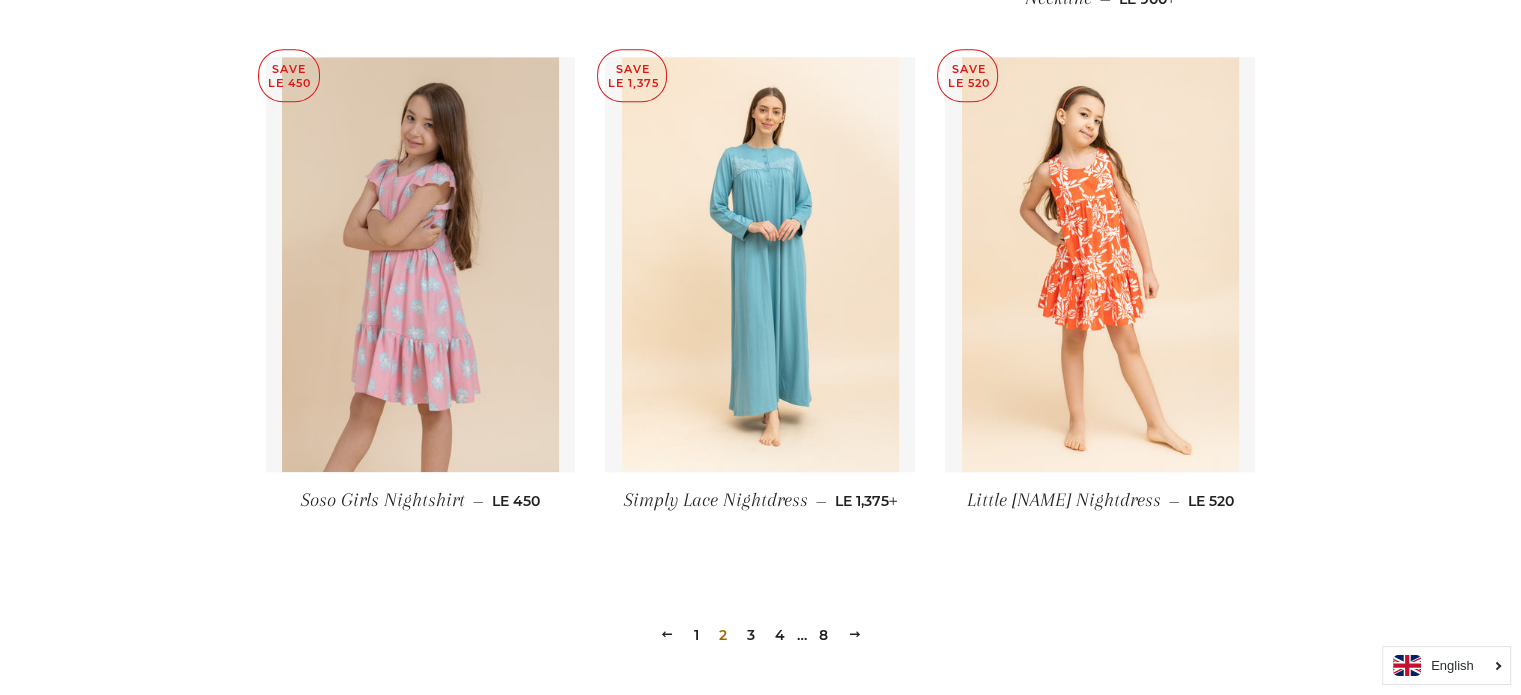 click on "Next" at bounding box center (855, 634) 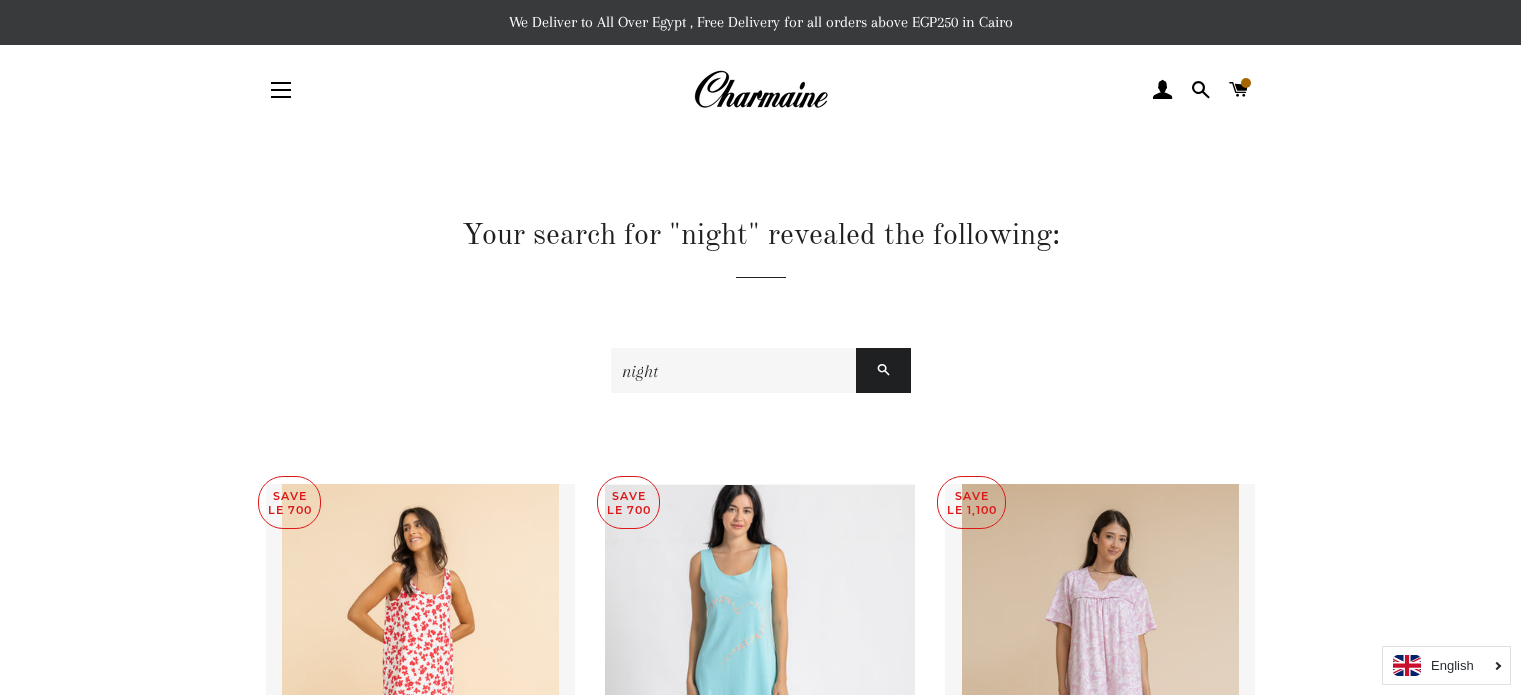 scroll, scrollTop: 0, scrollLeft: 0, axis: both 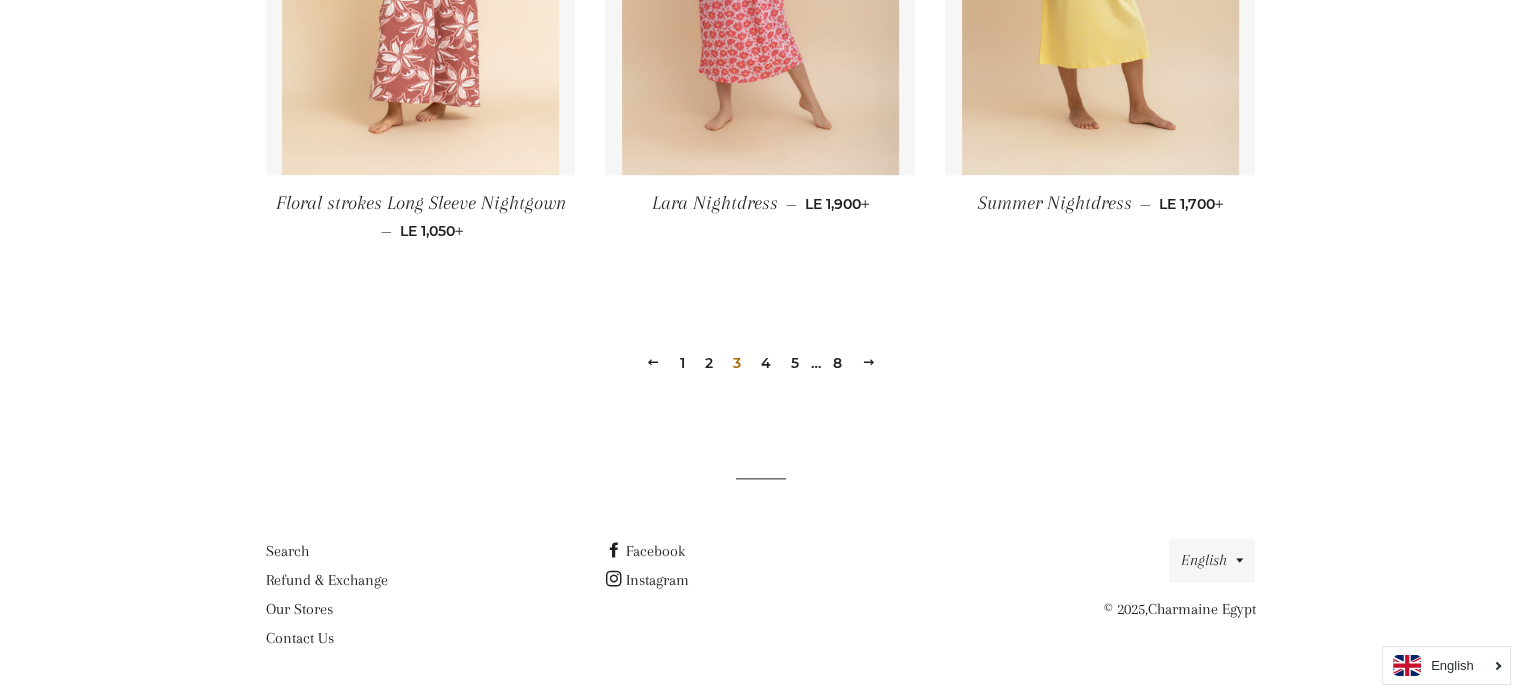 click at bounding box center [869, 362] 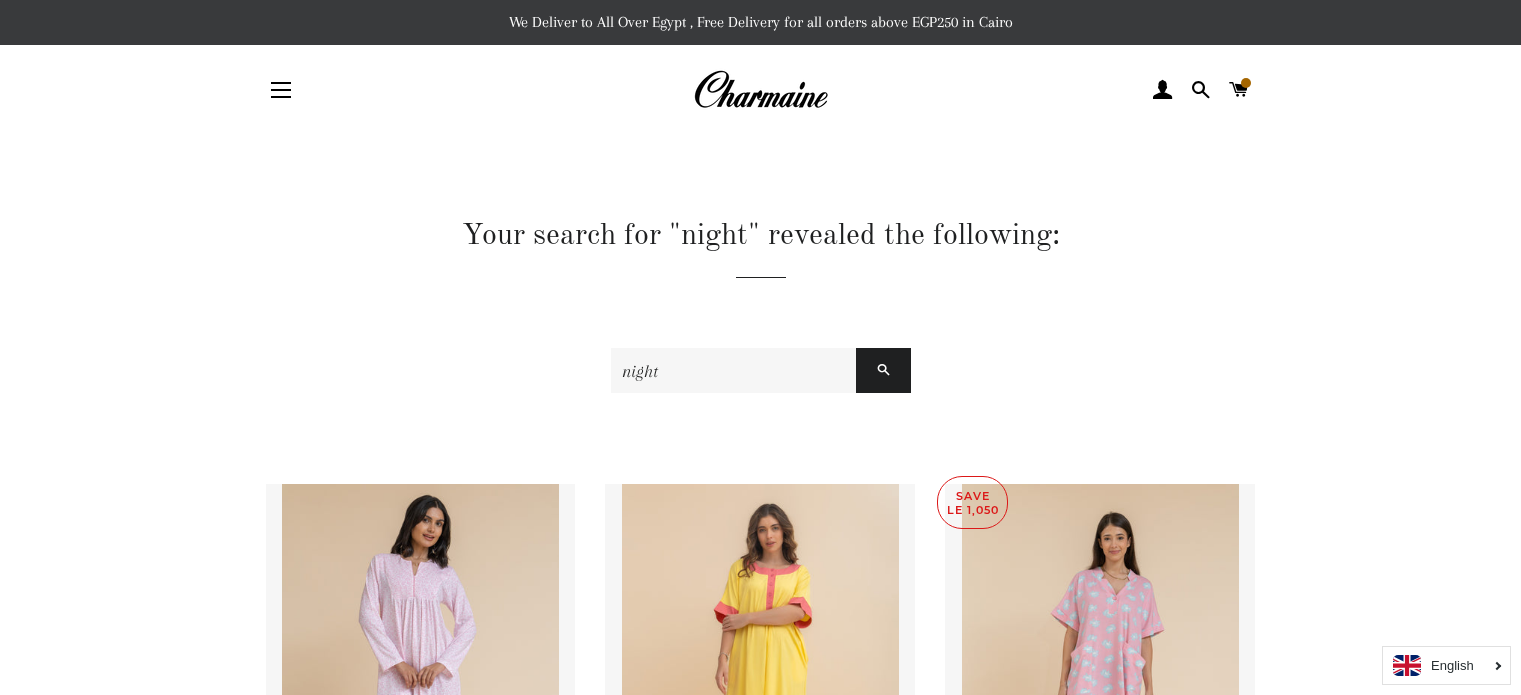 scroll, scrollTop: 608, scrollLeft: 0, axis: vertical 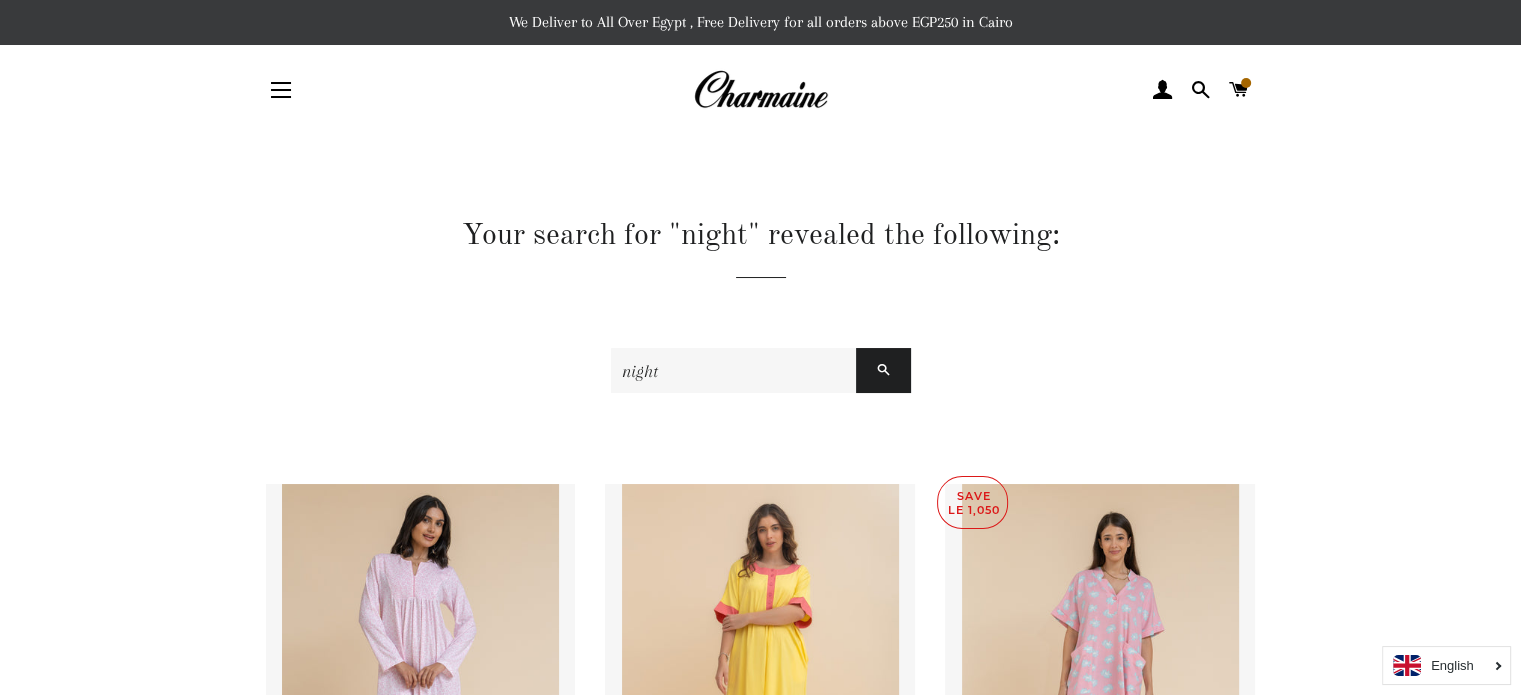 click on "Site navigation" at bounding box center (281, 90) 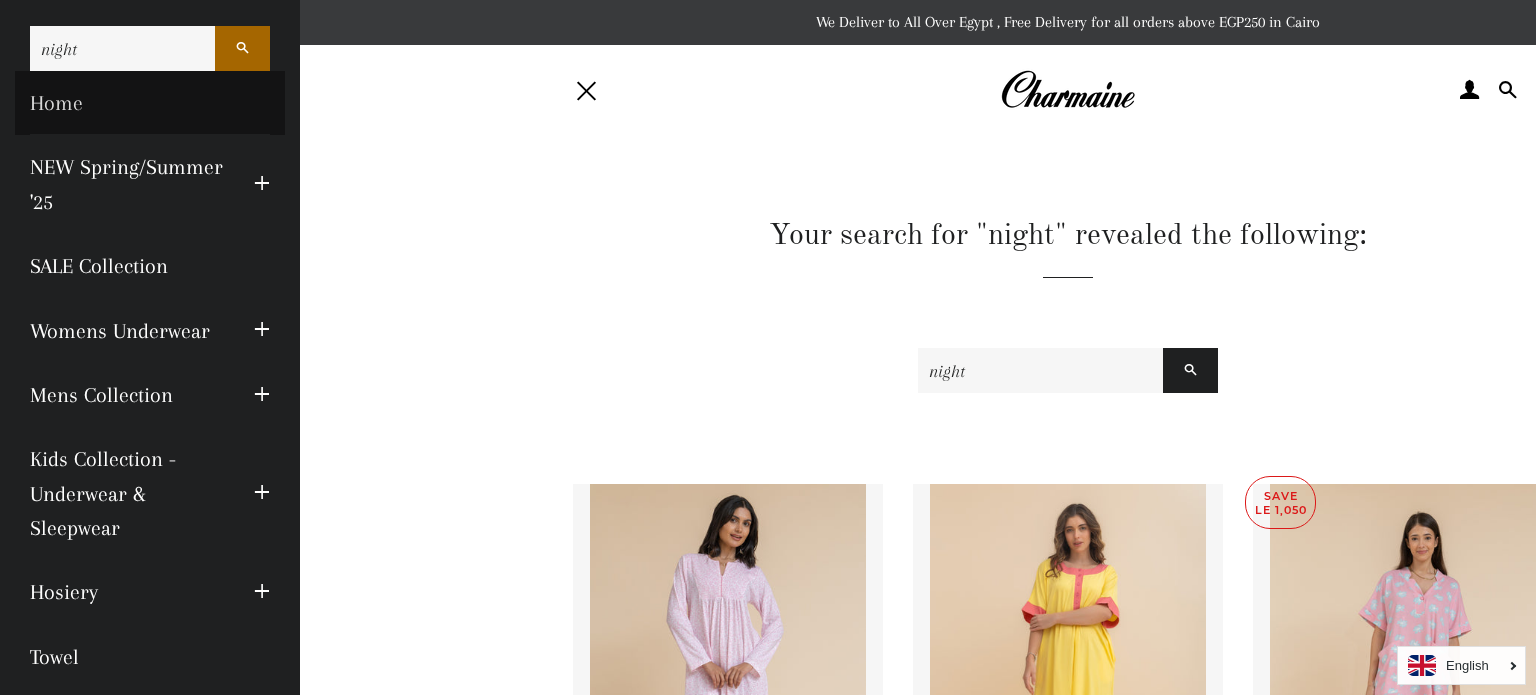 click on "Home" at bounding box center (150, 103) 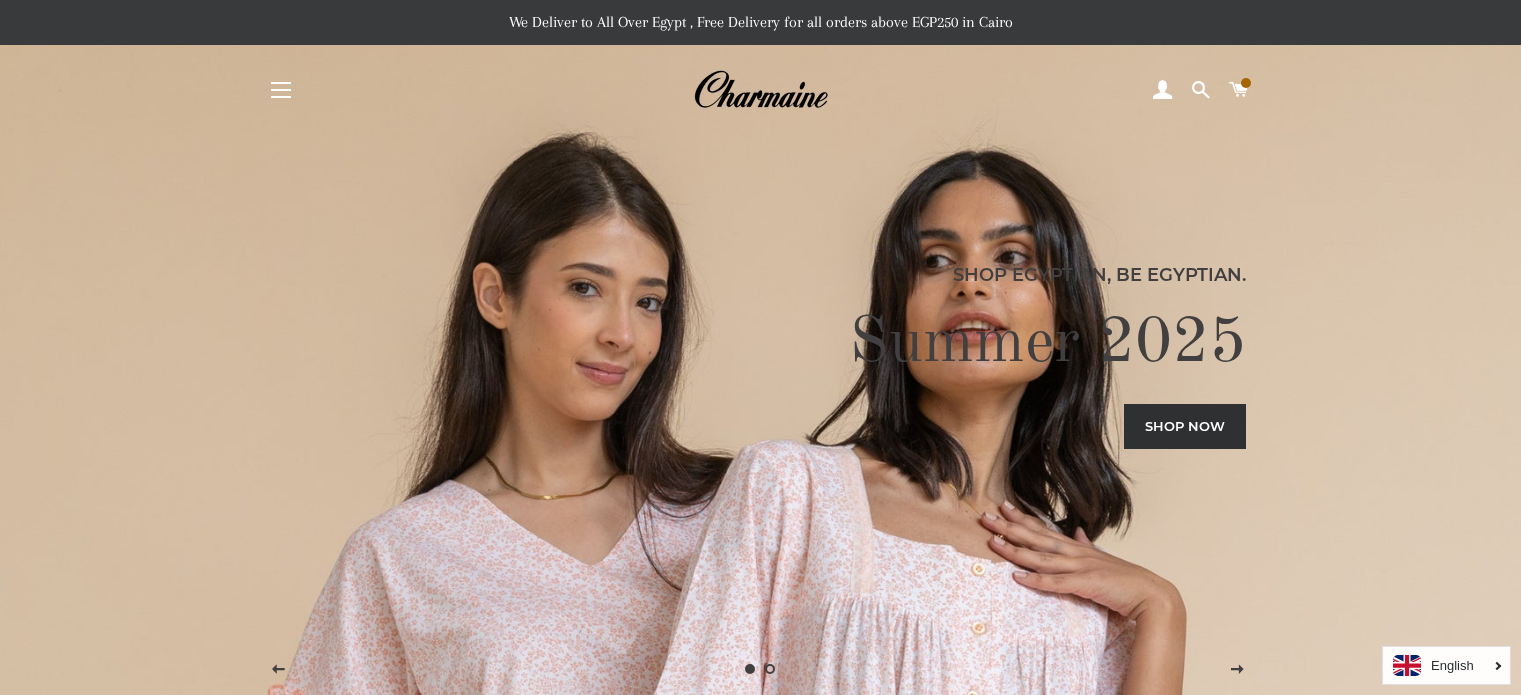 scroll, scrollTop: 0, scrollLeft: 0, axis: both 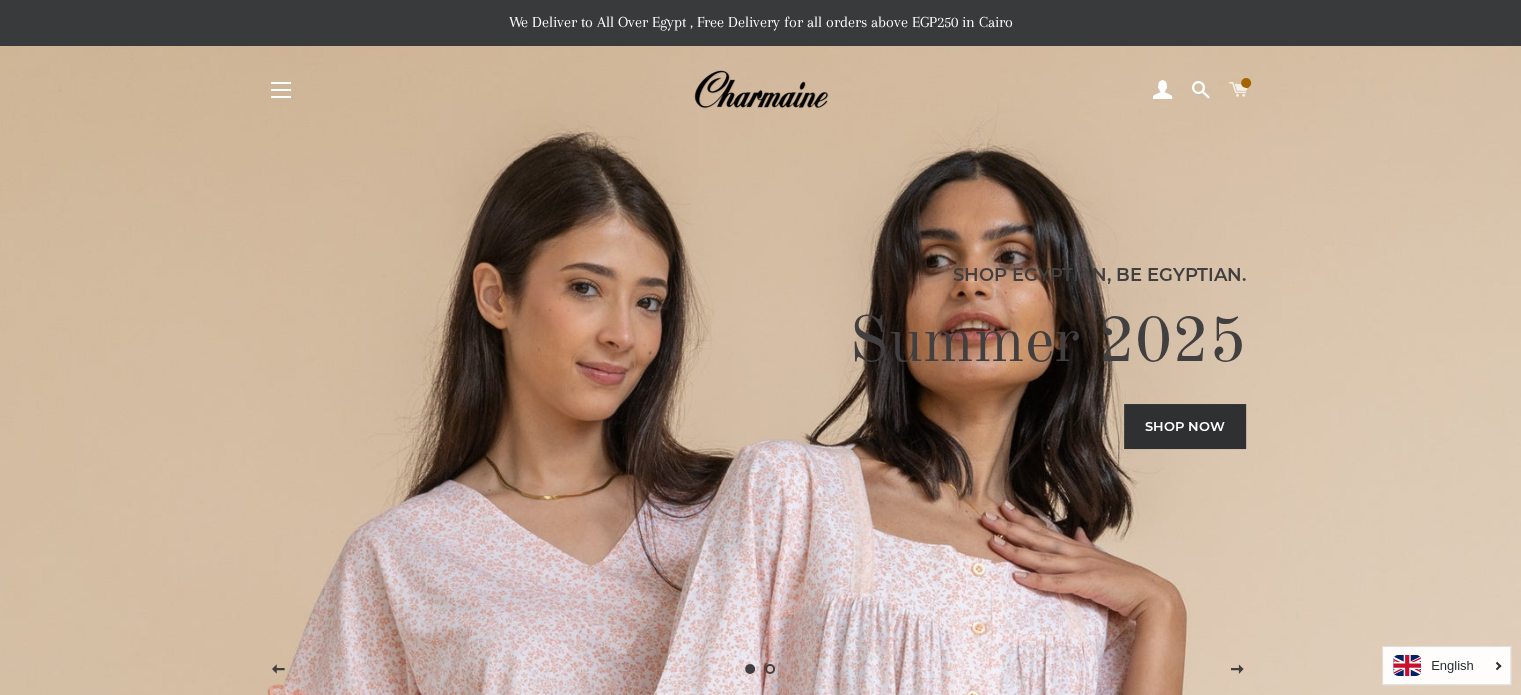 click at bounding box center (1238, 90) 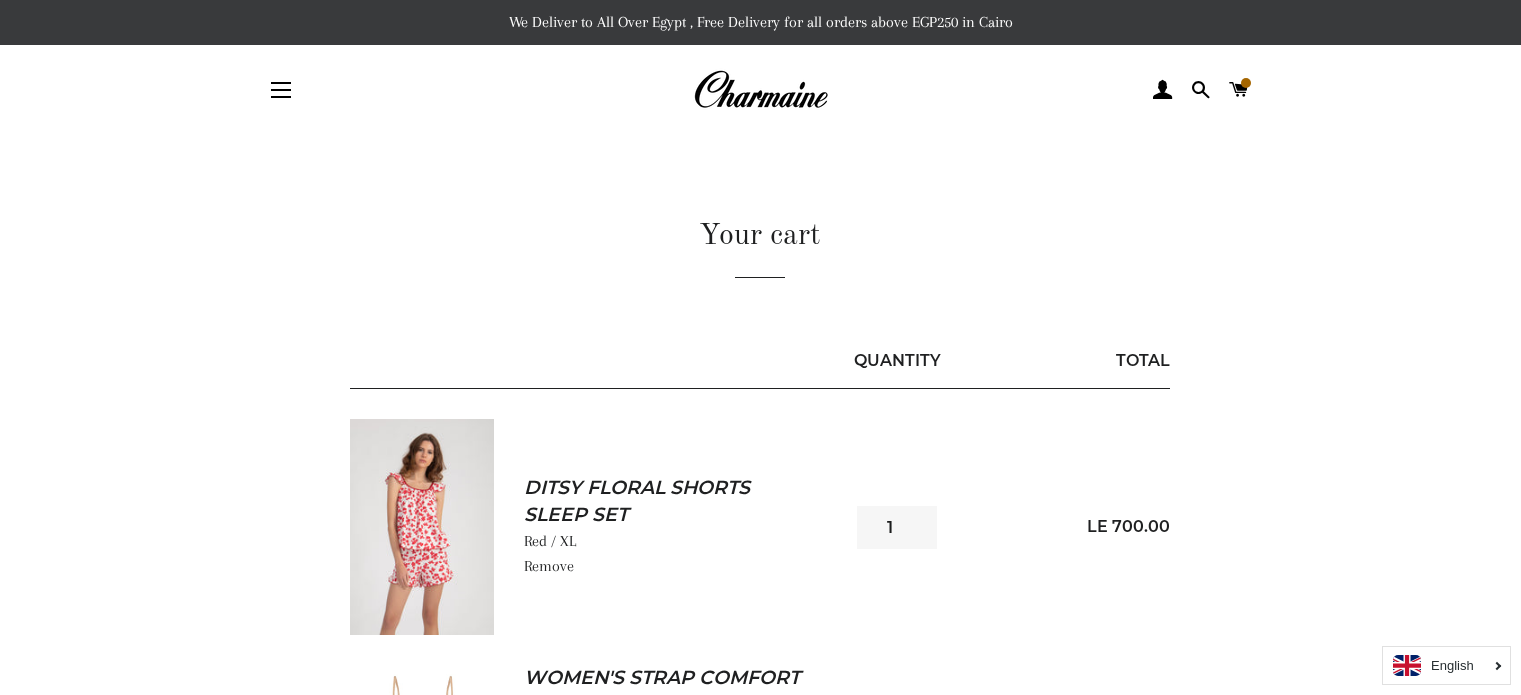 scroll, scrollTop: 0, scrollLeft: 0, axis: both 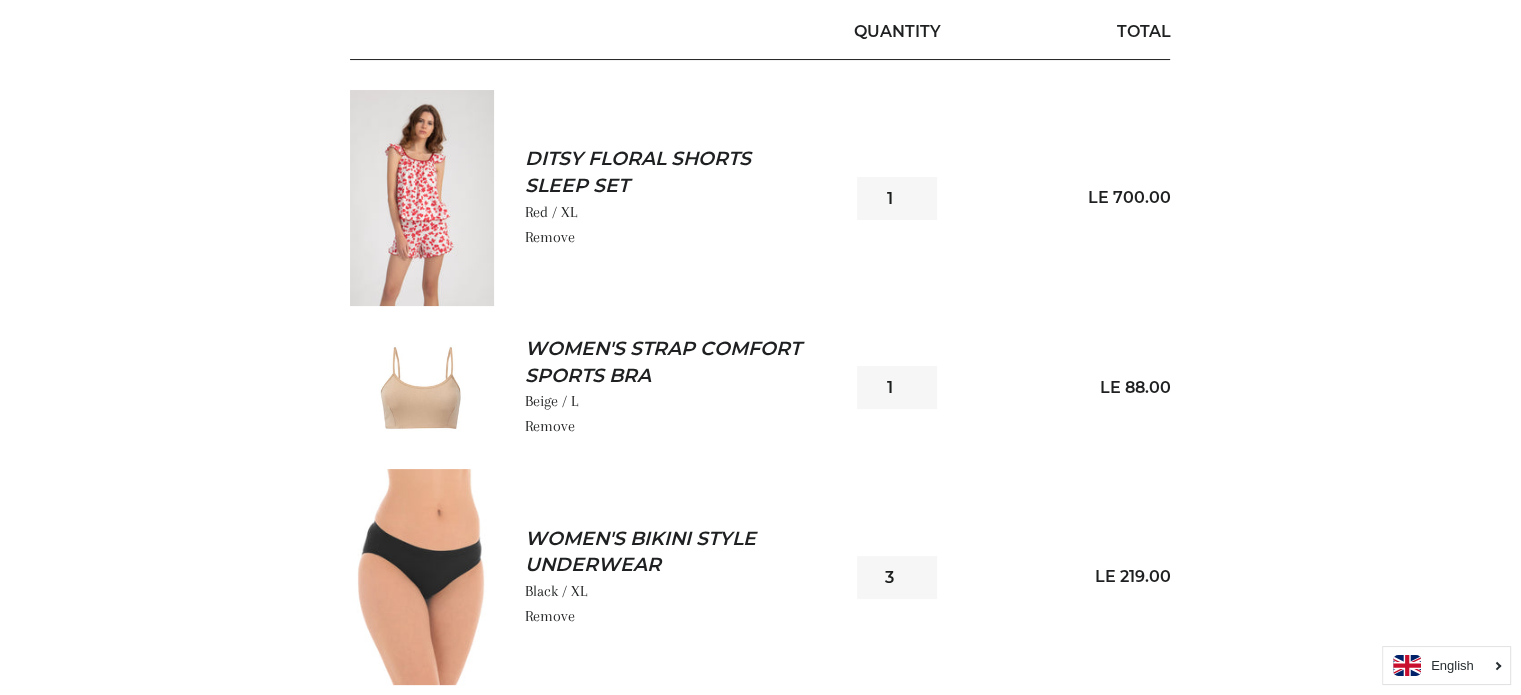 click on "Remove" at bounding box center [549, 237] 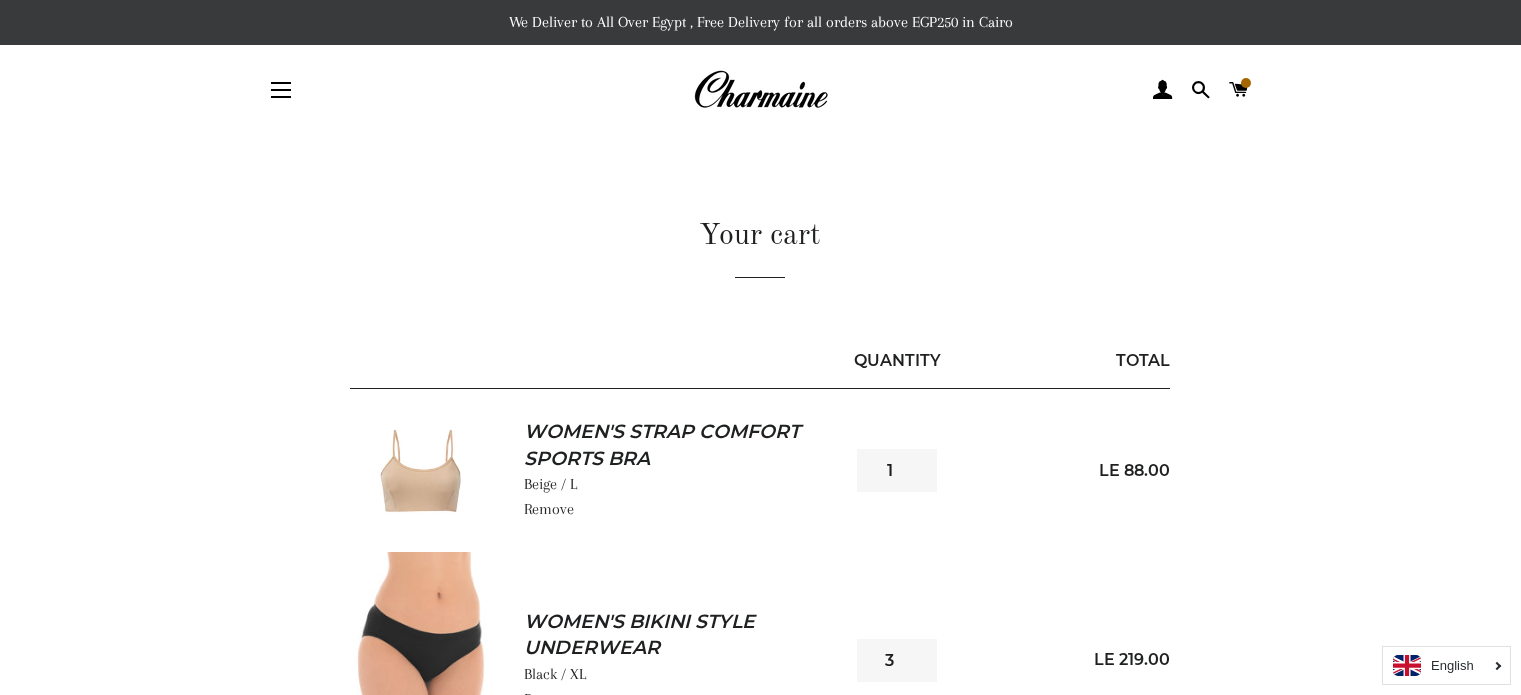 scroll, scrollTop: 0, scrollLeft: 0, axis: both 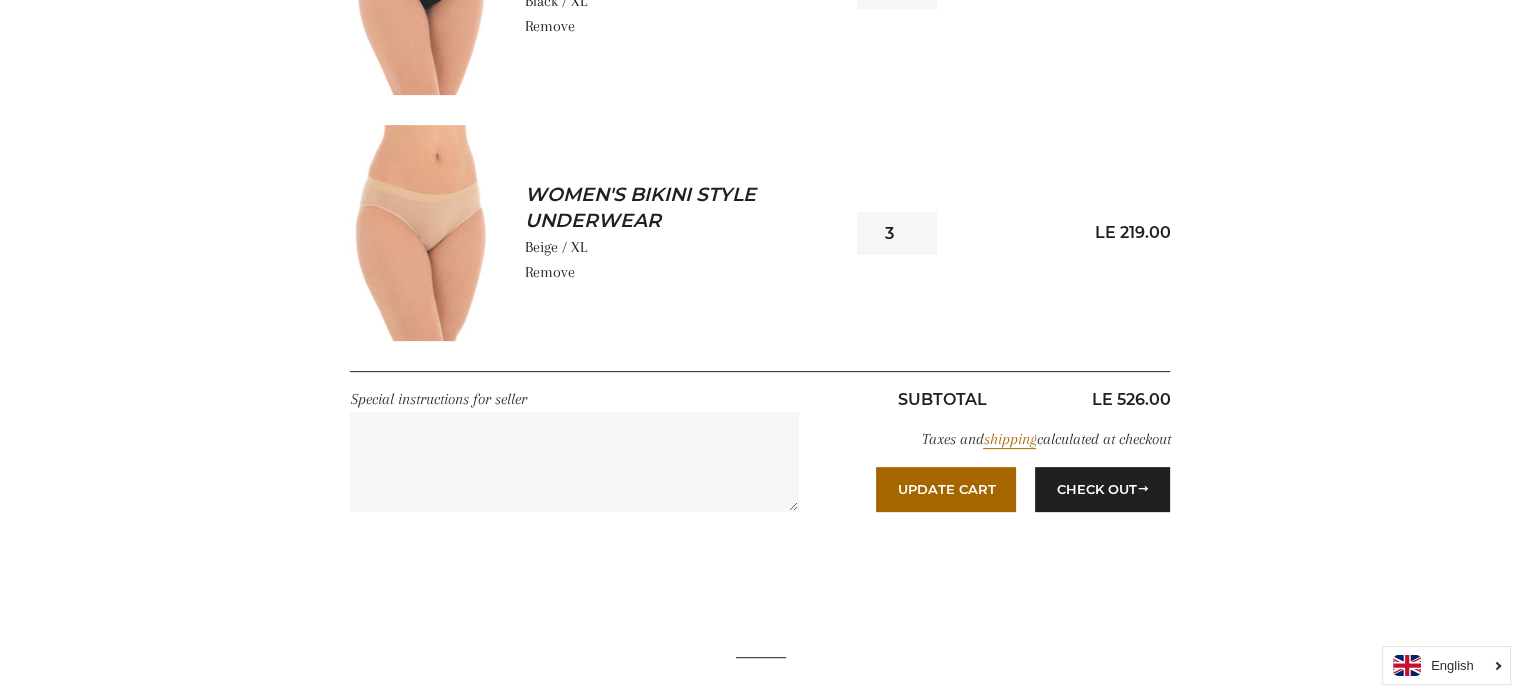 click on "Check Out" at bounding box center [1102, 489] 